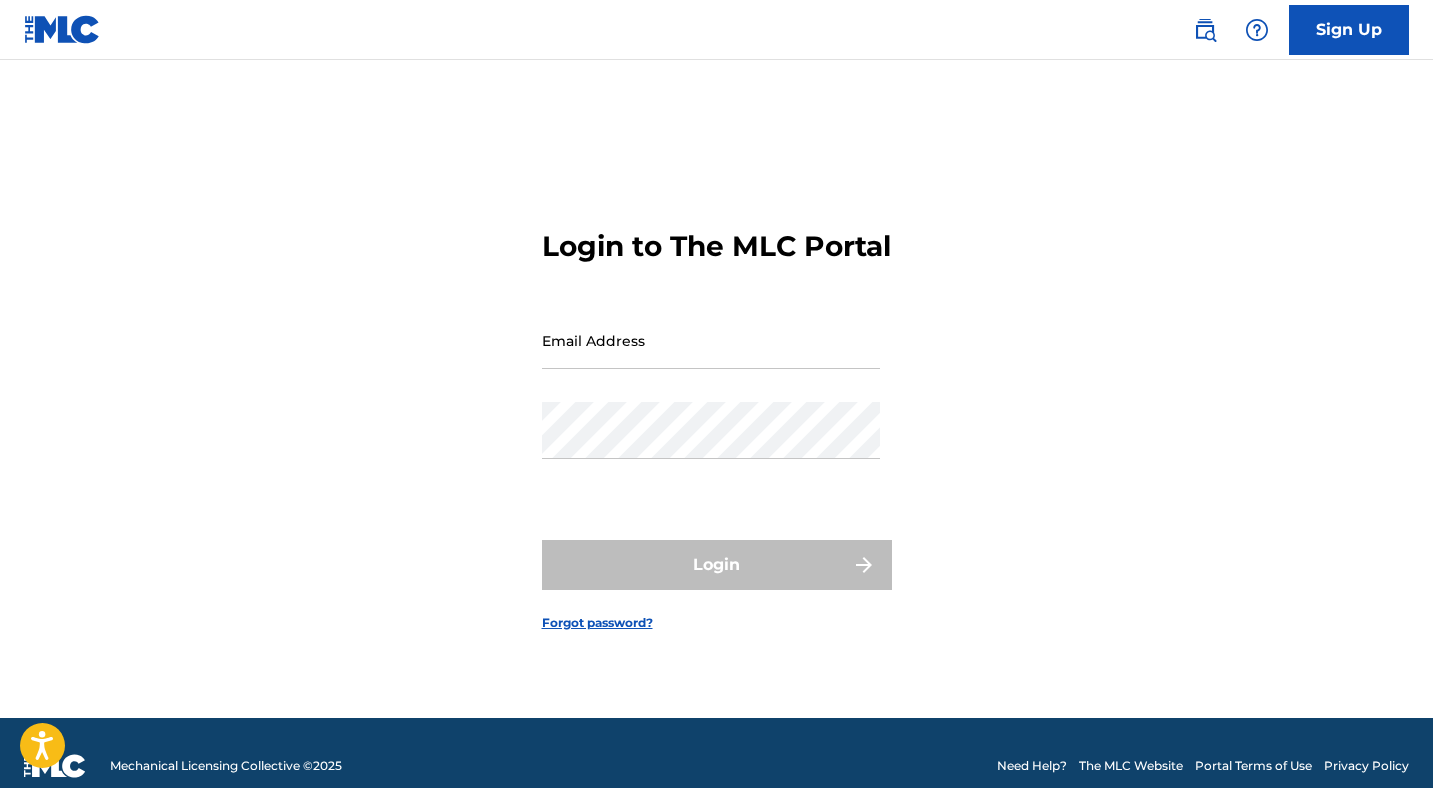 scroll, scrollTop: 0, scrollLeft: 0, axis: both 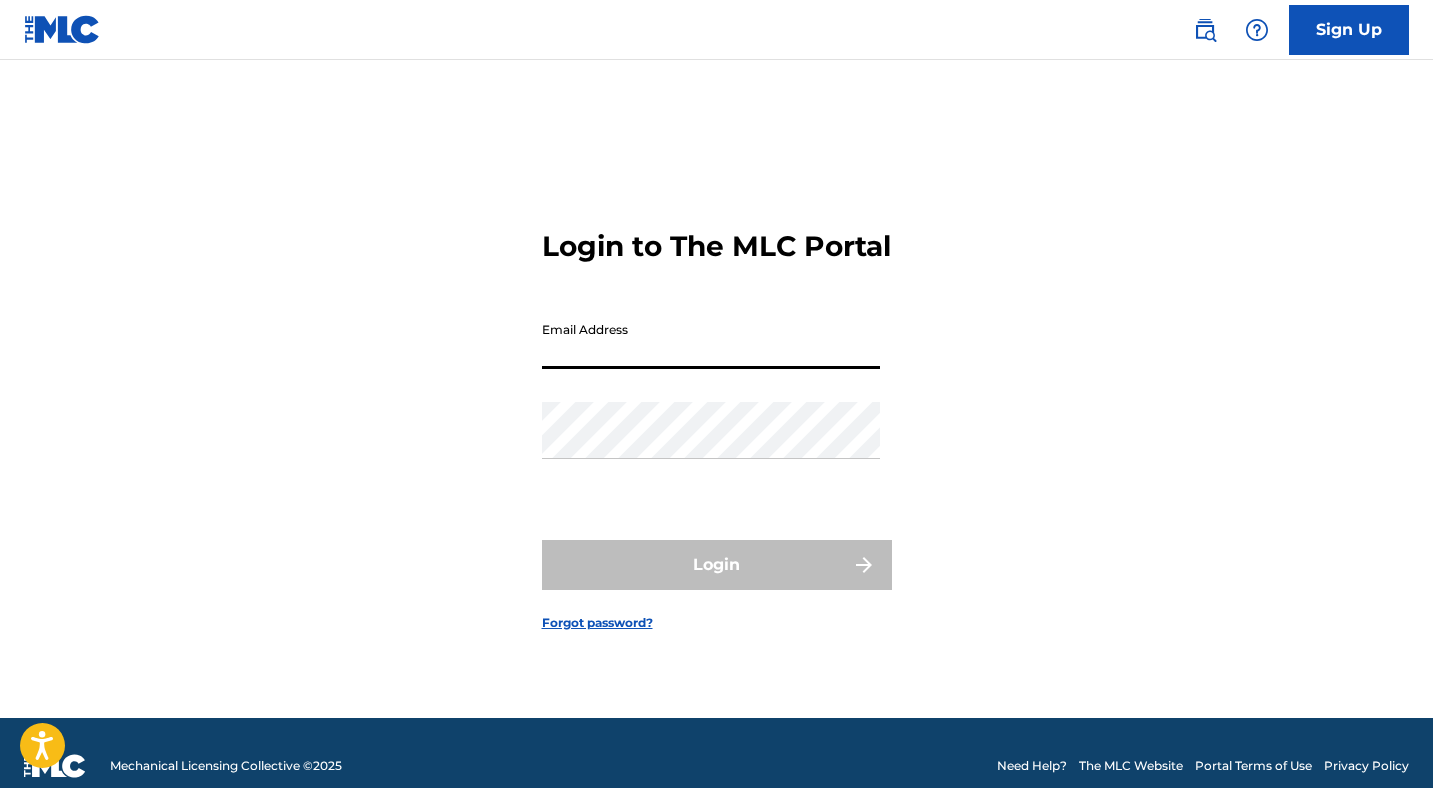 type on "[EMAIL_ADDRESS][DOMAIN_NAME]" 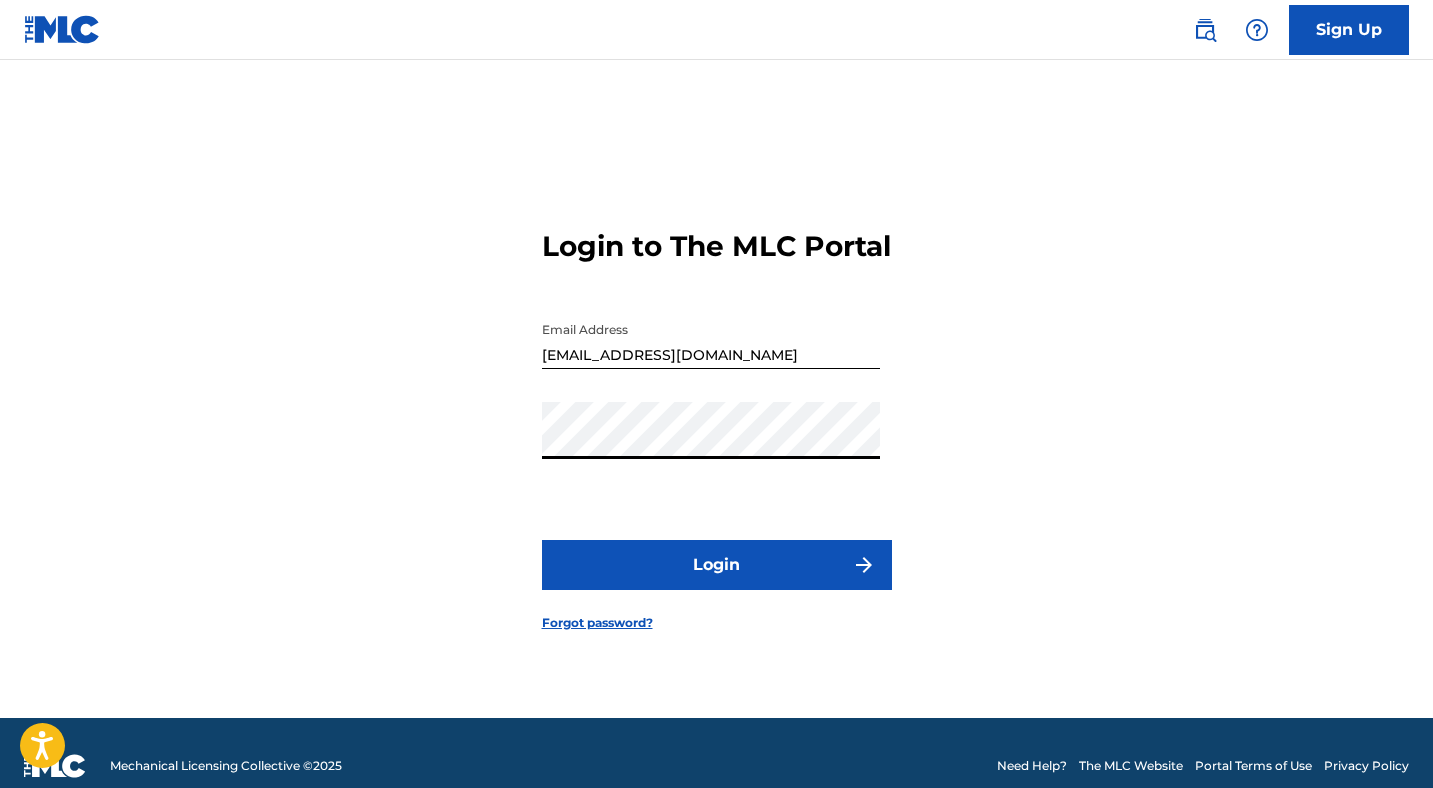 click on "Login" at bounding box center [717, 565] 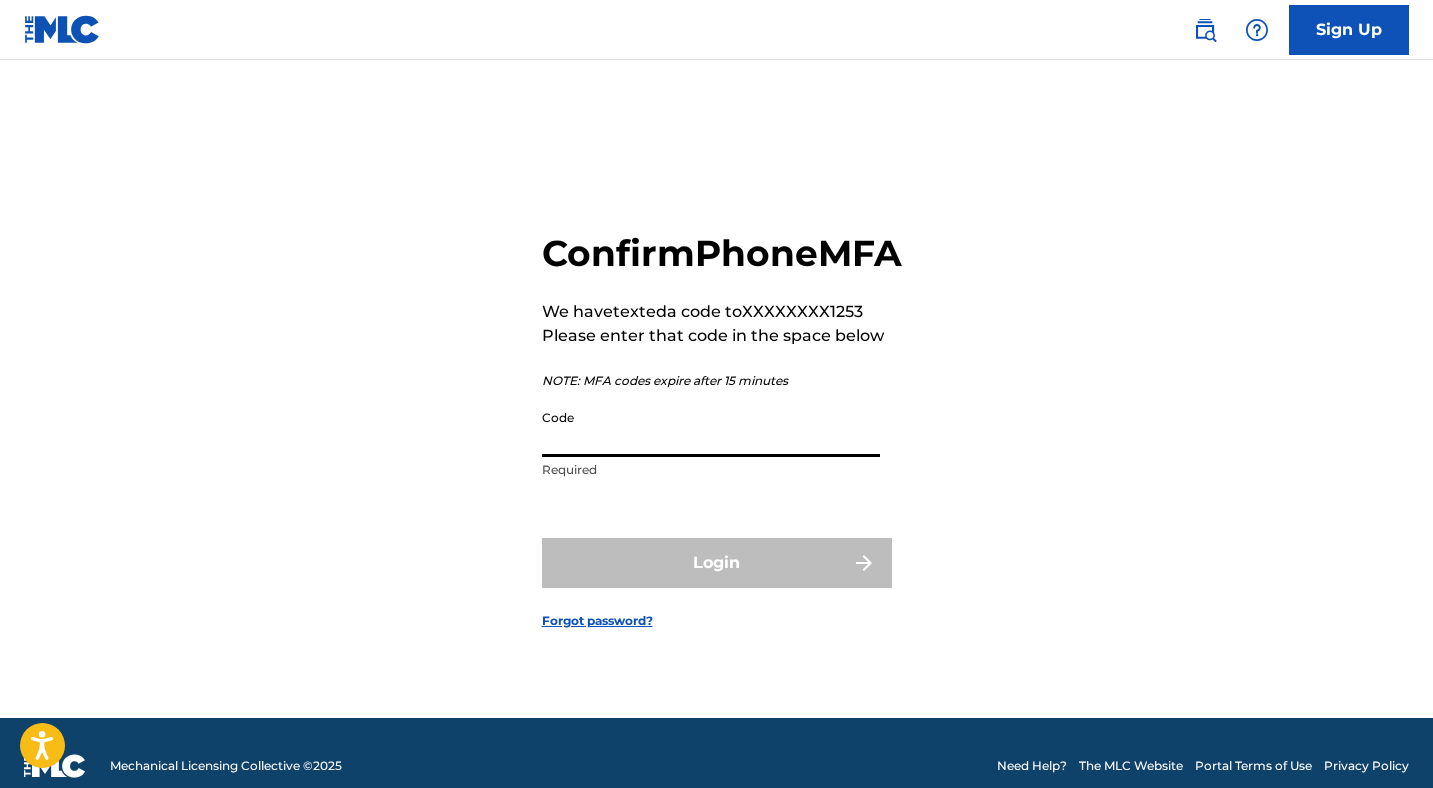 click on "Code" at bounding box center (711, 428) 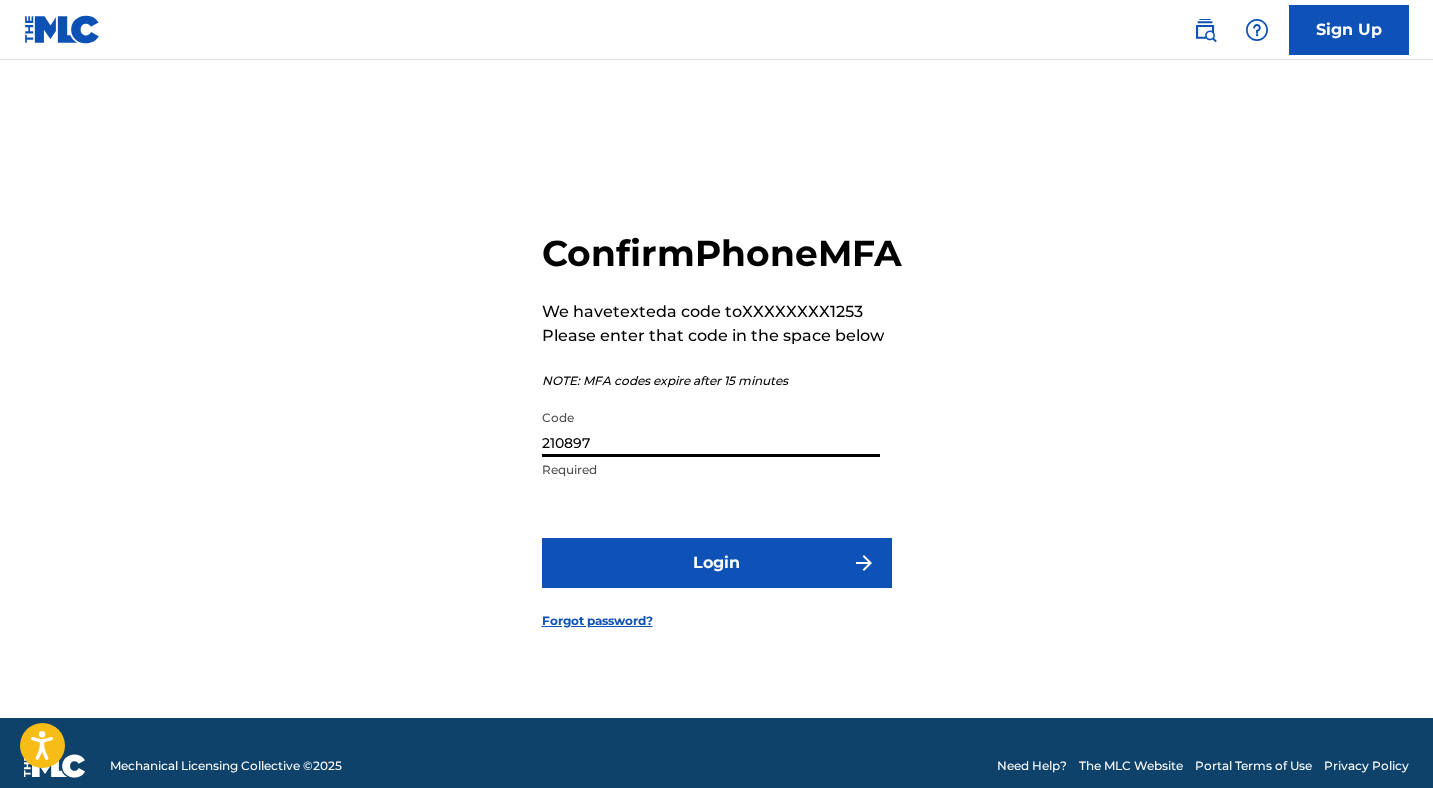 type on "210897" 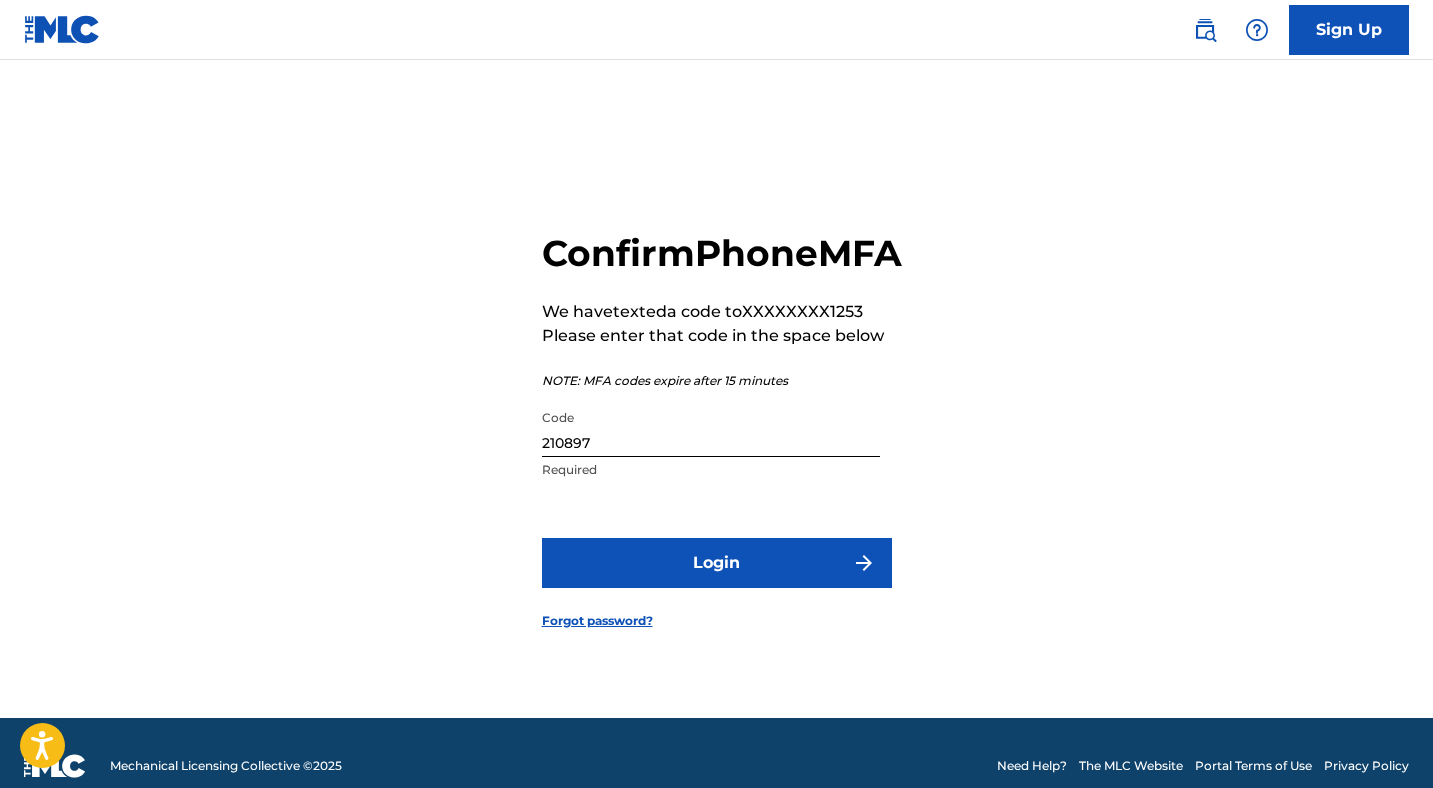 click on "Login" at bounding box center (717, 563) 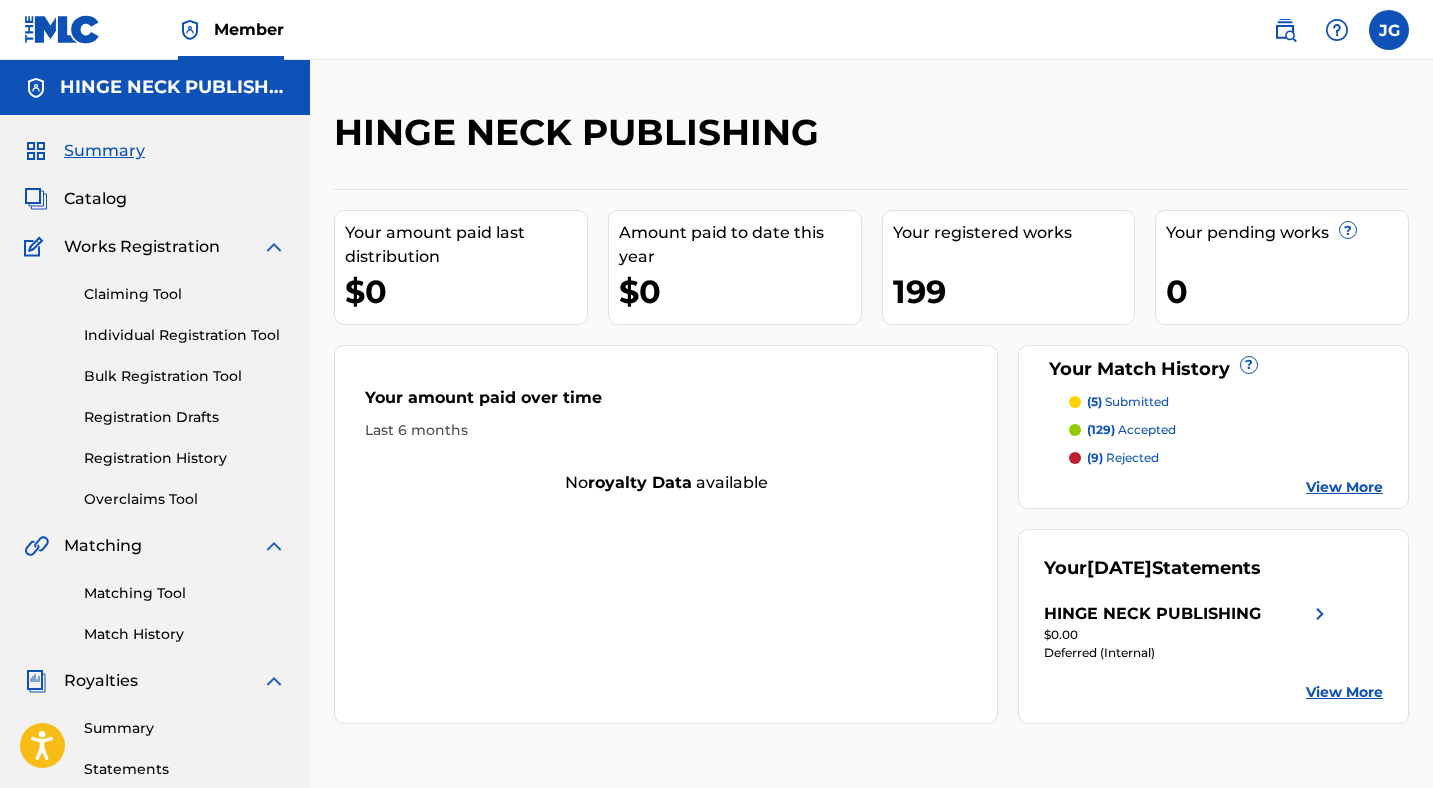 scroll, scrollTop: 0, scrollLeft: 0, axis: both 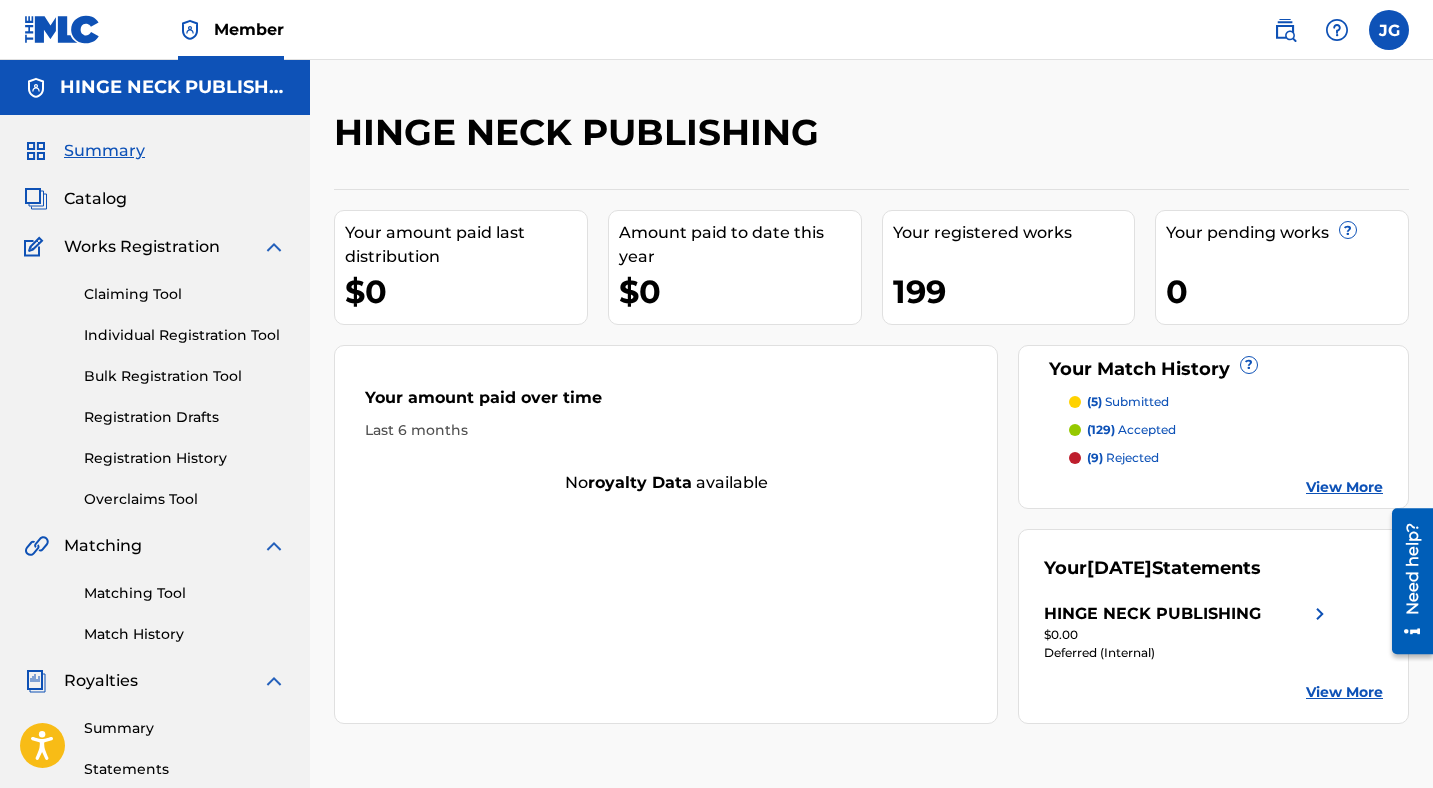 click on "Match History" at bounding box center [185, 634] 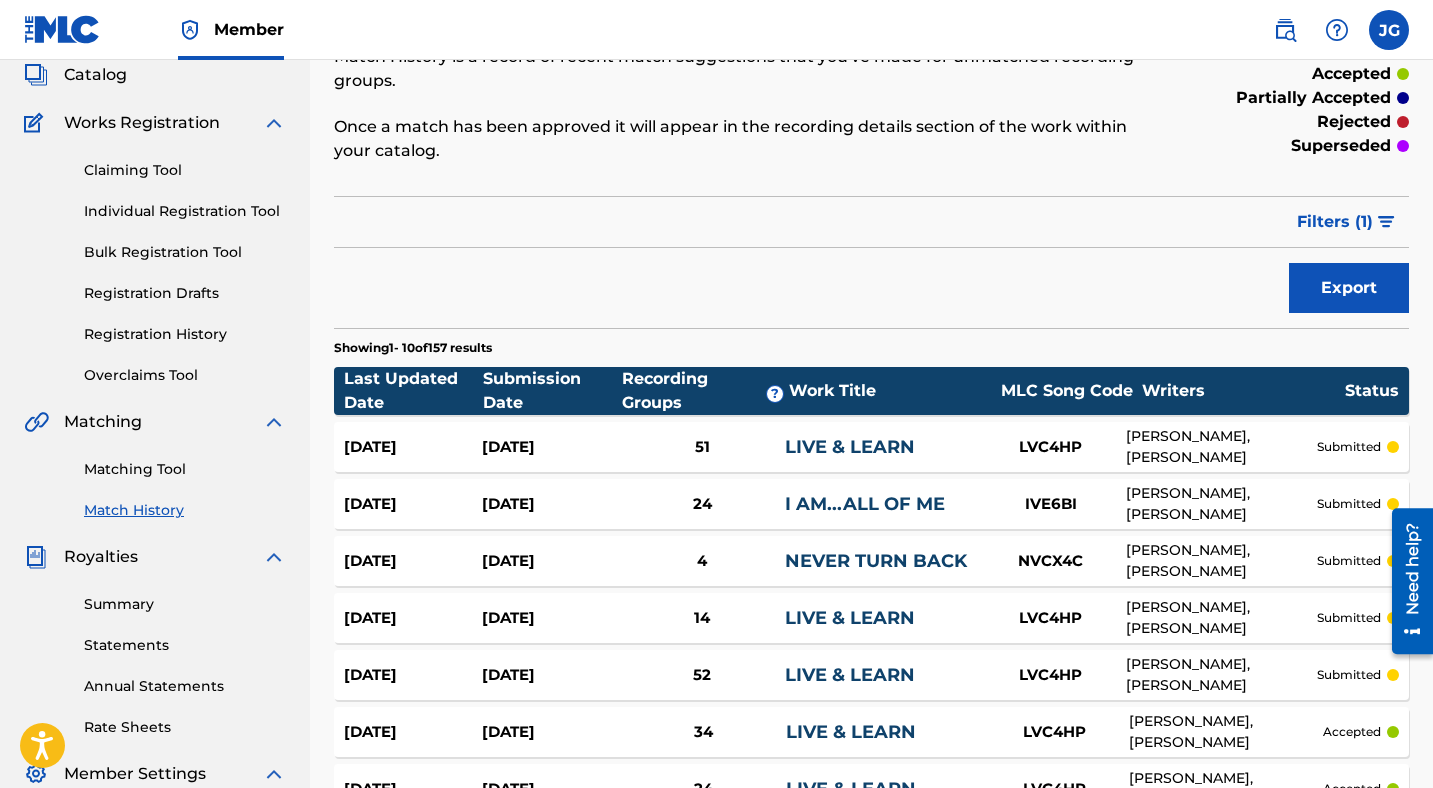 scroll, scrollTop: 122, scrollLeft: 0, axis: vertical 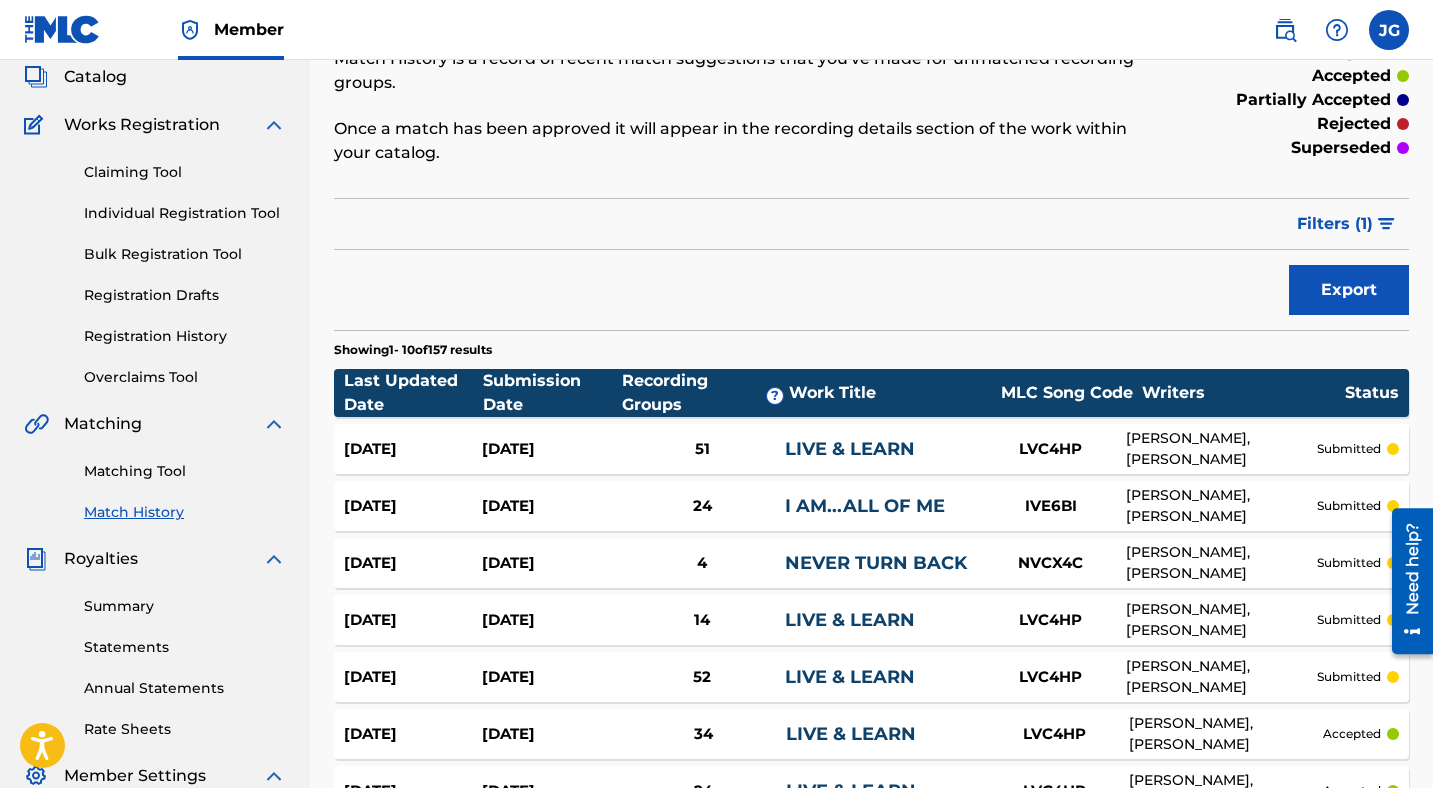 click on "Registration History" at bounding box center (185, 336) 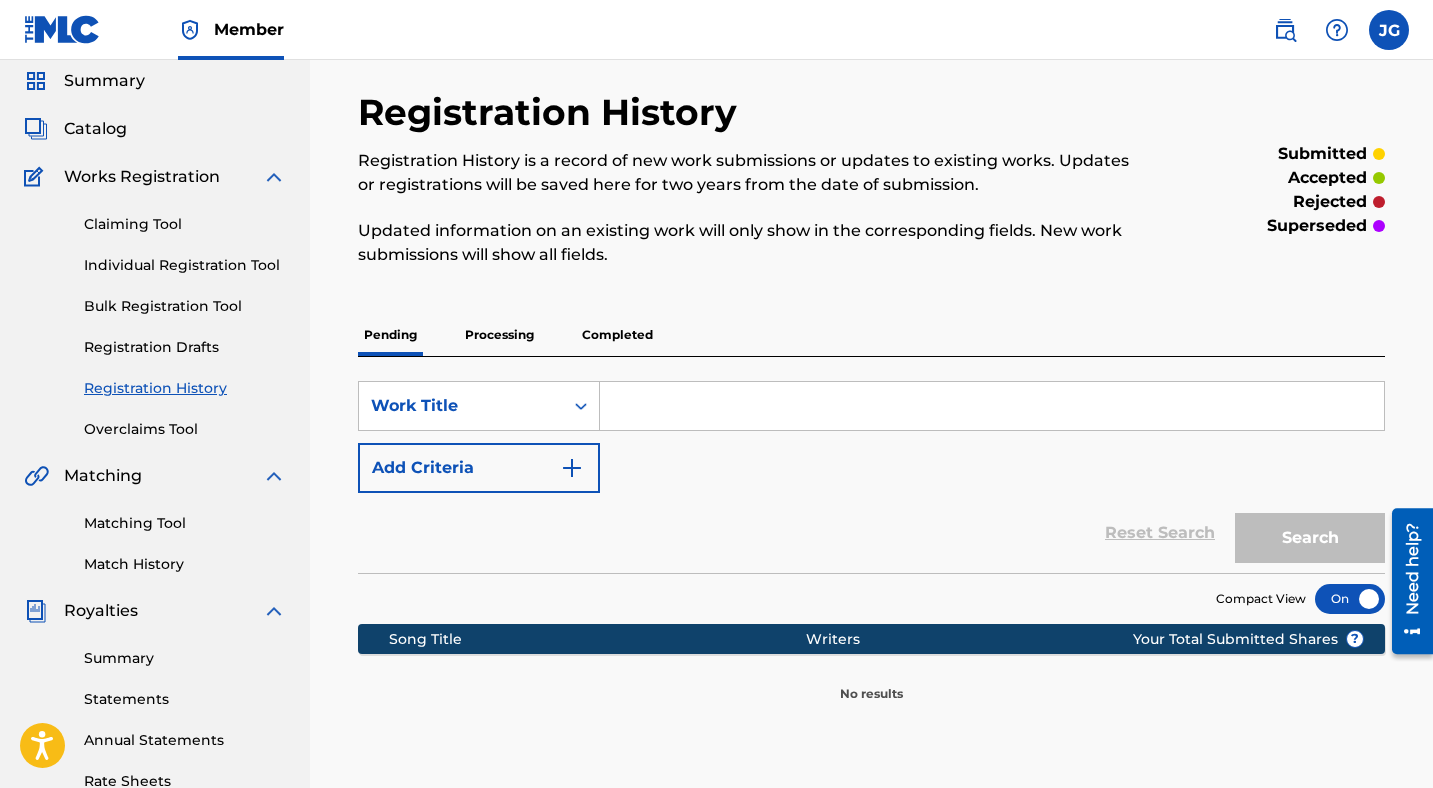 scroll, scrollTop: 68, scrollLeft: 0, axis: vertical 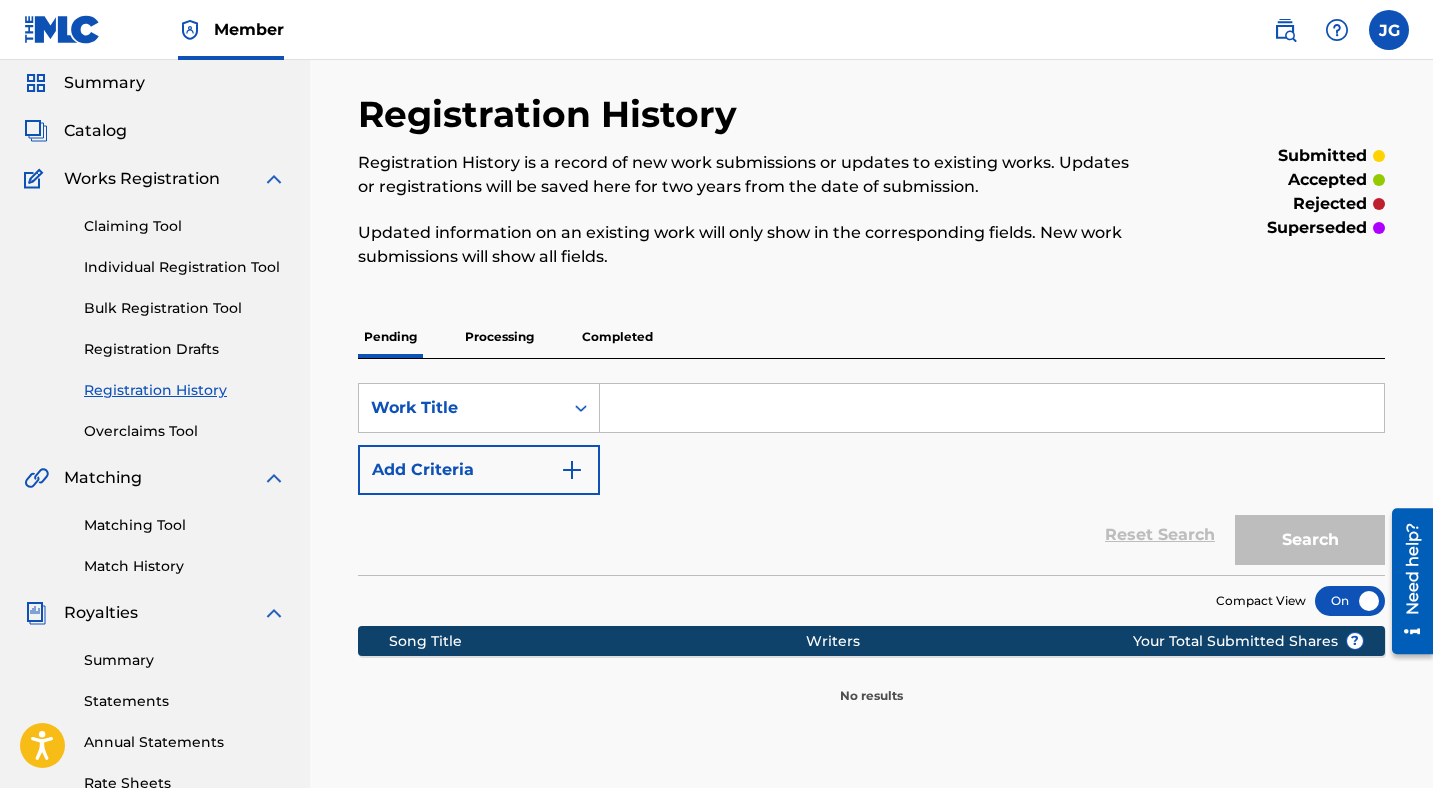 click at bounding box center (992, 408) 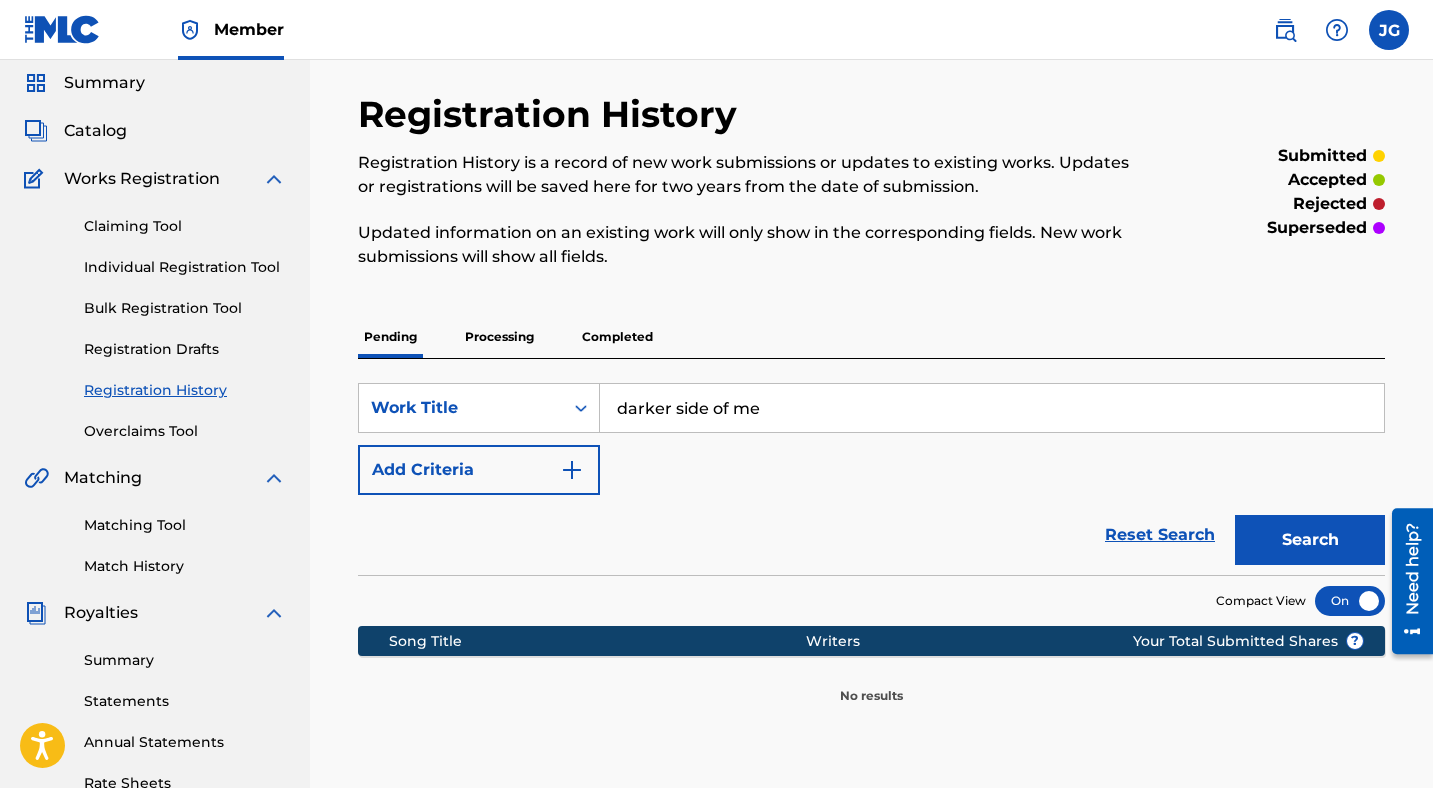 click on "Search" at bounding box center [1310, 540] 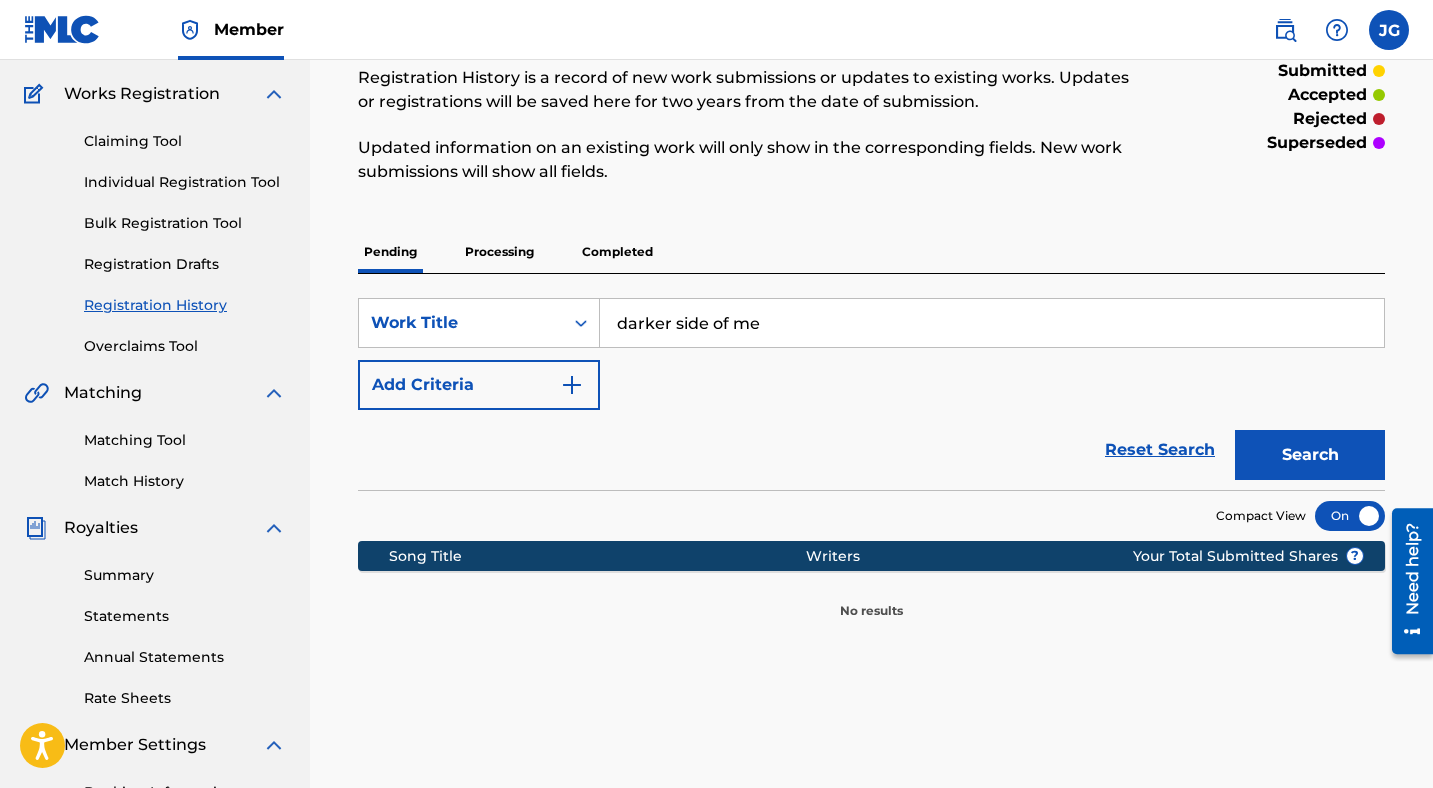 scroll, scrollTop: 0, scrollLeft: 0, axis: both 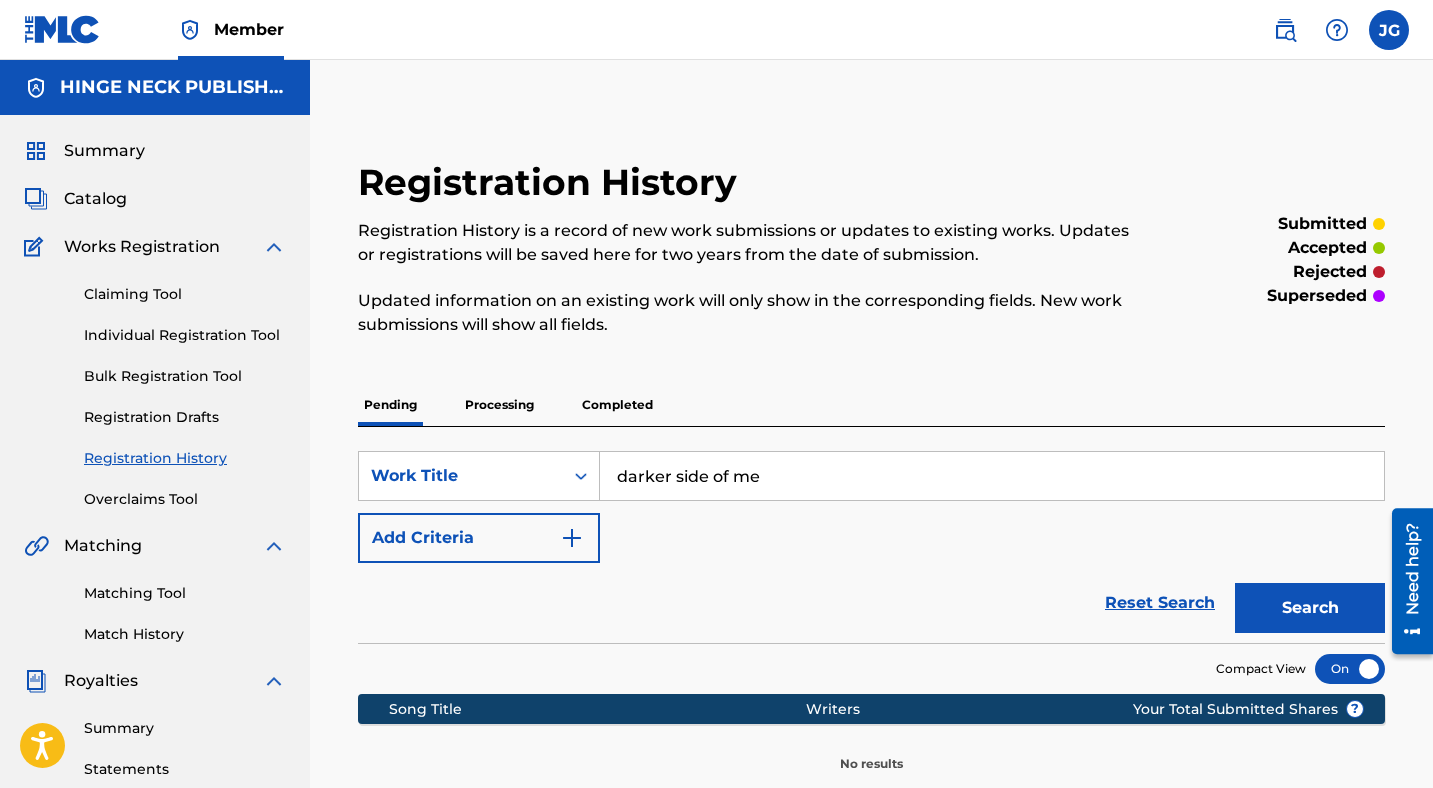 click on "Catalog" at bounding box center (95, 199) 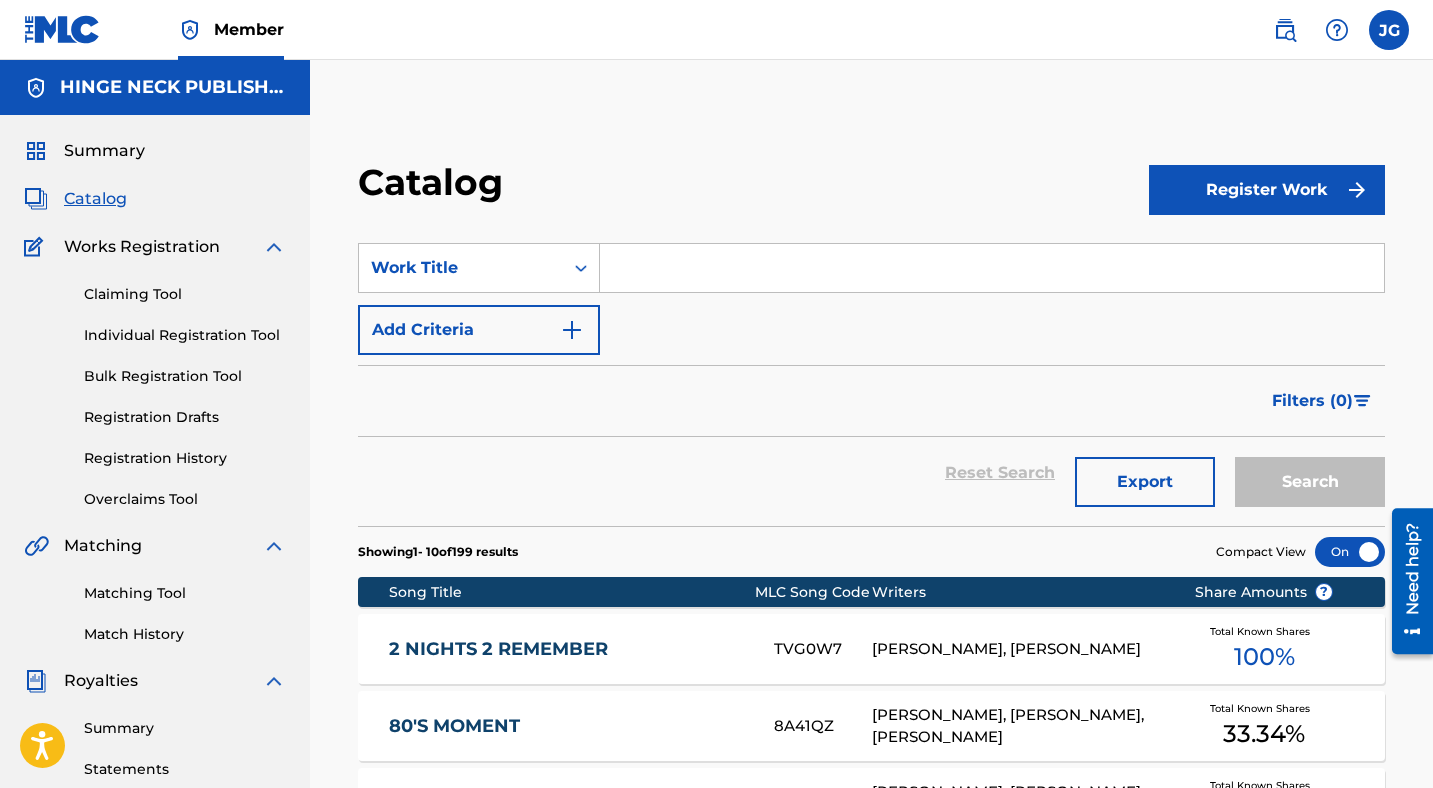 click at bounding box center [992, 268] 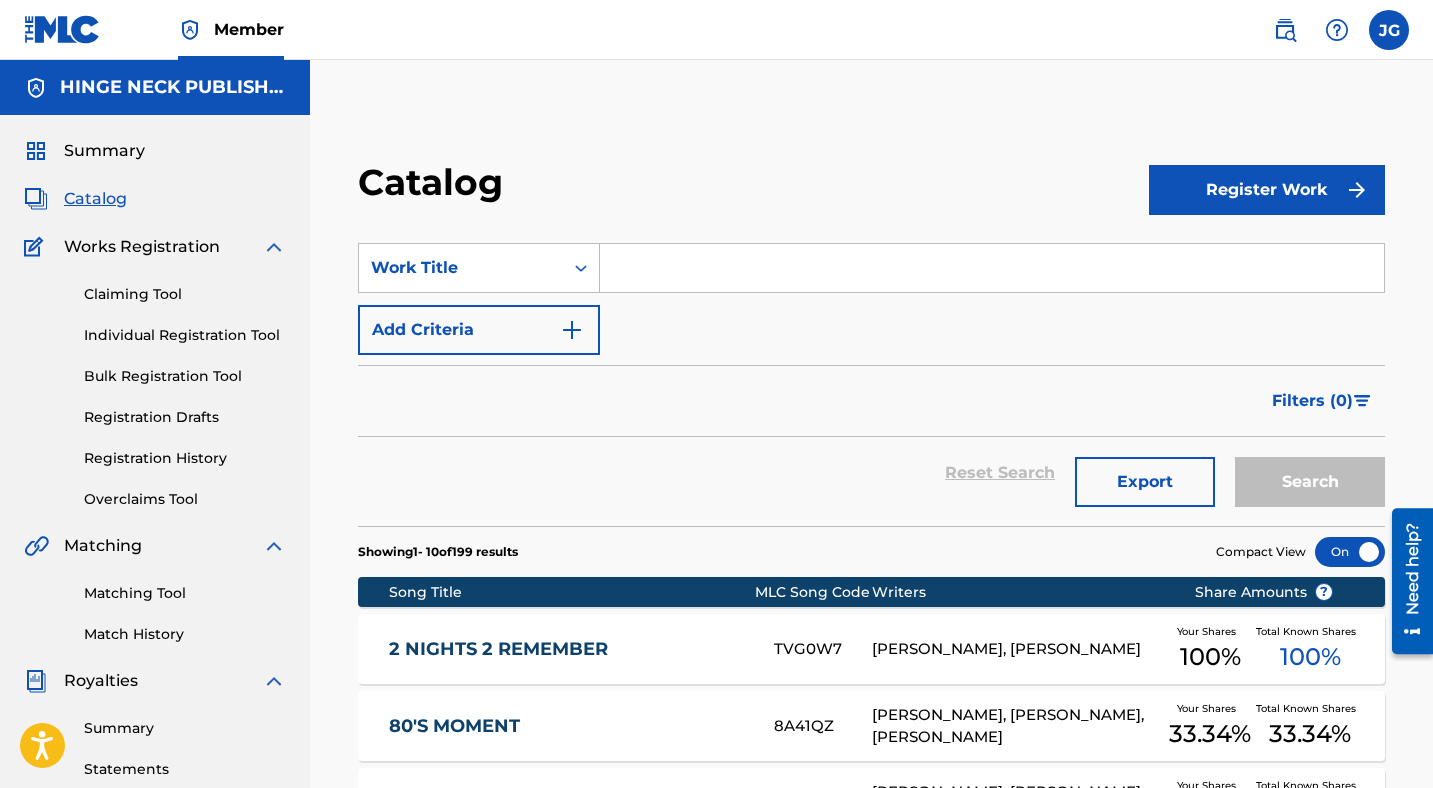 type on "darker side of me" 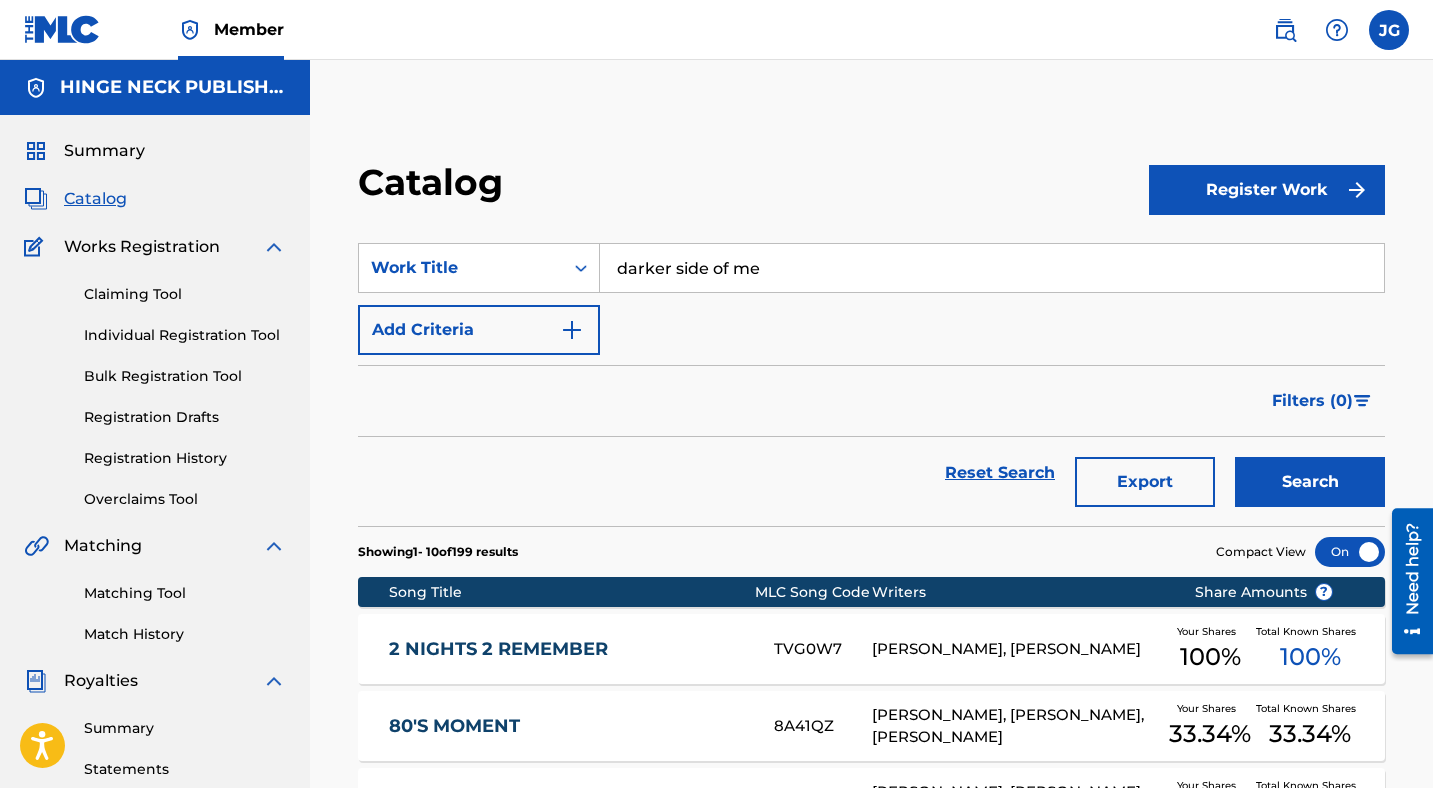 click on "Search" at bounding box center [1310, 482] 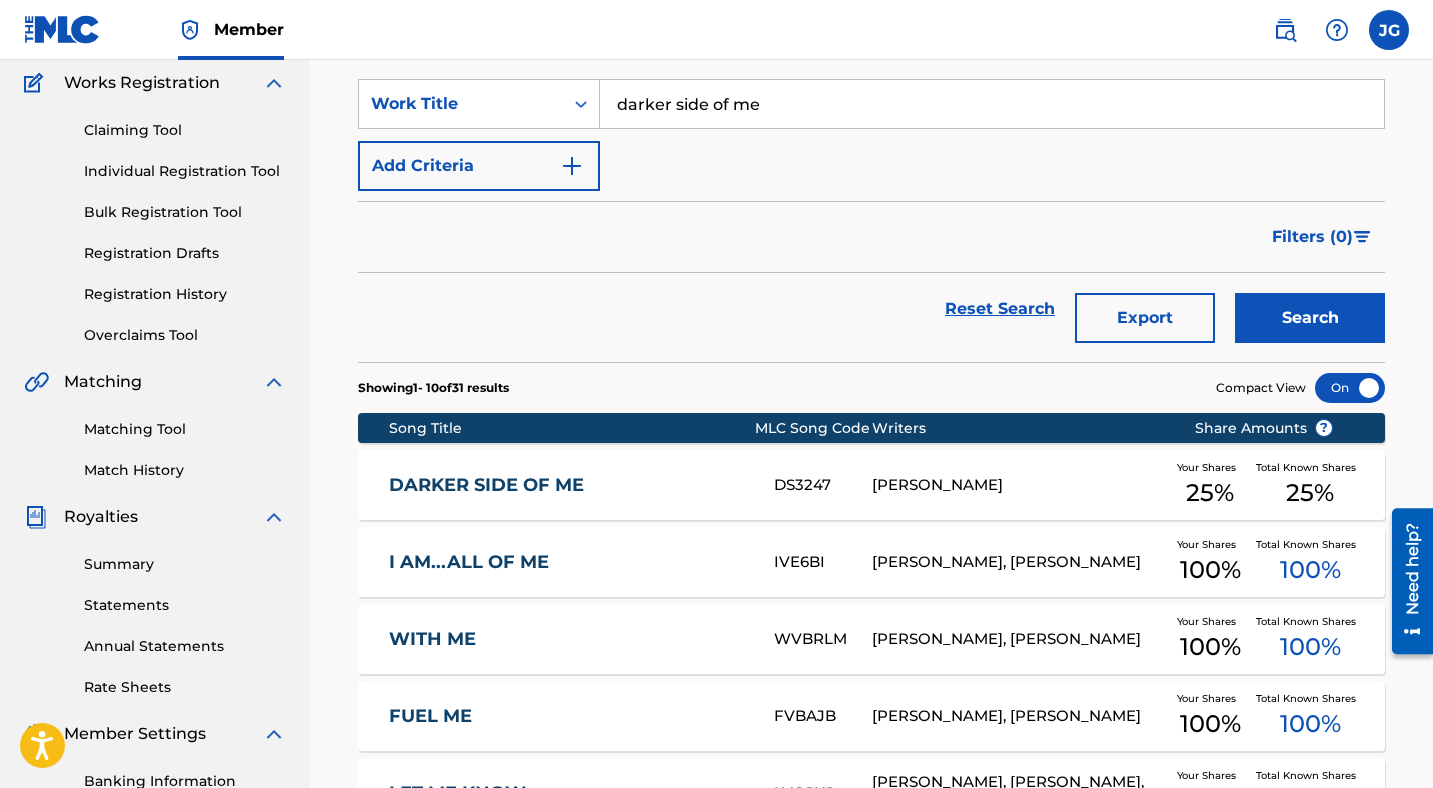 scroll, scrollTop: 167, scrollLeft: 0, axis: vertical 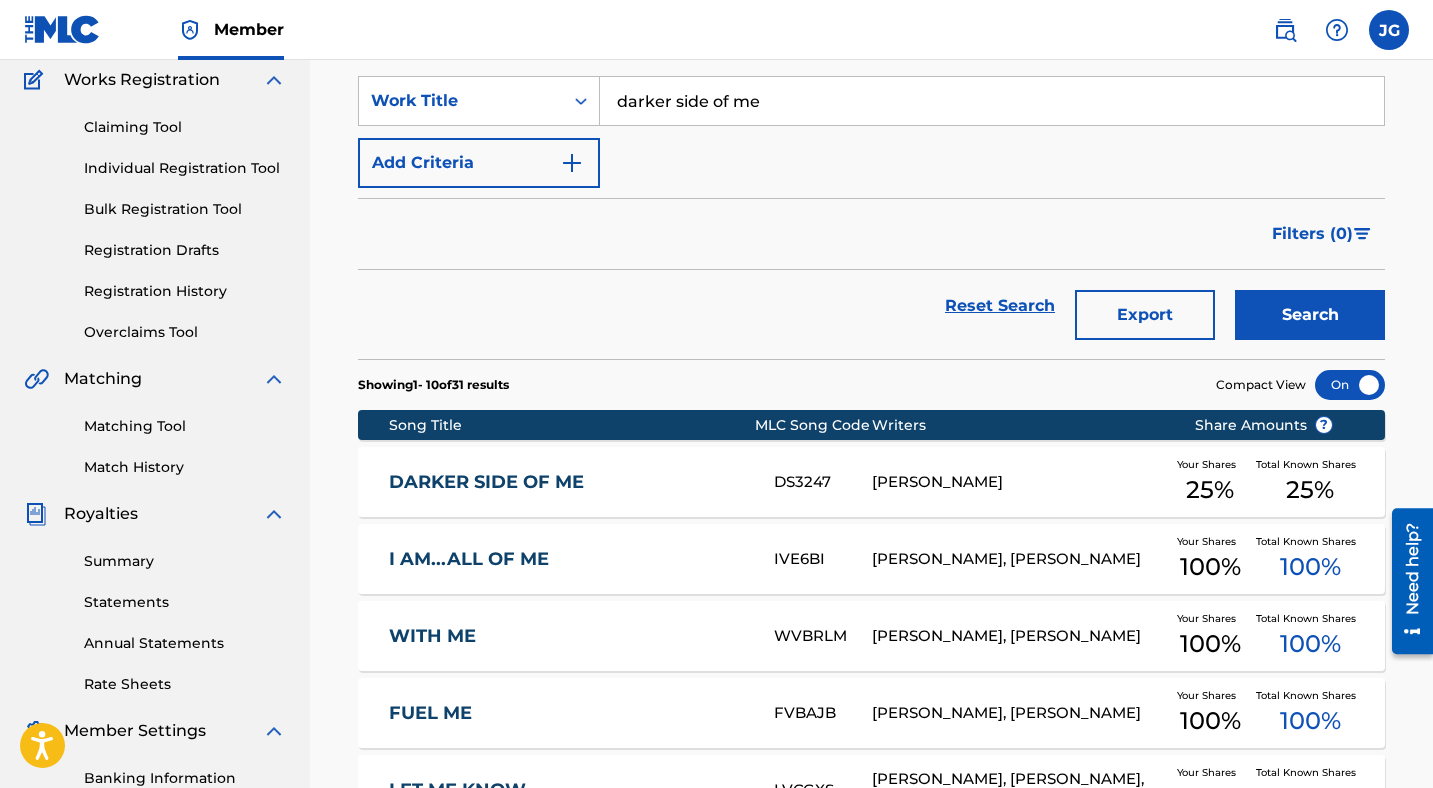 click on "Matching Tool" at bounding box center [185, 426] 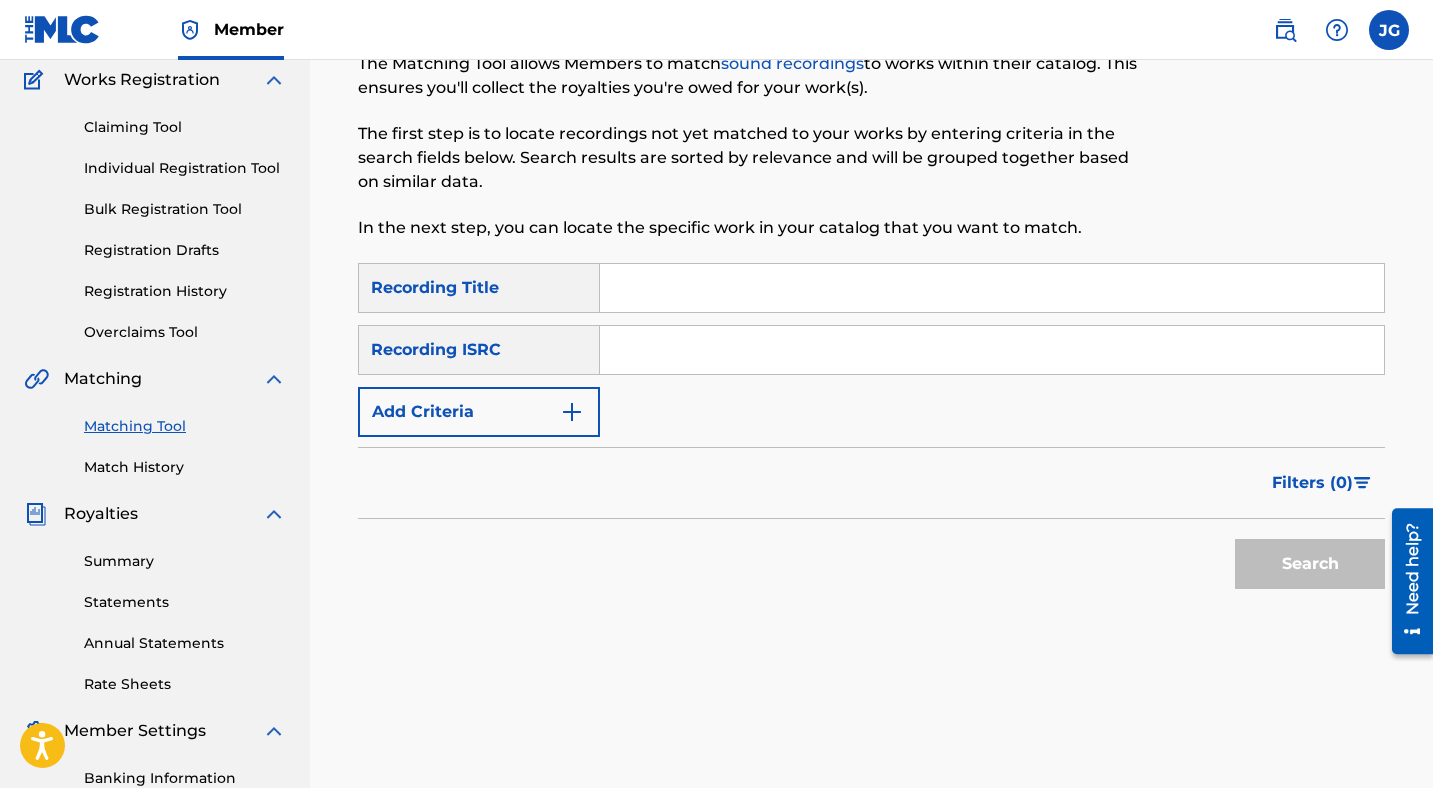 scroll, scrollTop: 0, scrollLeft: 0, axis: both 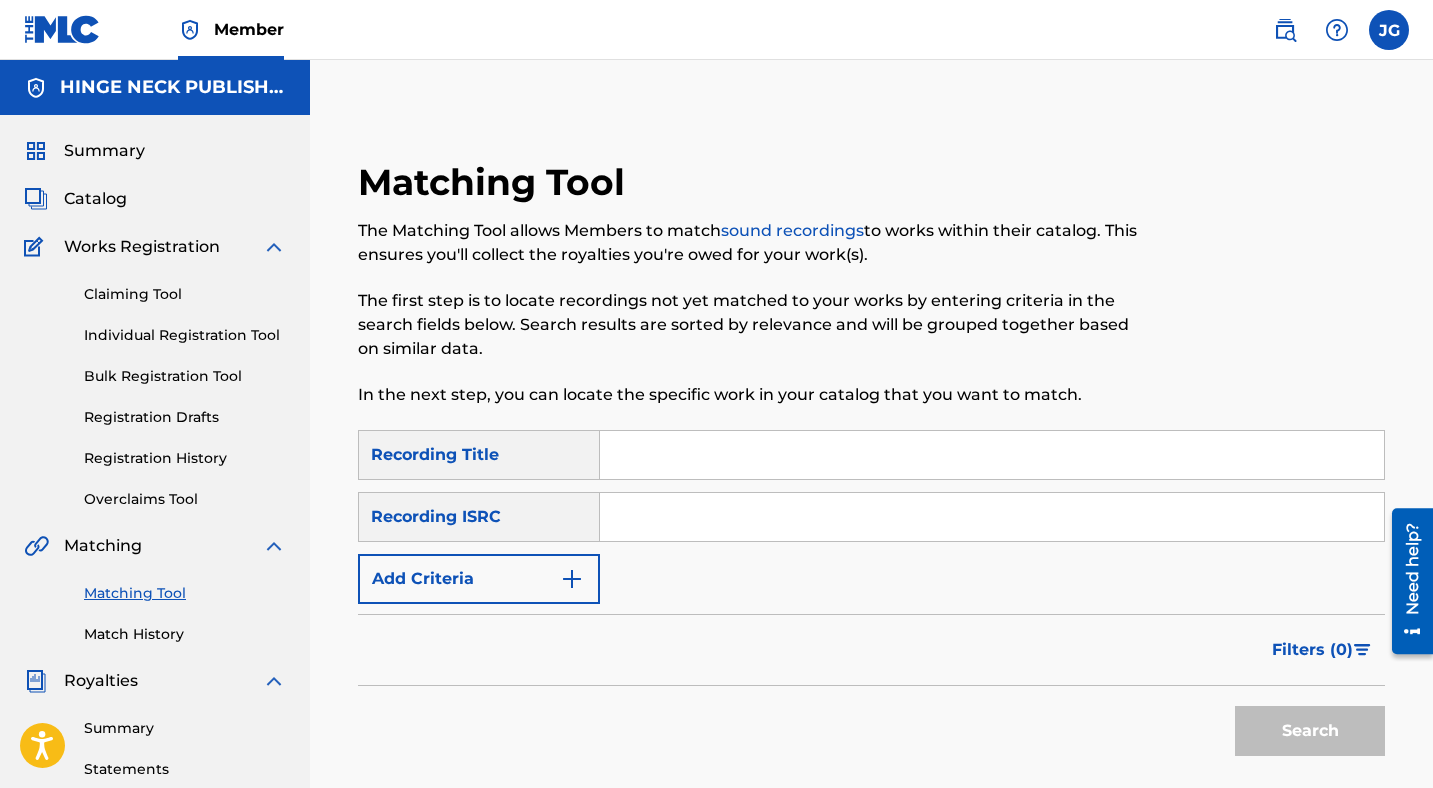 click at bounding box center (992, 455) 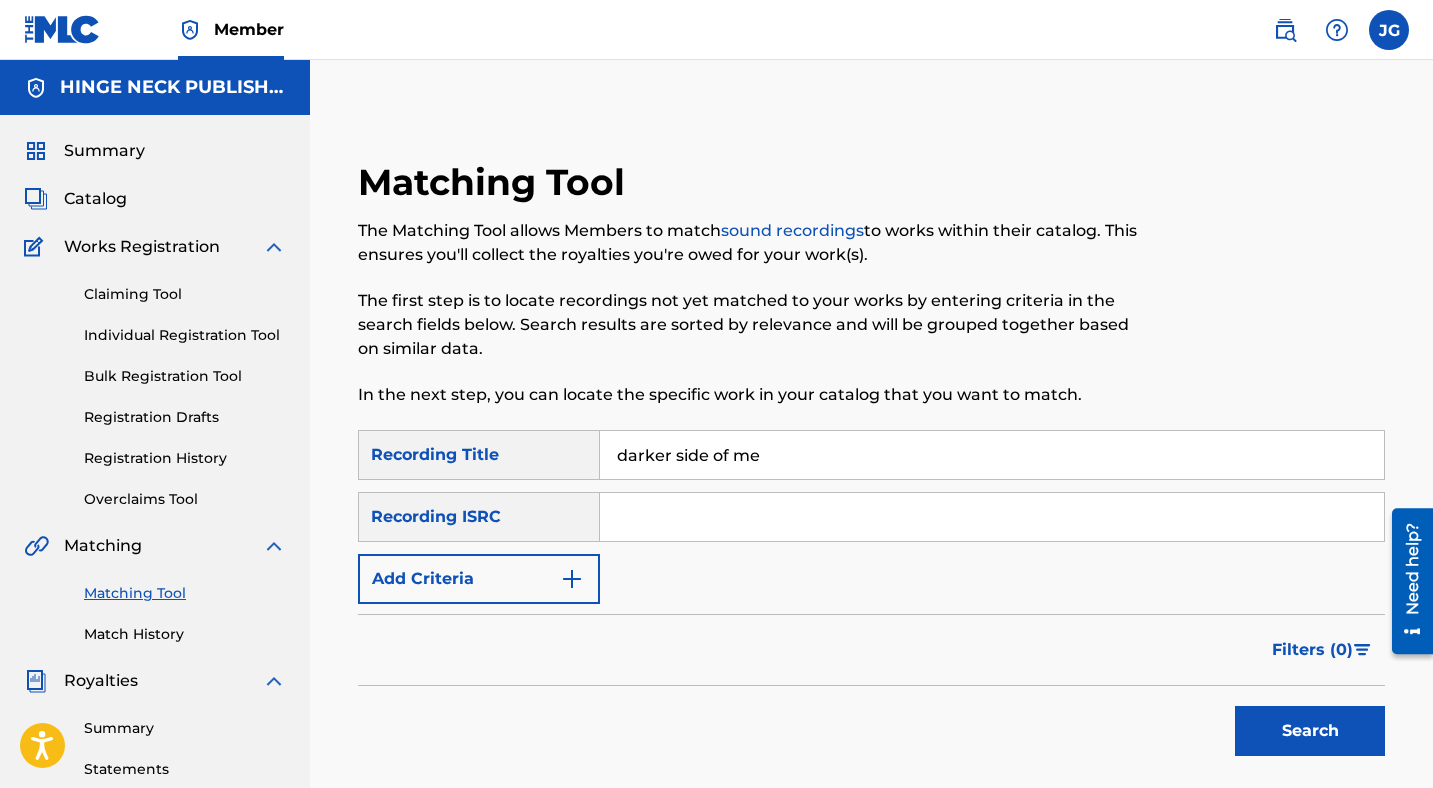 click on "Add Criteria" at bounding box center [479, 579] 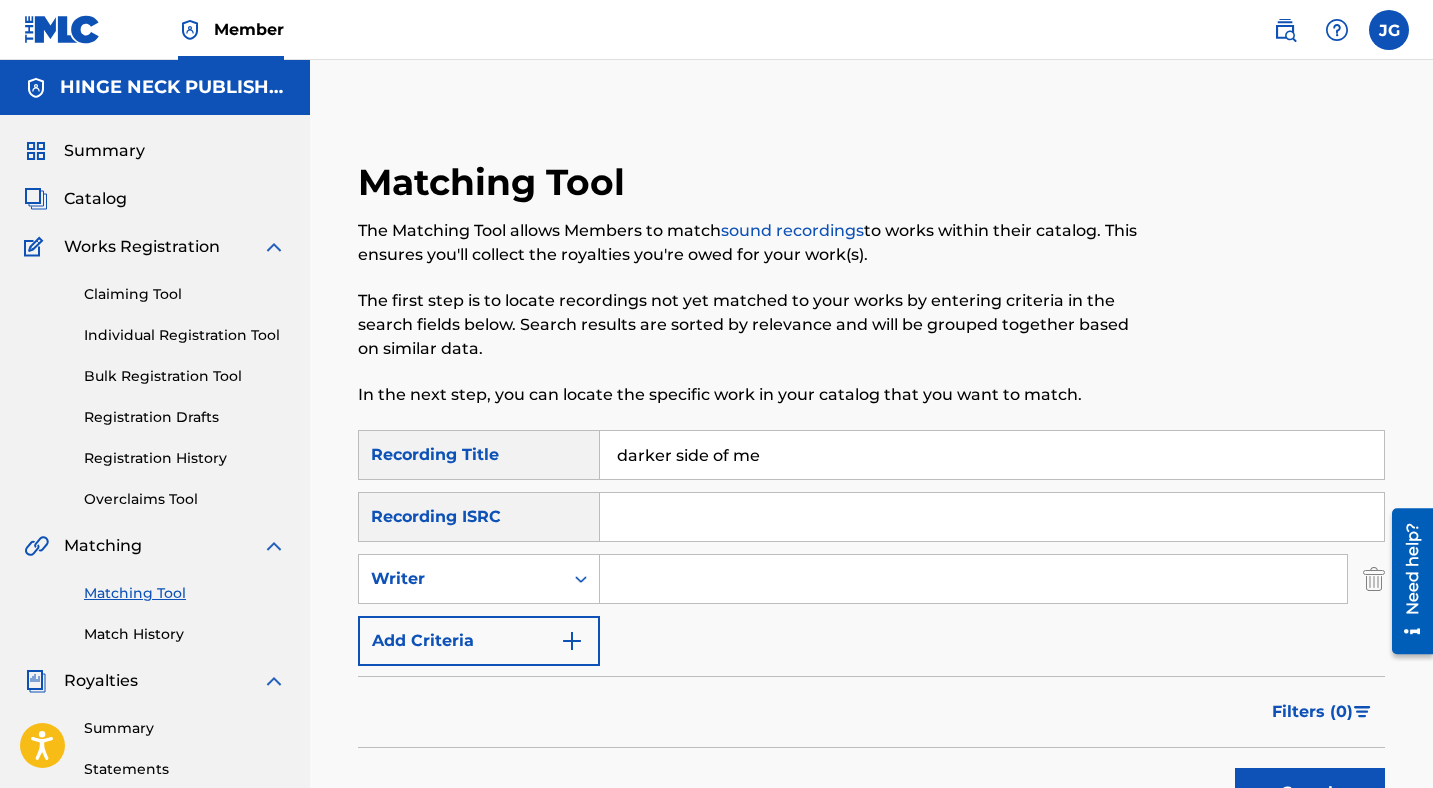 click at bounding box center [973, 579] 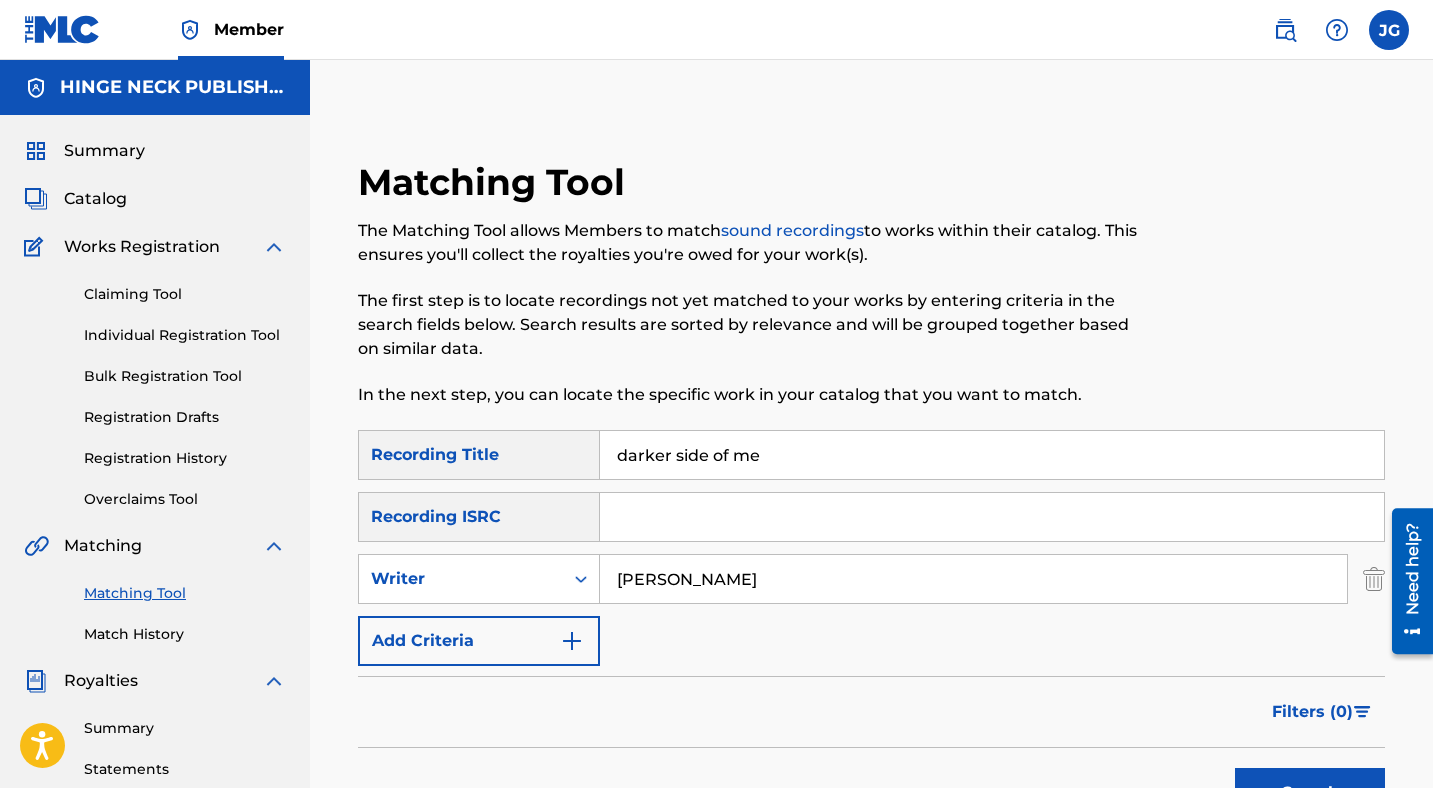 type on "[PERSON_NAME]" 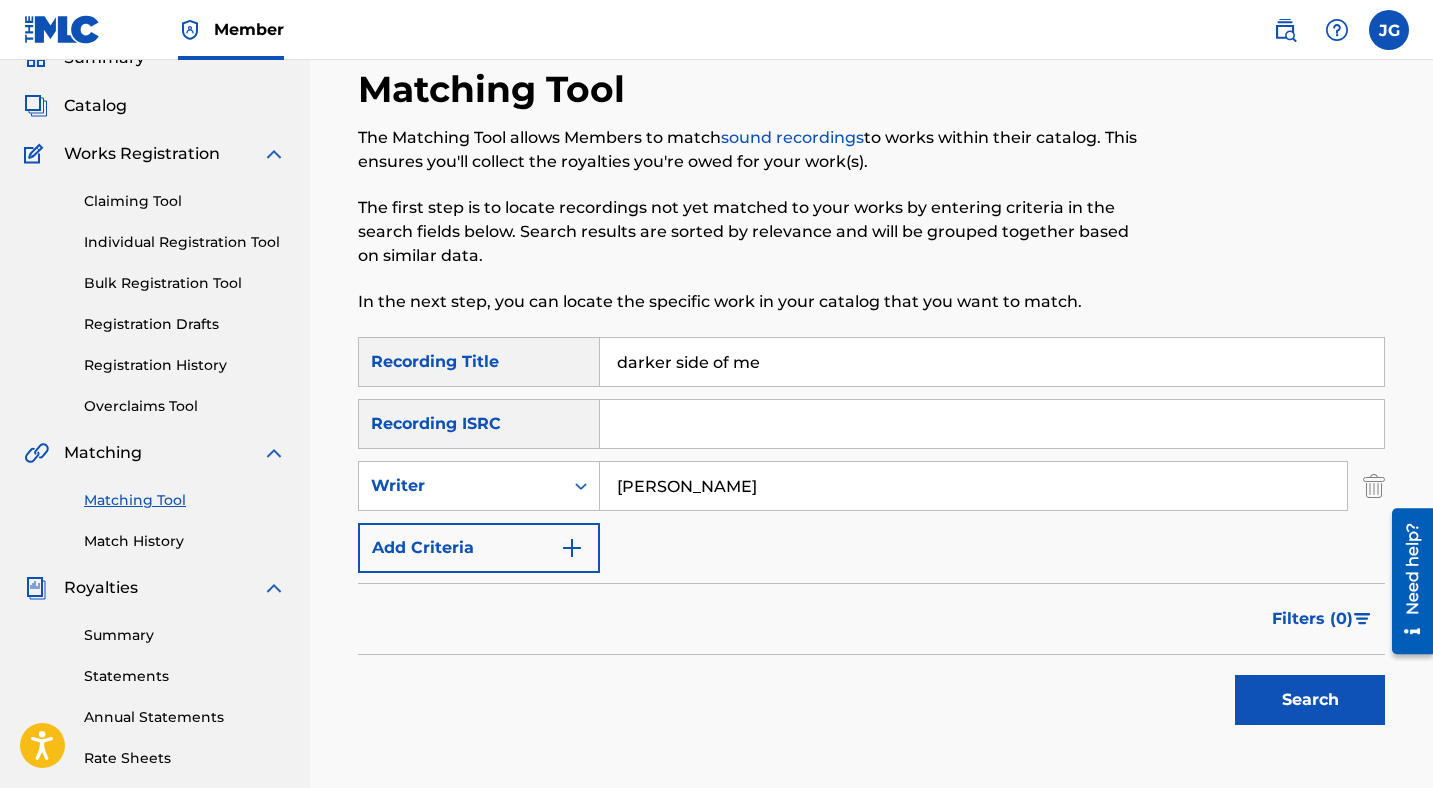scroll, scrollTop: 159, scrollLeft: 0, axis: vertical 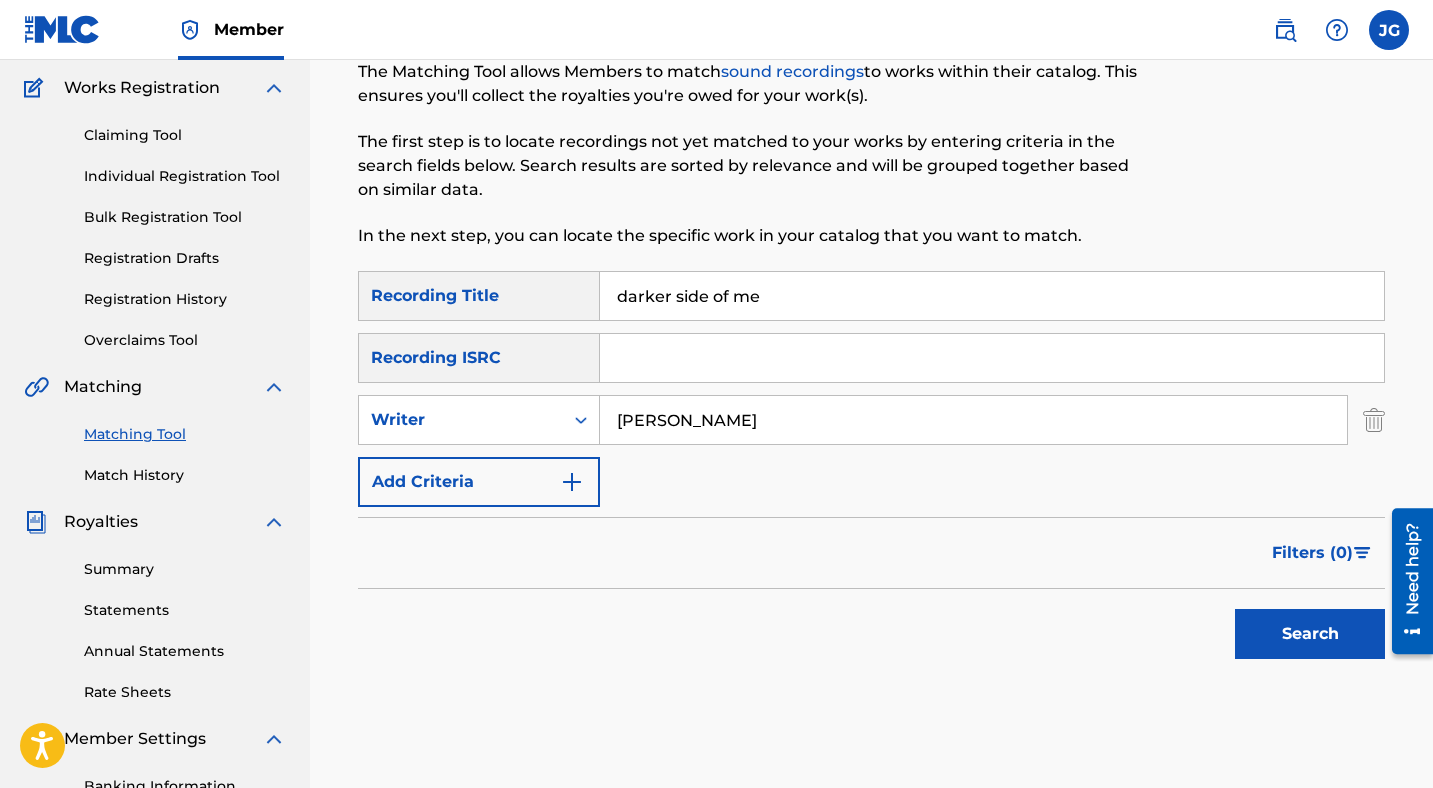 click on "Search" at bounding box center (1310, 634) 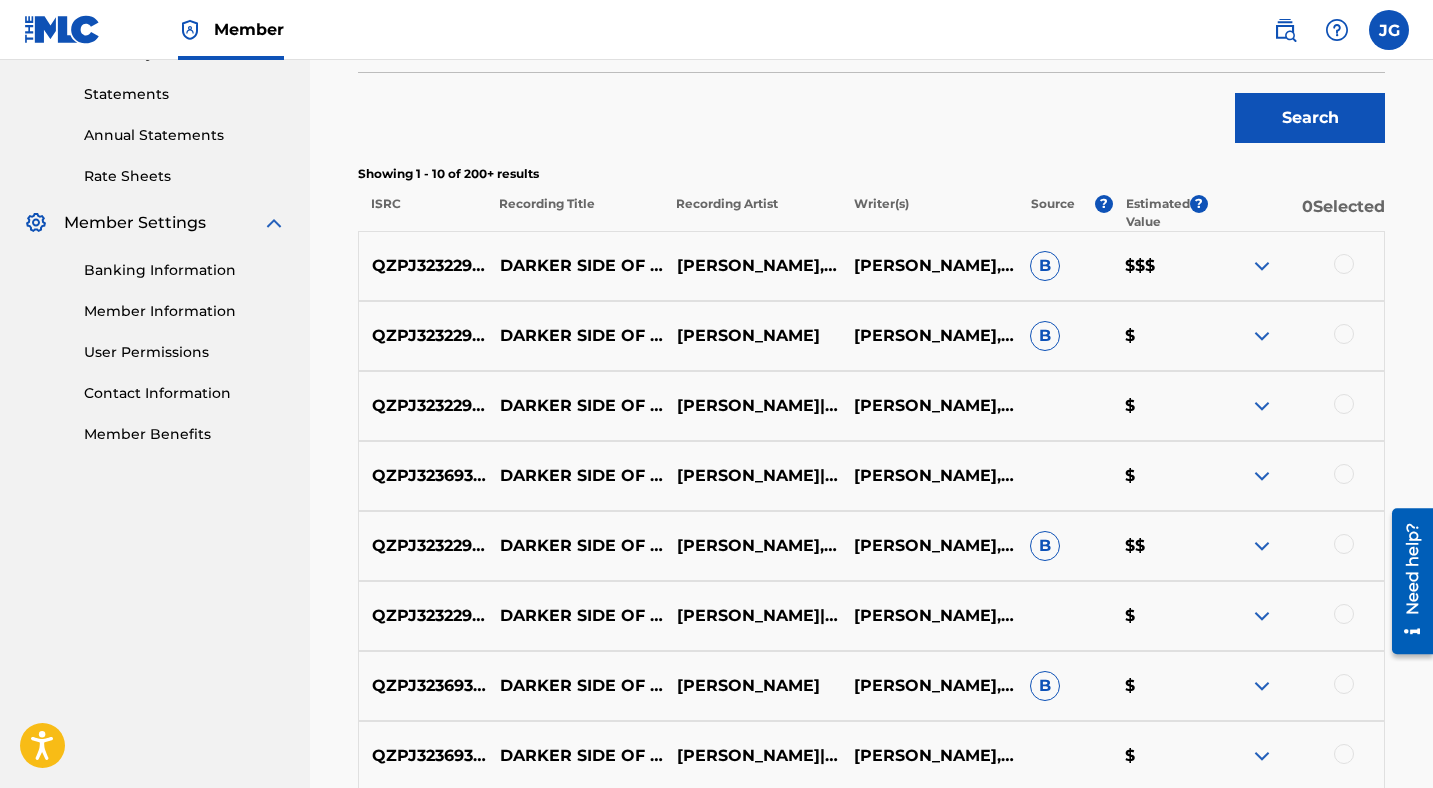 scroll, scrollTop: 680, scrollLeft: 0, axis: vertical 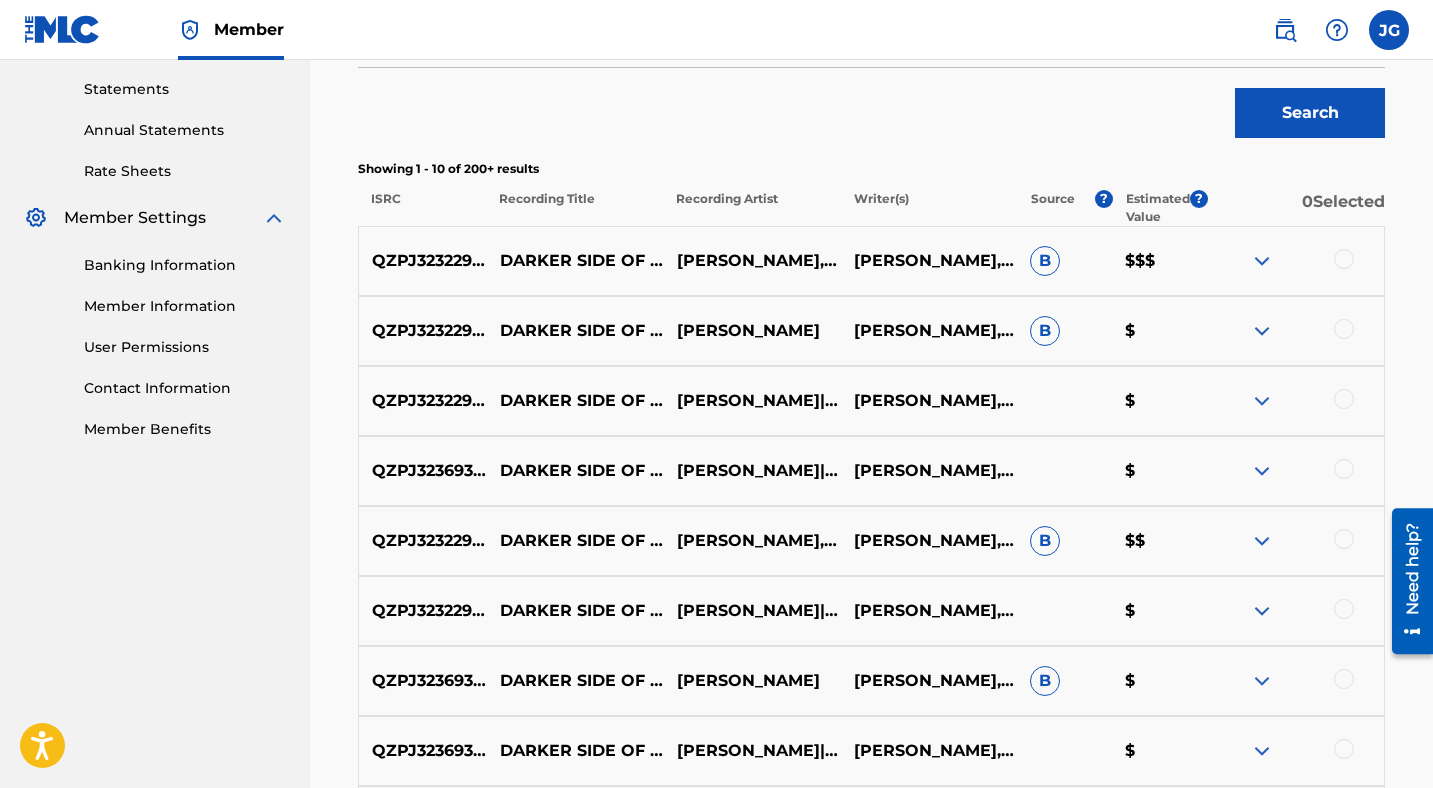 click at bounding box center (1344, 259) 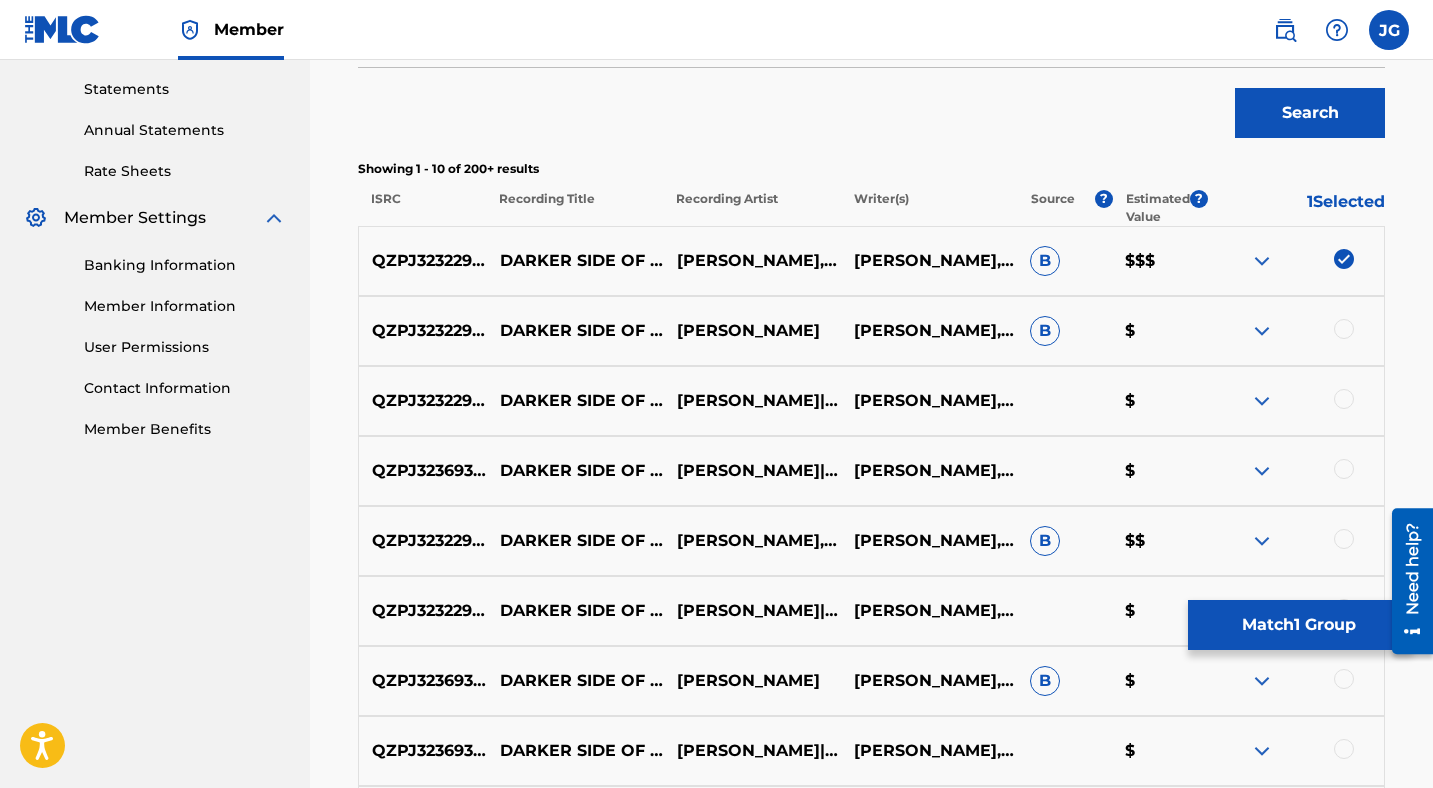 click at bounding box center [1344, 329] 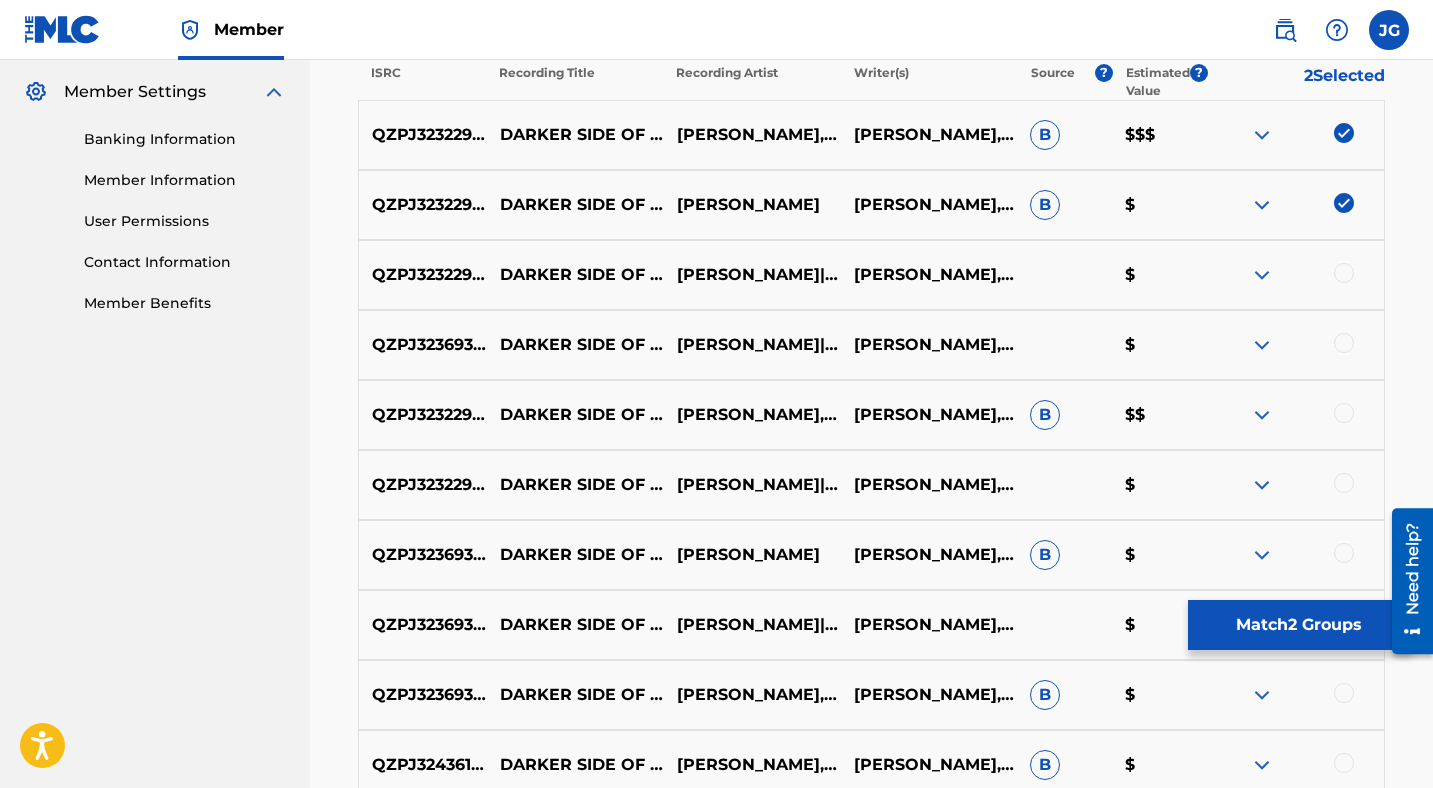 scroll, scrollTop: 808, scrollLeft: 0, axis: vertical 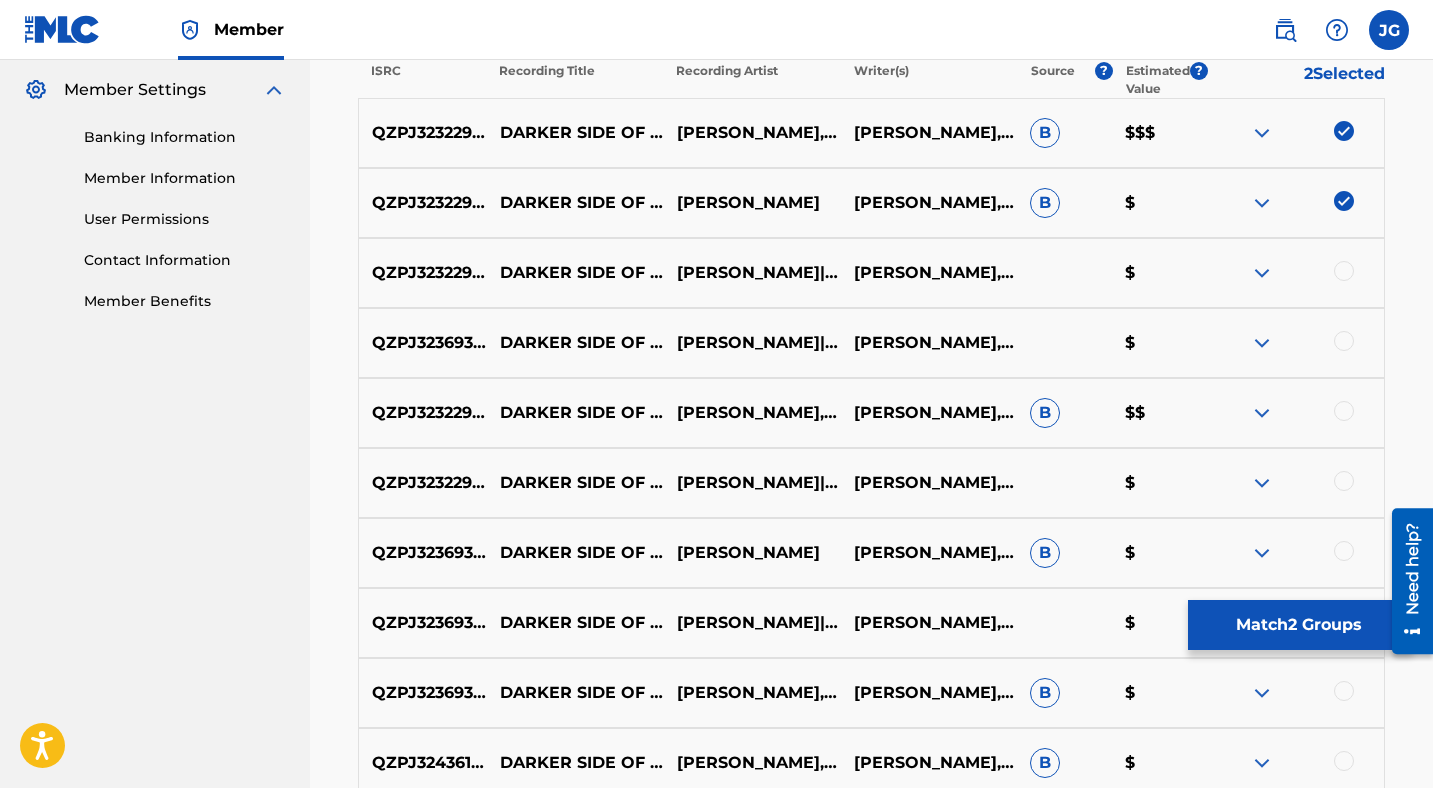 click at bounding box center [1344, 271] 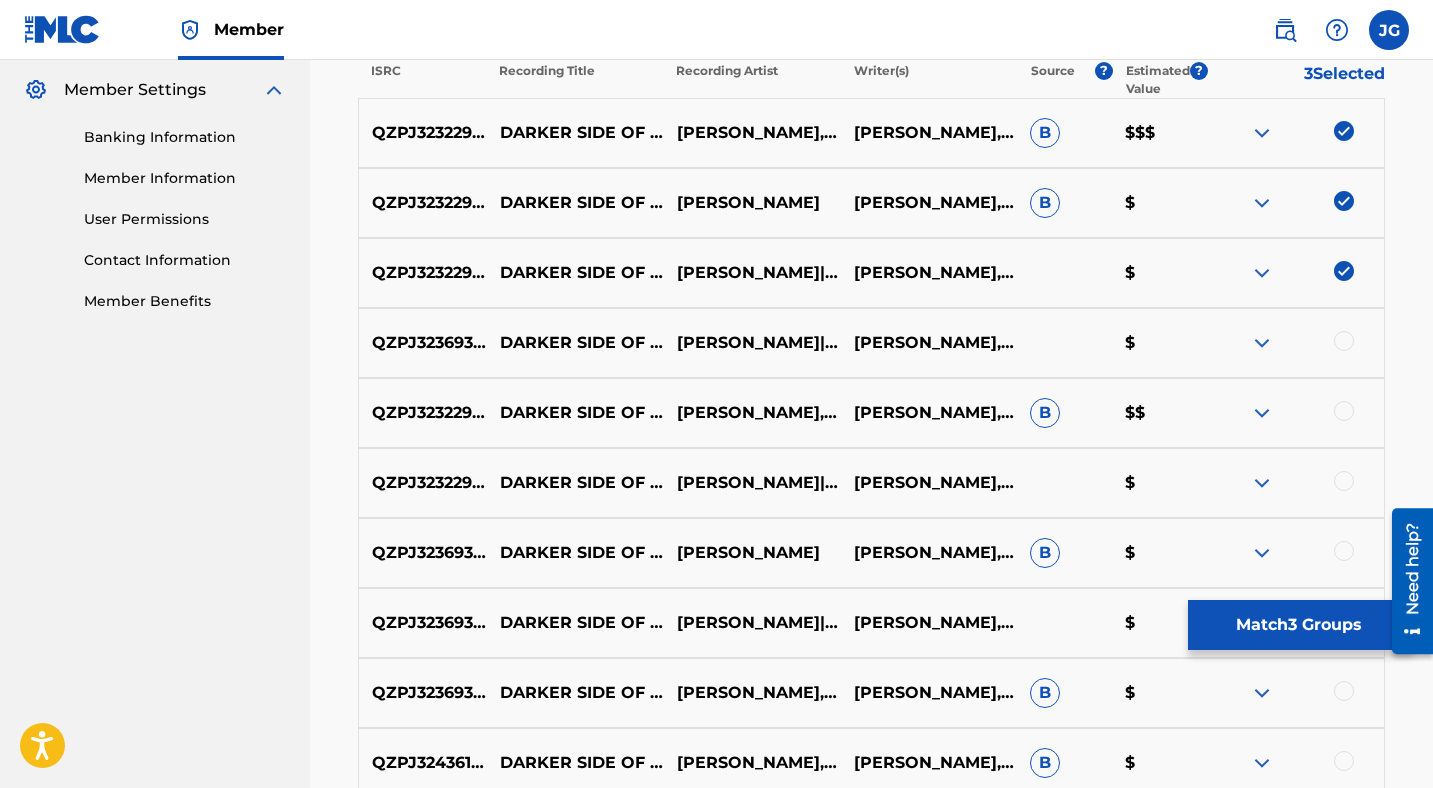 click at bounding box center (1344, 341) 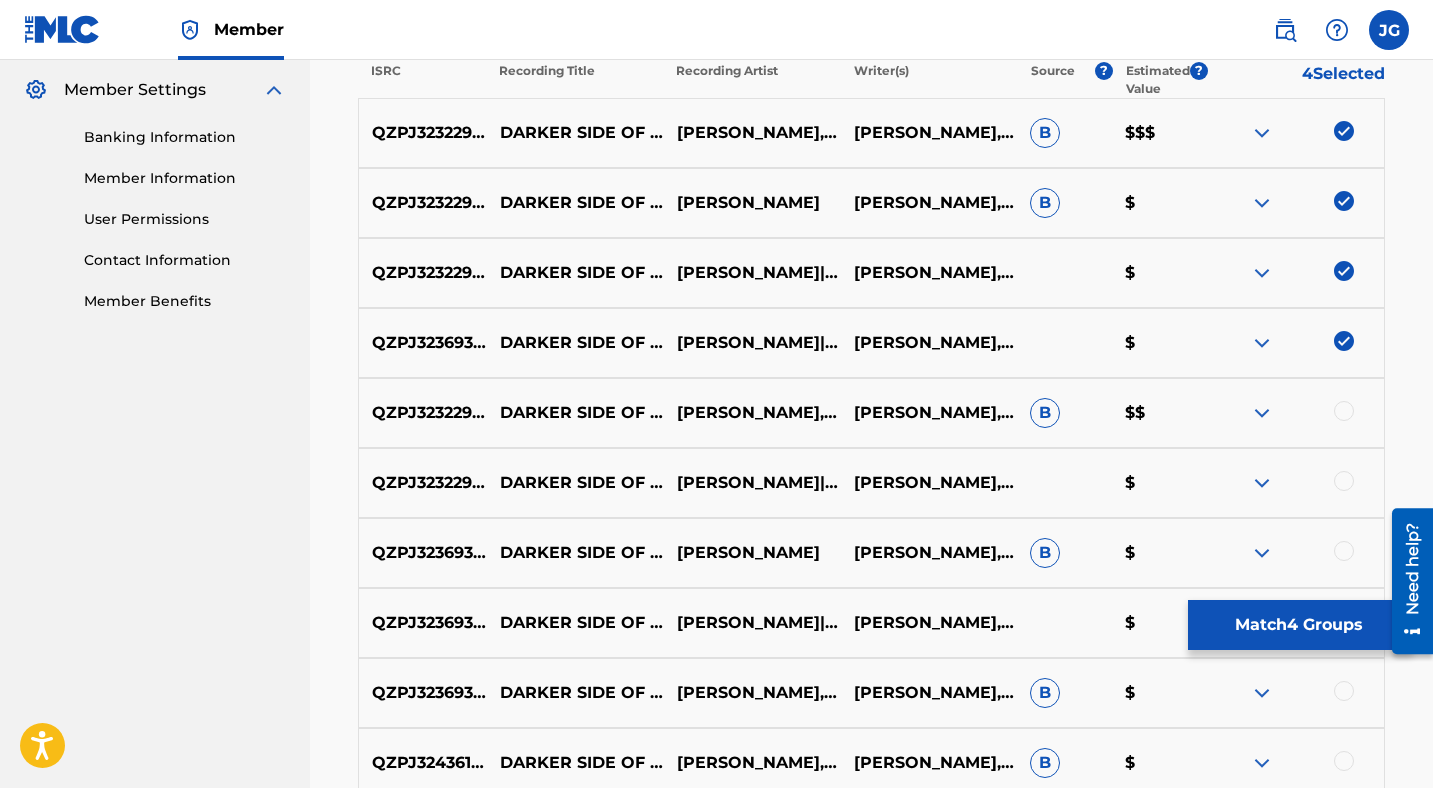 click at bounding box center (1344, 411) 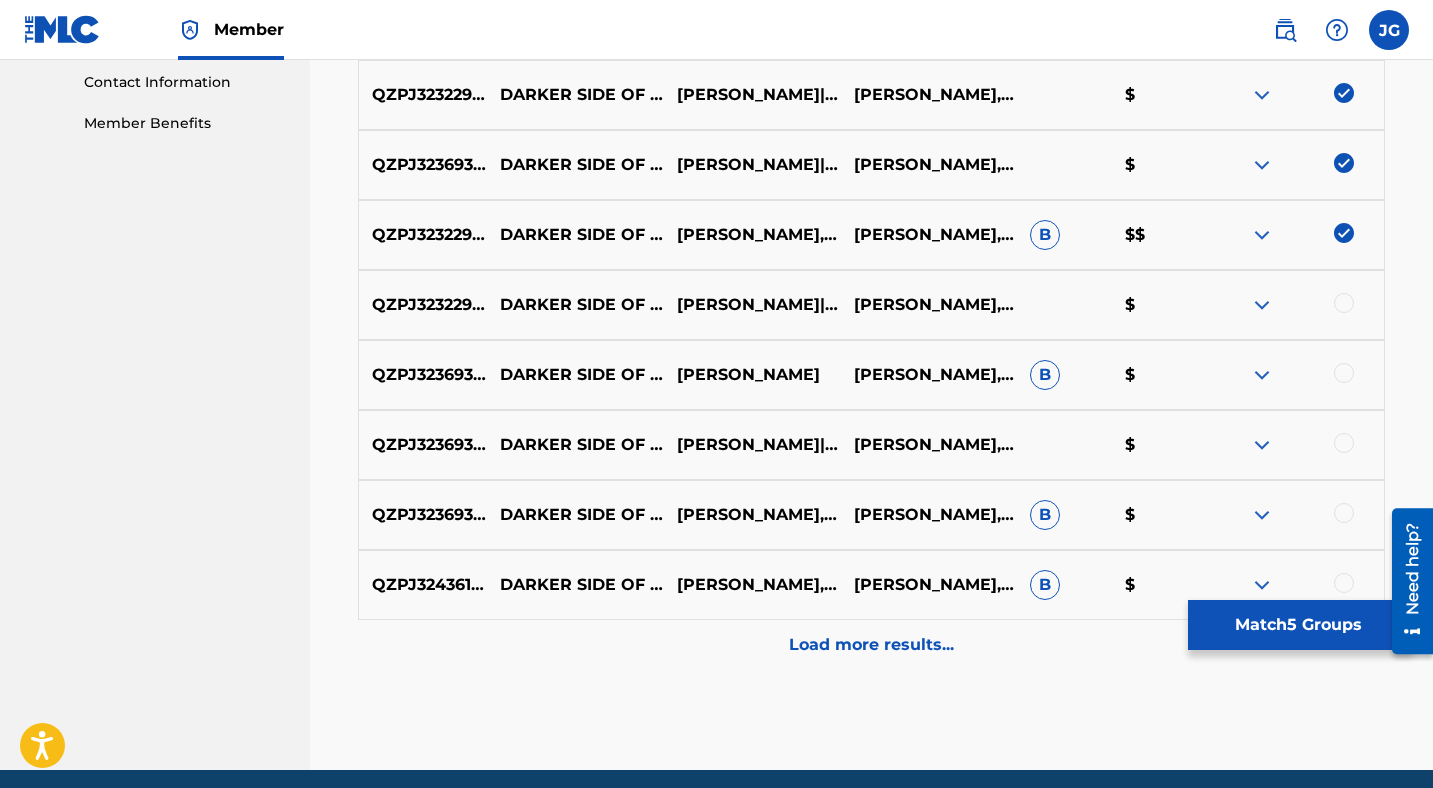 scroll, scrollTop: 1036, scrollLeft: 0, axis: vertical 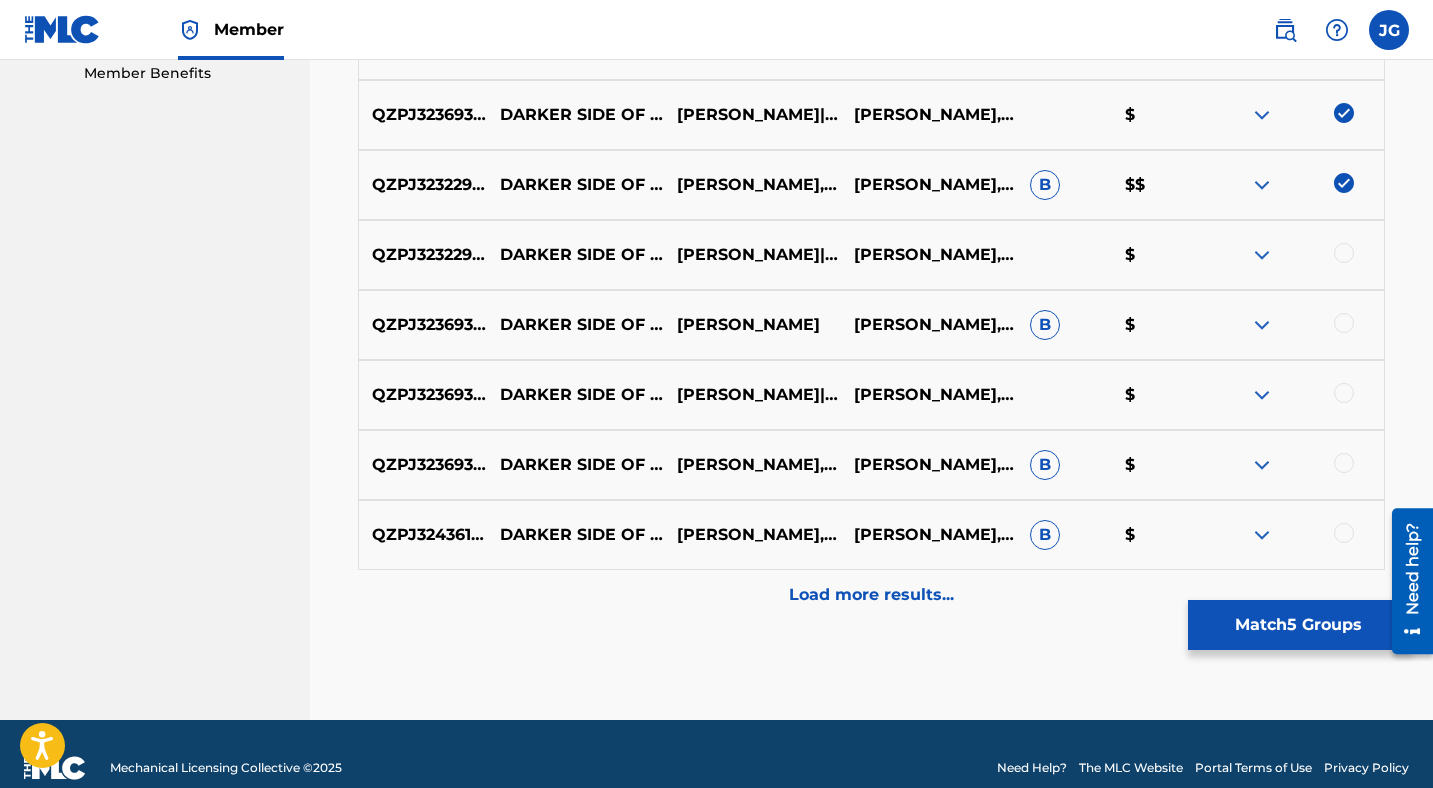 click at bounding box center (1344, 253) 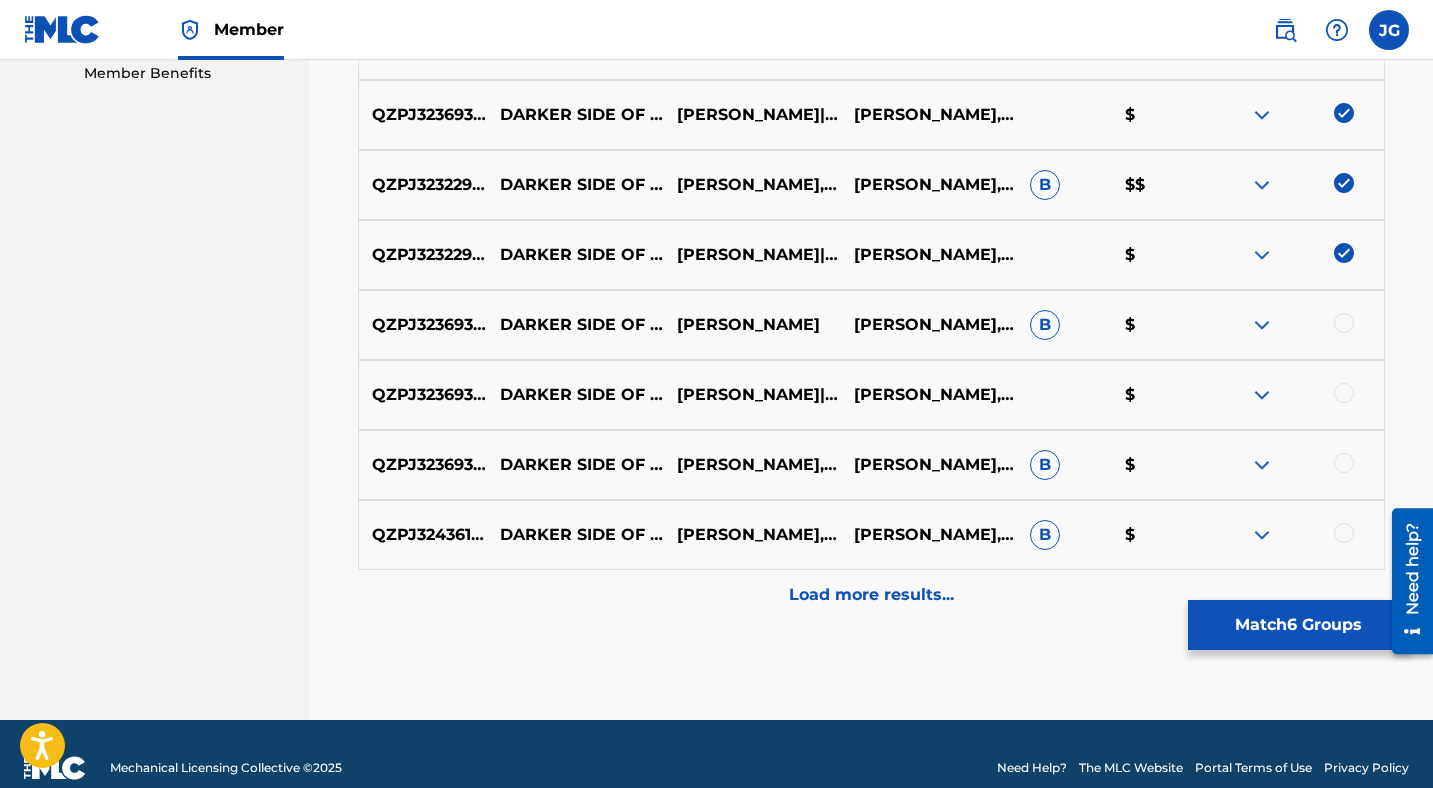 click at bounding box center (1344, 323) 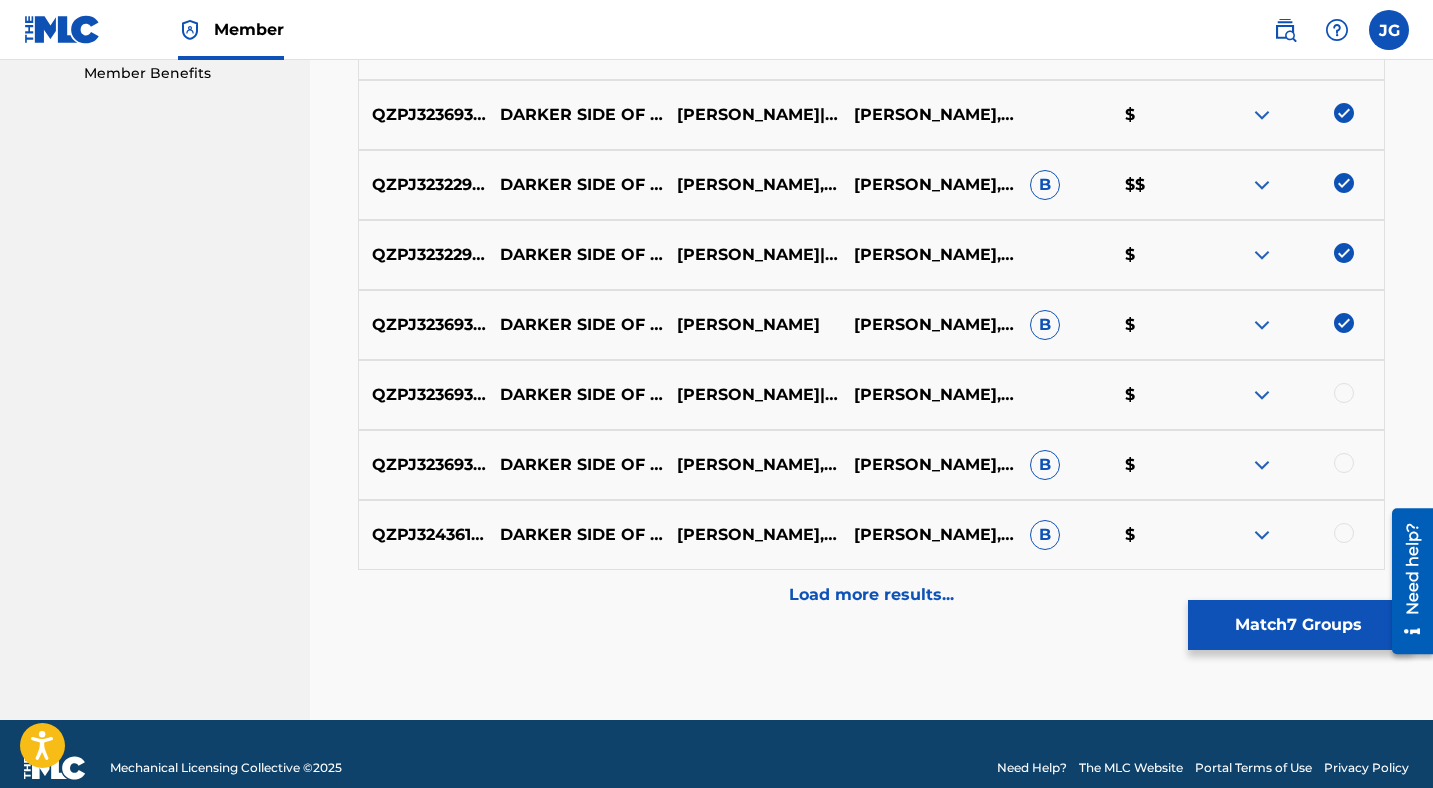 click at bounding box center [1344, 393] 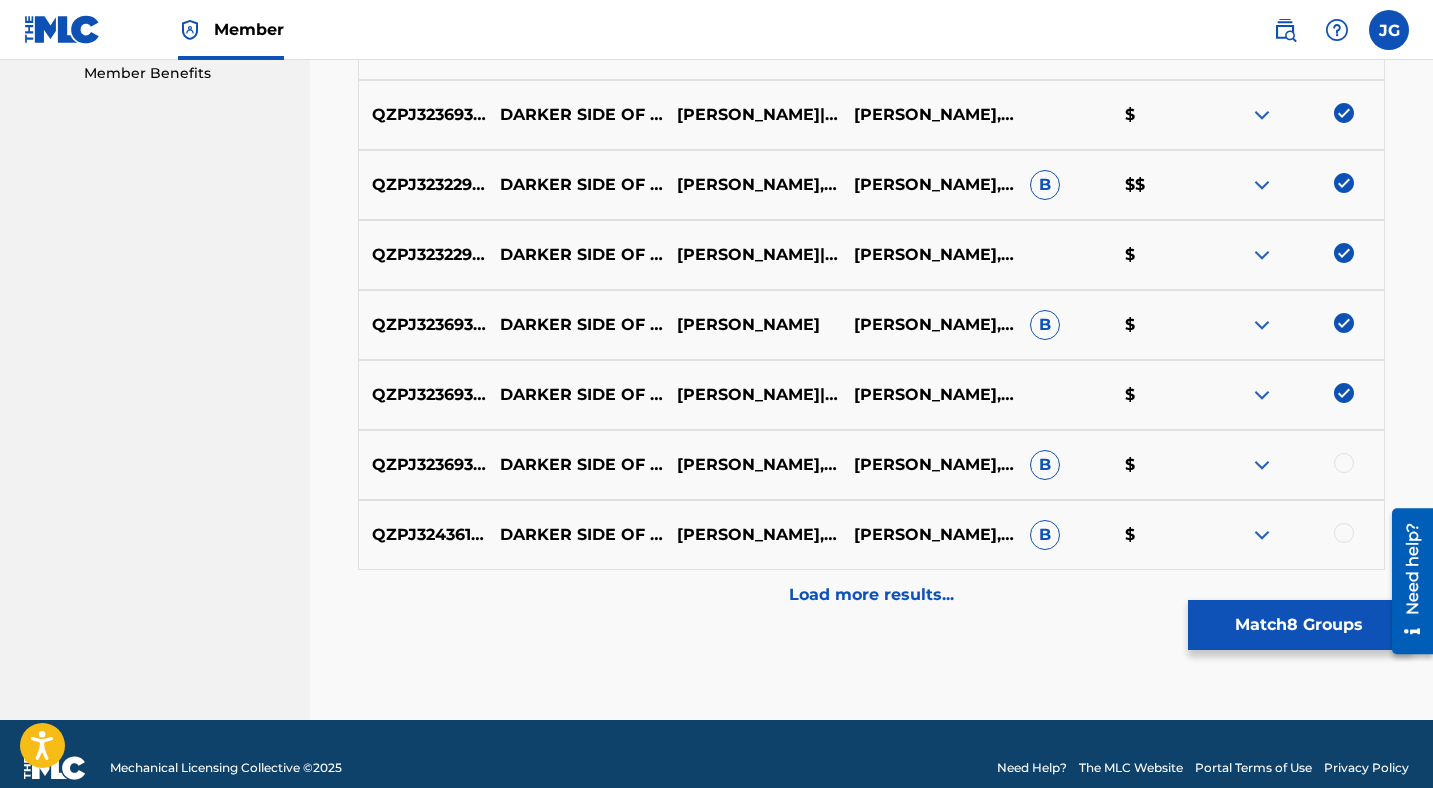 click at bounding box center (1344, 463) 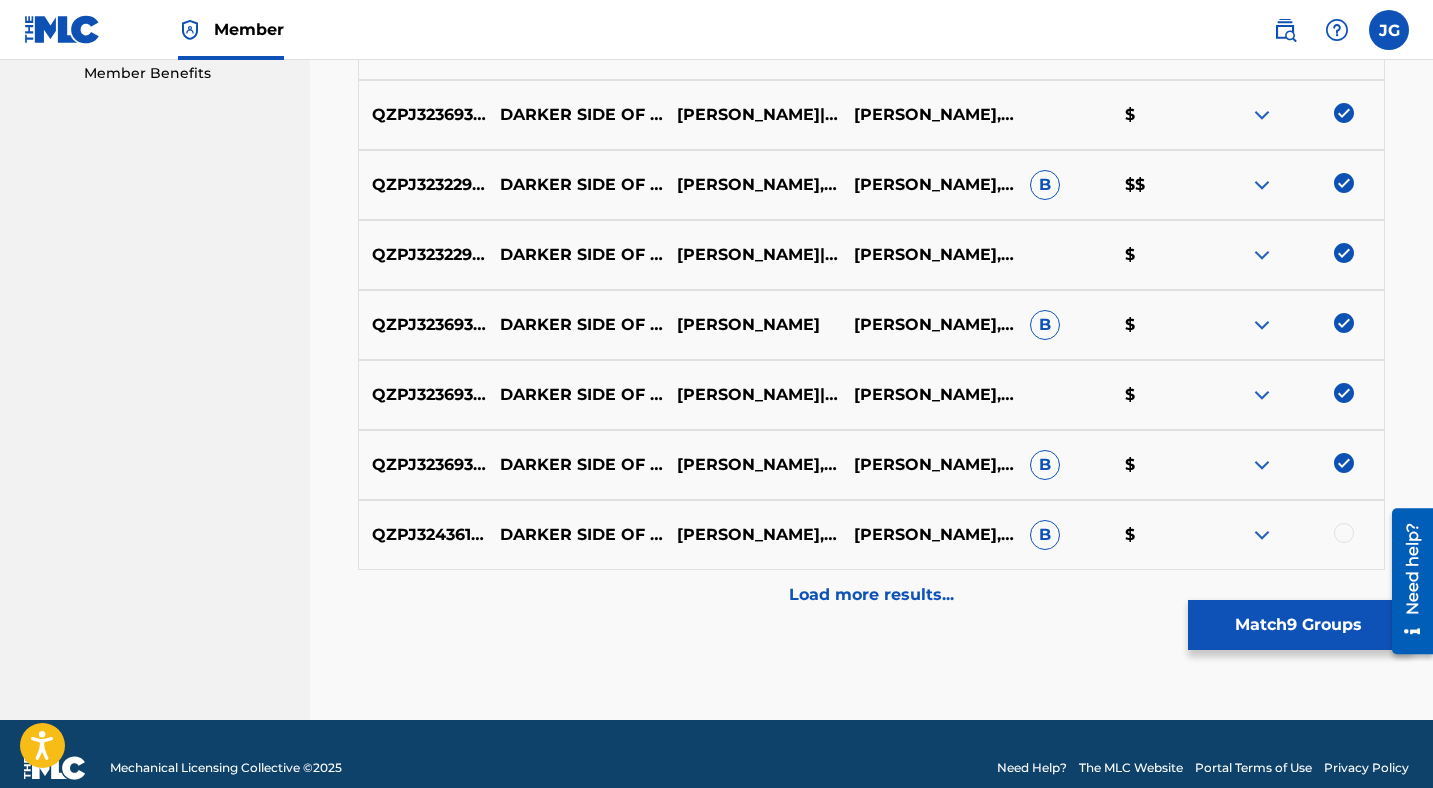click at bounding box center (1344, 533) 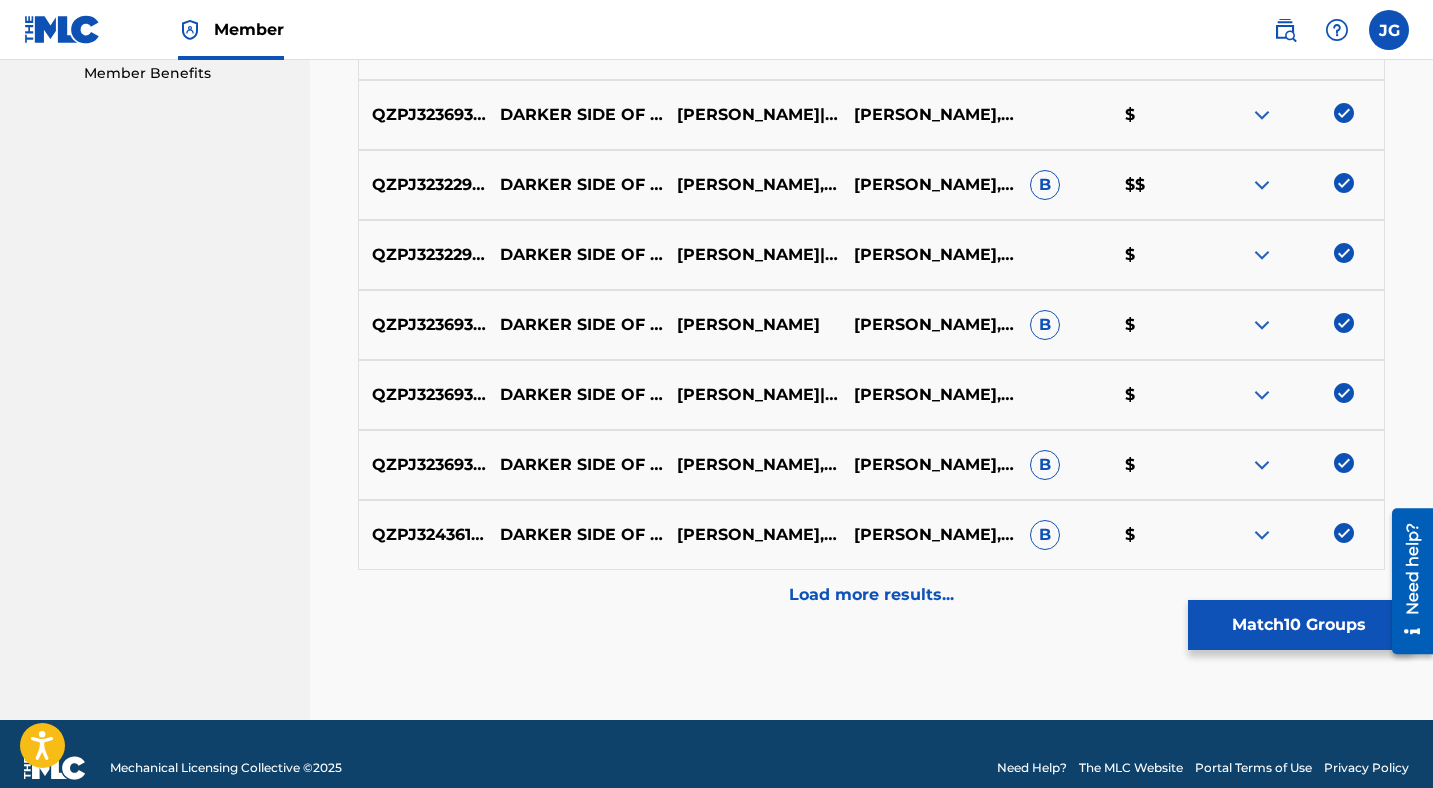 scroll, scrollTop: 1064, scrollLeft: 0, axis: vertical 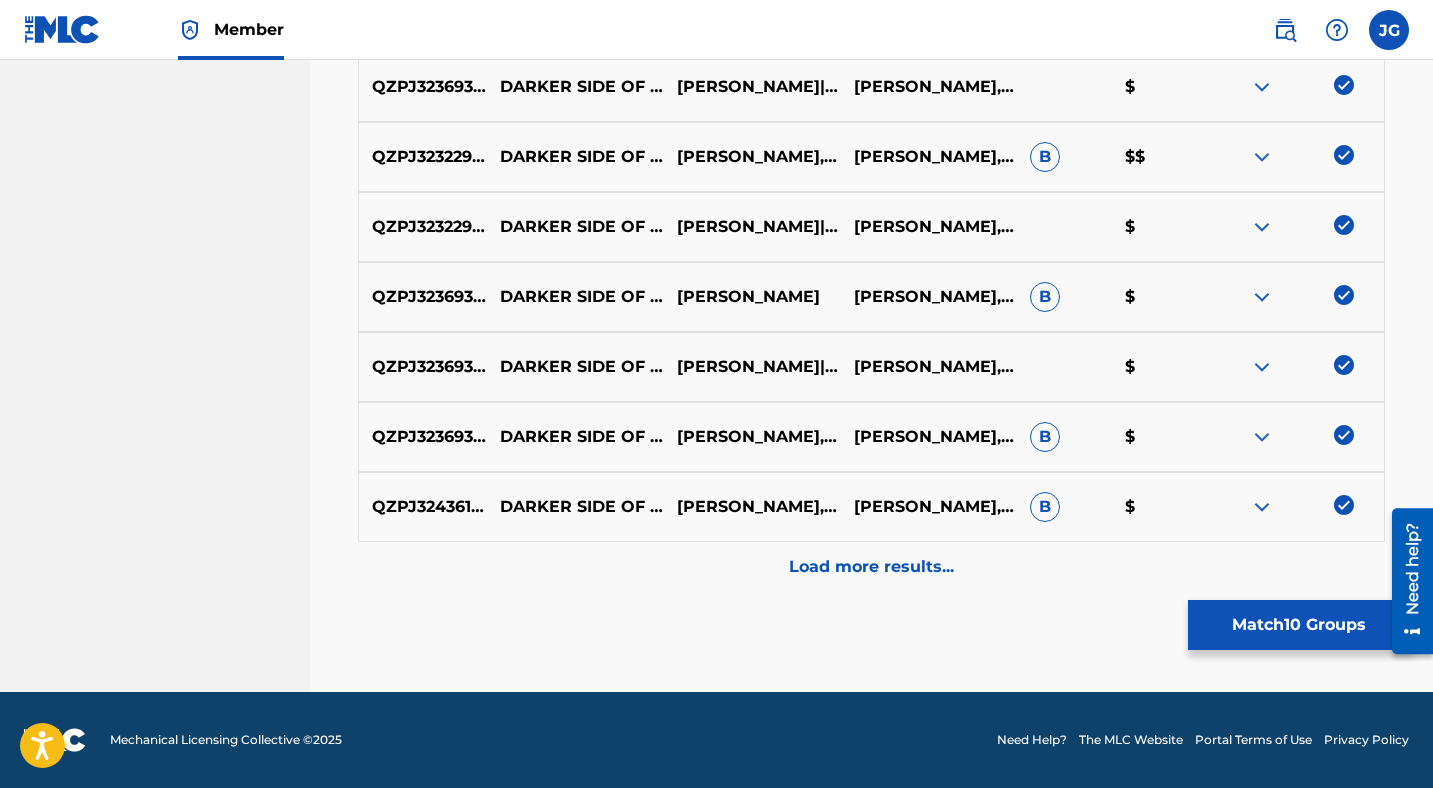 click on "Load more results..." at bounding box center (871, 567) 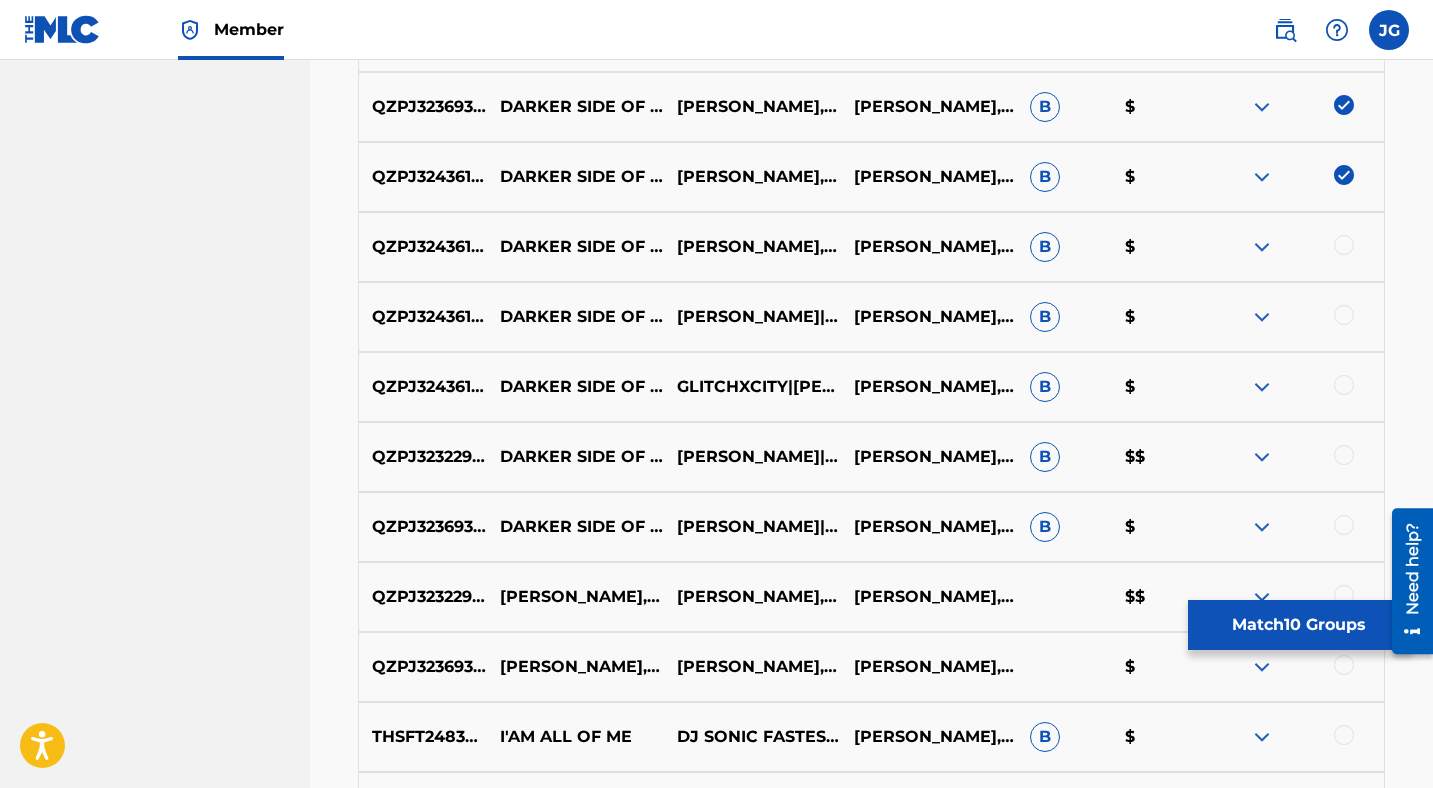scroll, scrollTop: 1396, scrollLeft: 0, axis: vertical 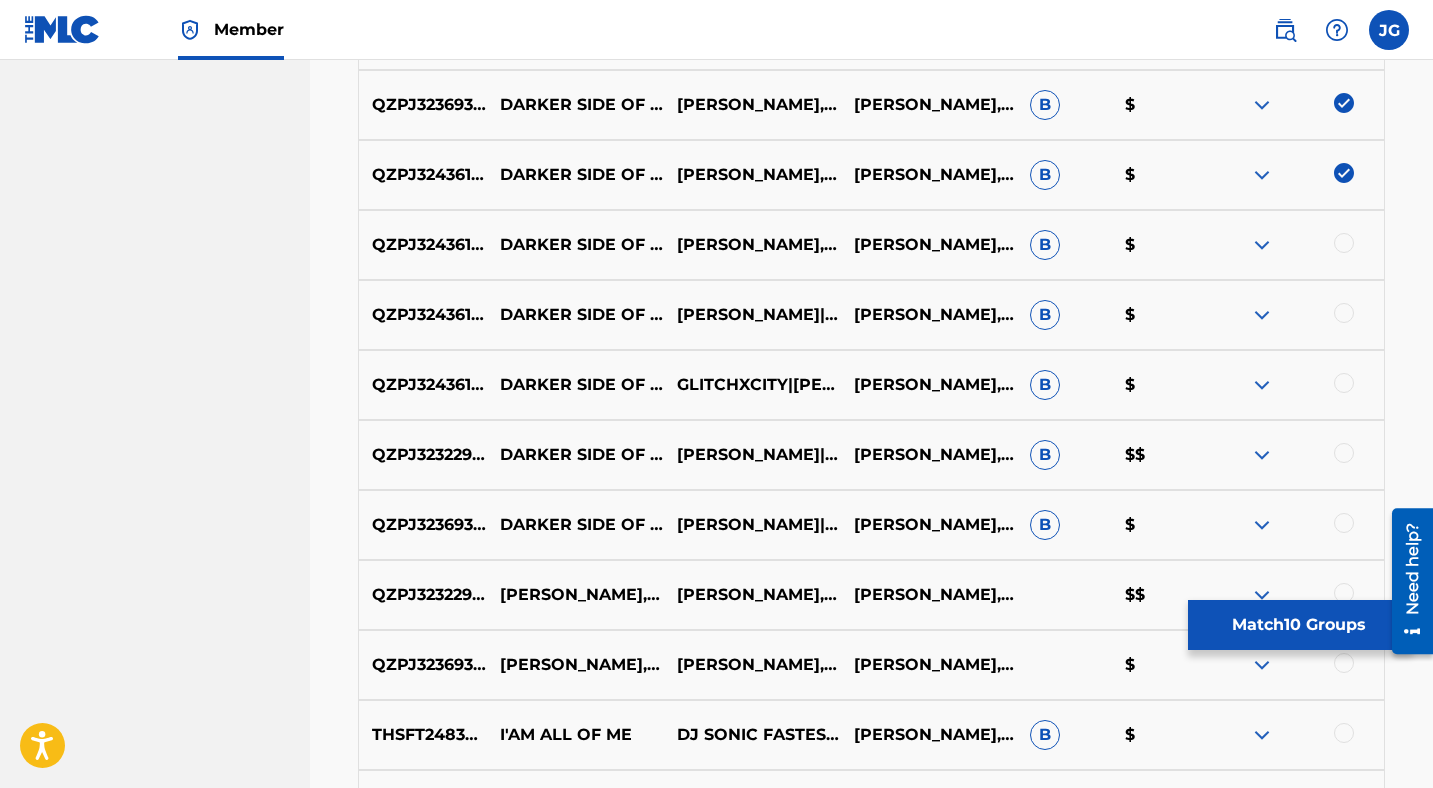 click at bounding box center (1344, 243) 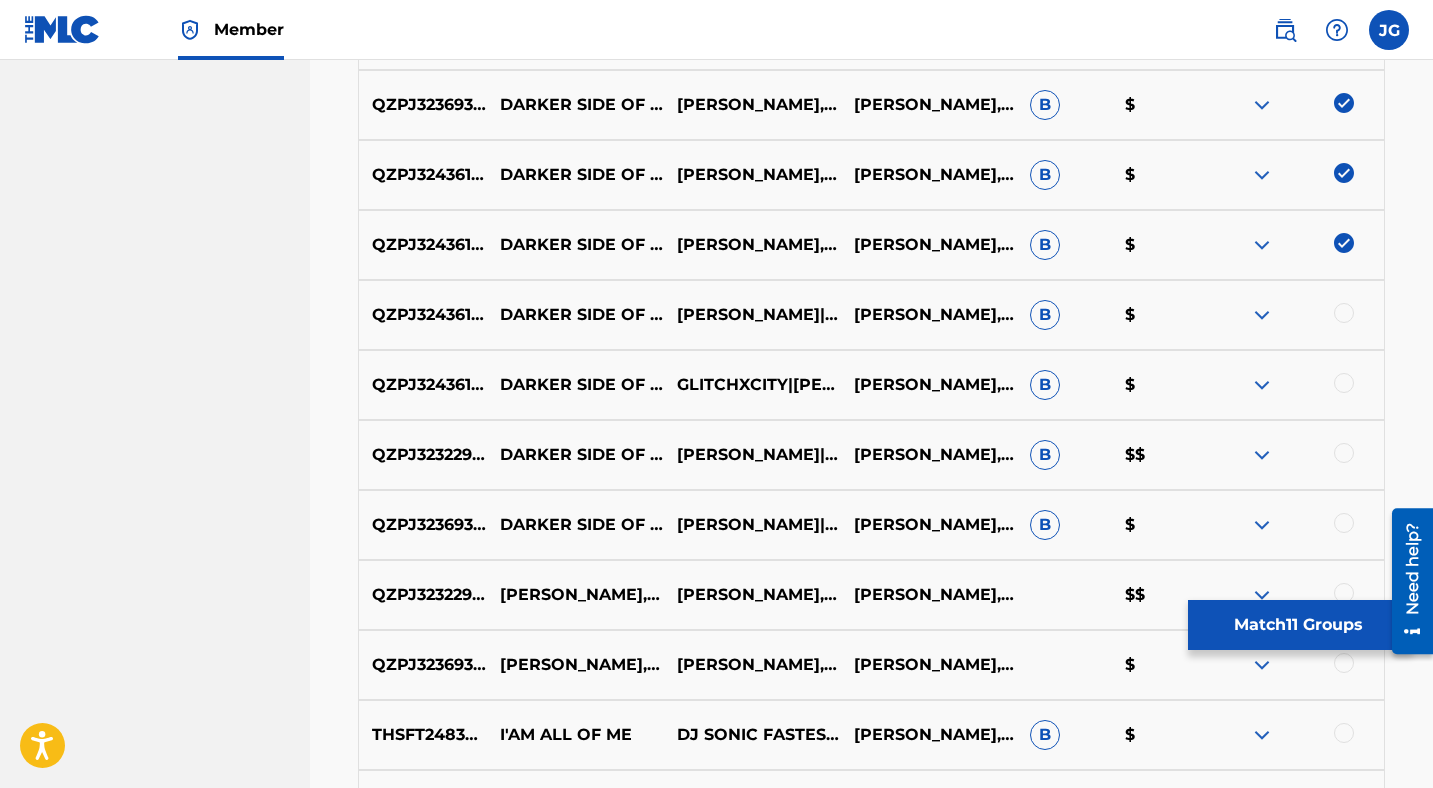 click at bounding box center [1344, 313] 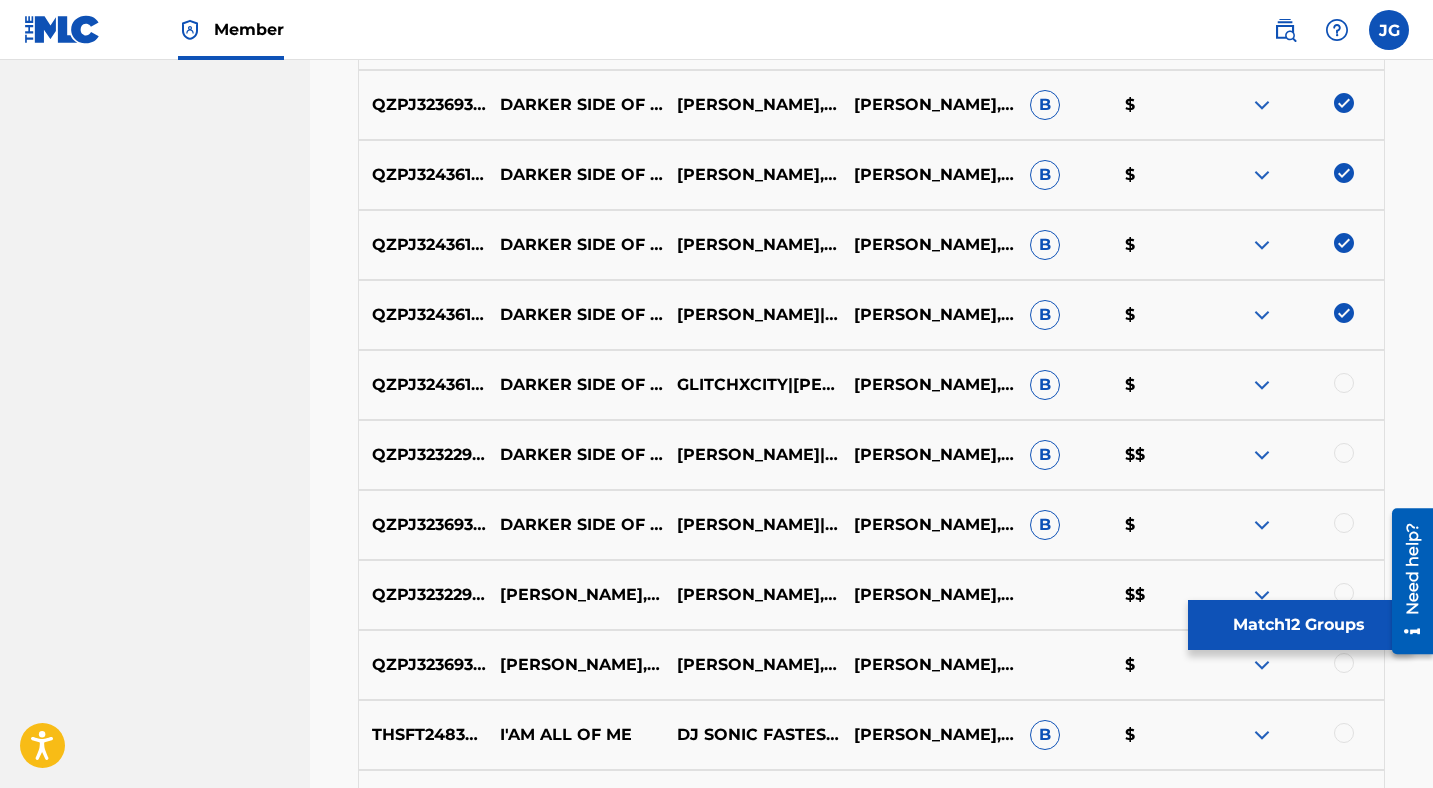 click at bounding box center [1344, 383] 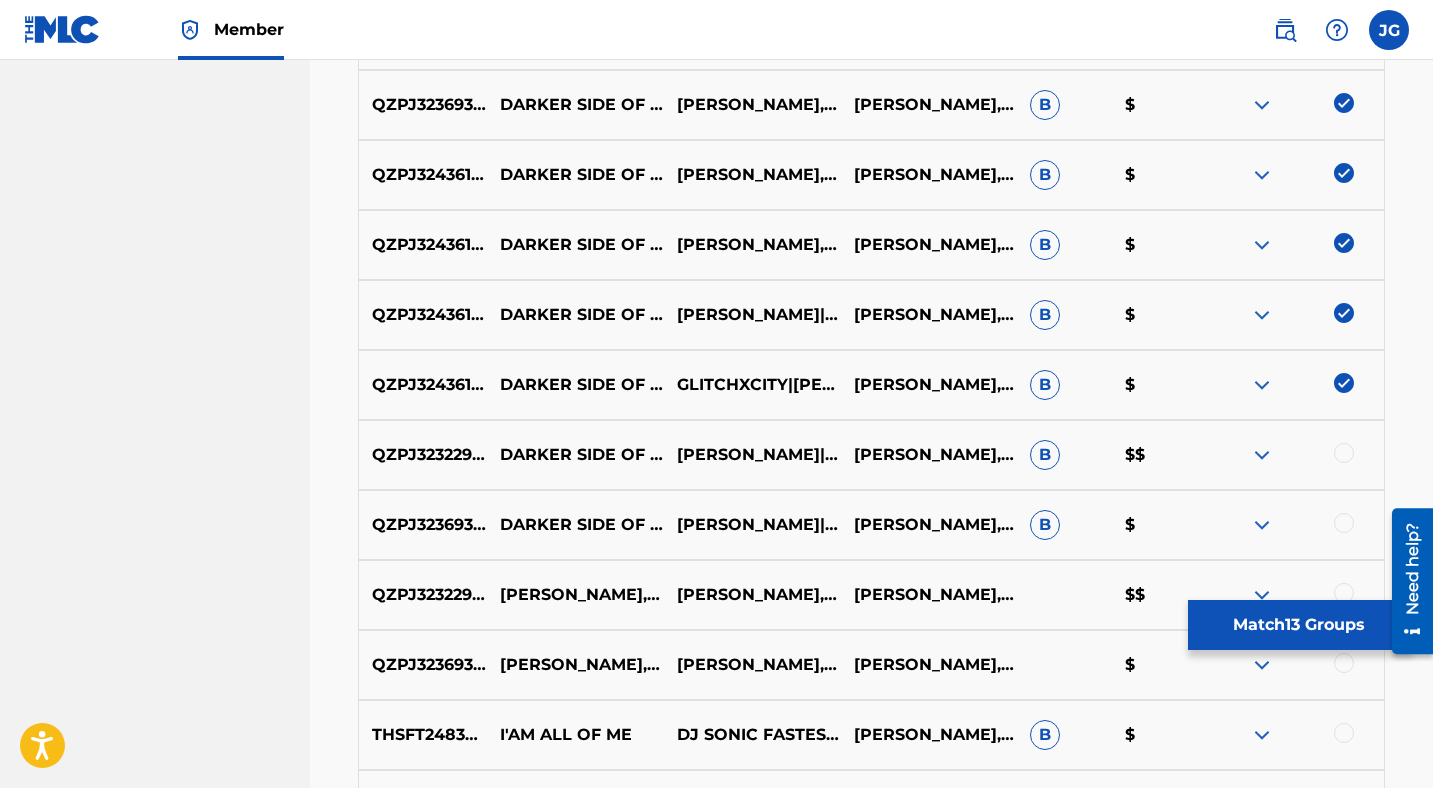 click at bounding box center [1344, 453] 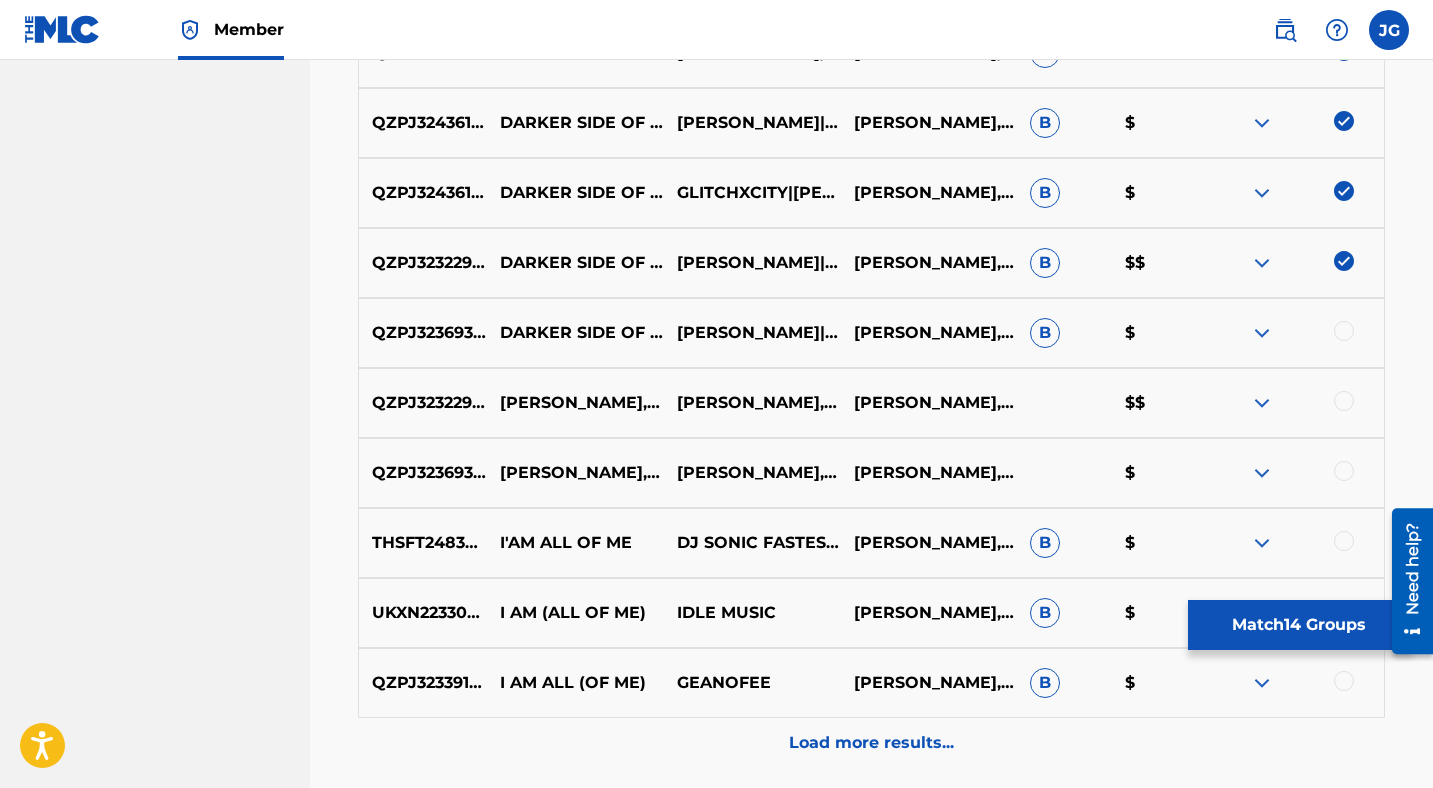 scroll, scrollTop: 1590, scrollLeft: 0, axis: vertical 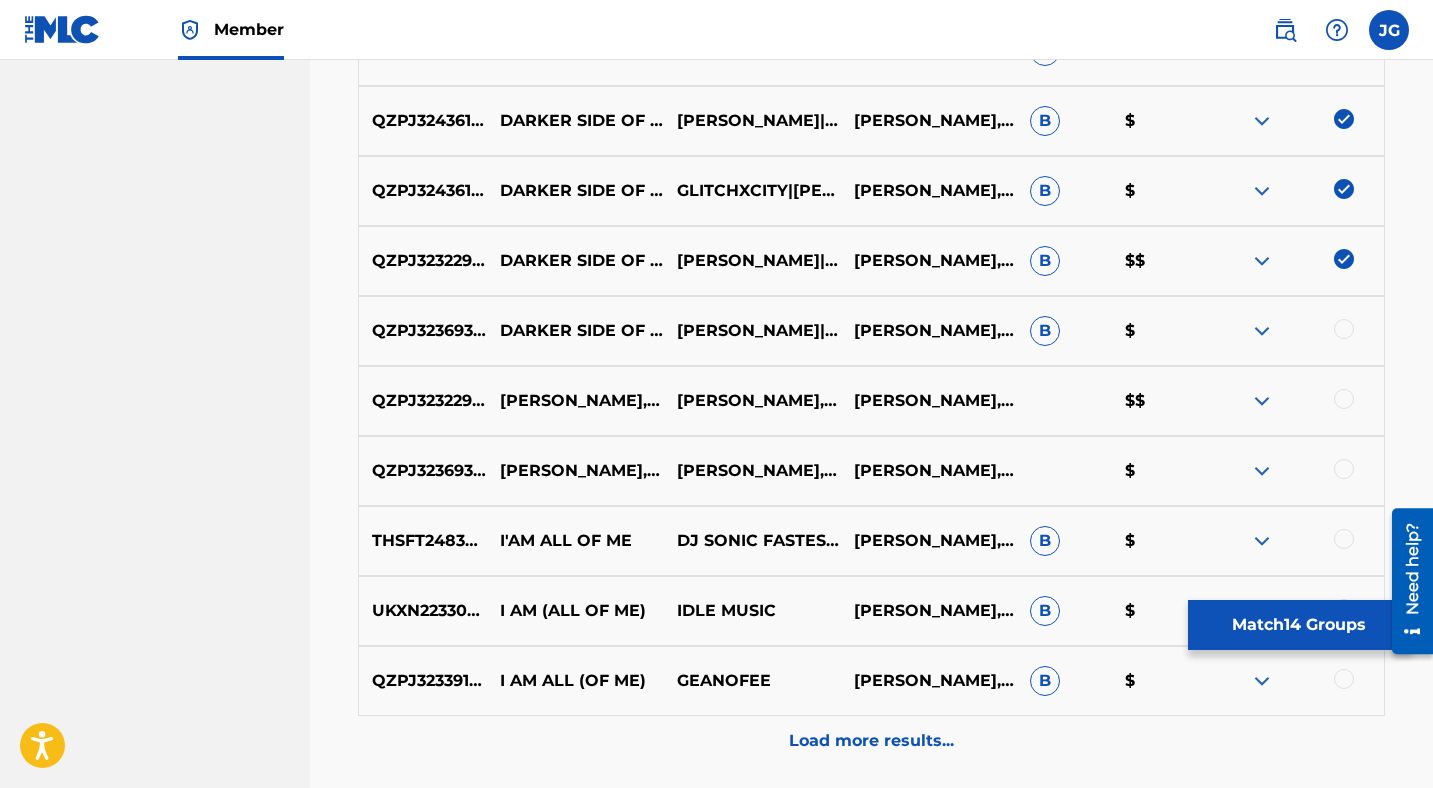click at bounding box center (1344, 329) 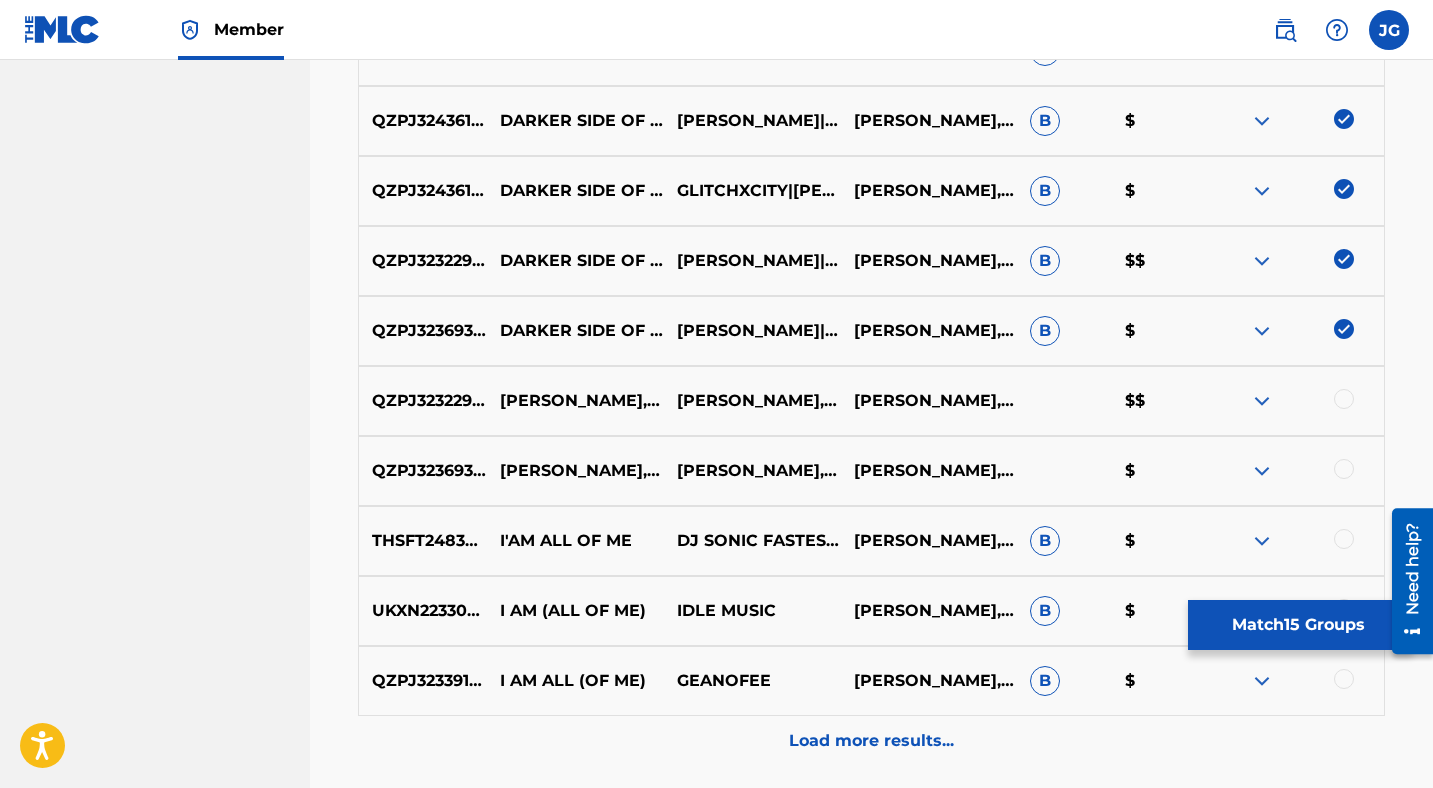 click at bounding box center [1344, 399] 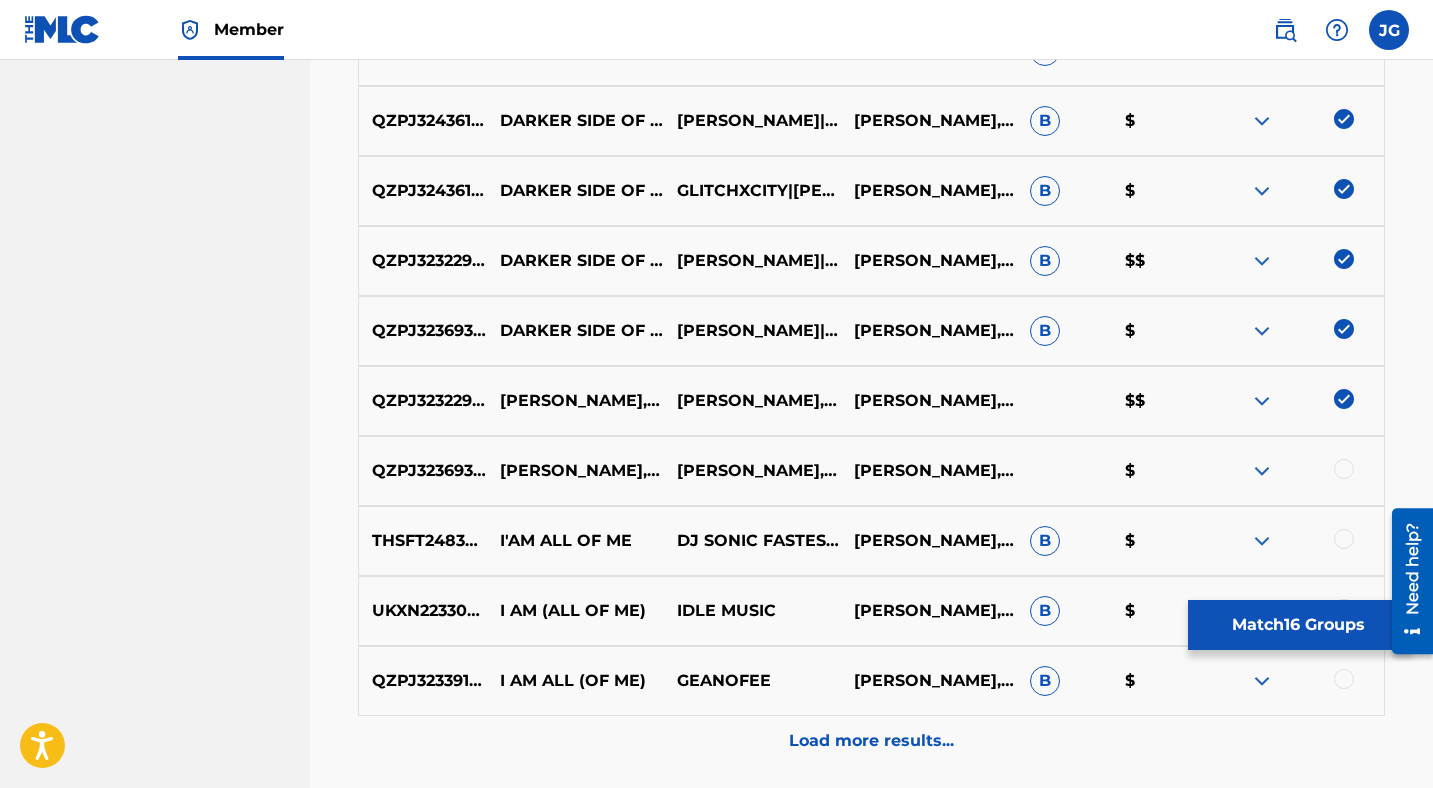 click at bounding box center [1344, 469] 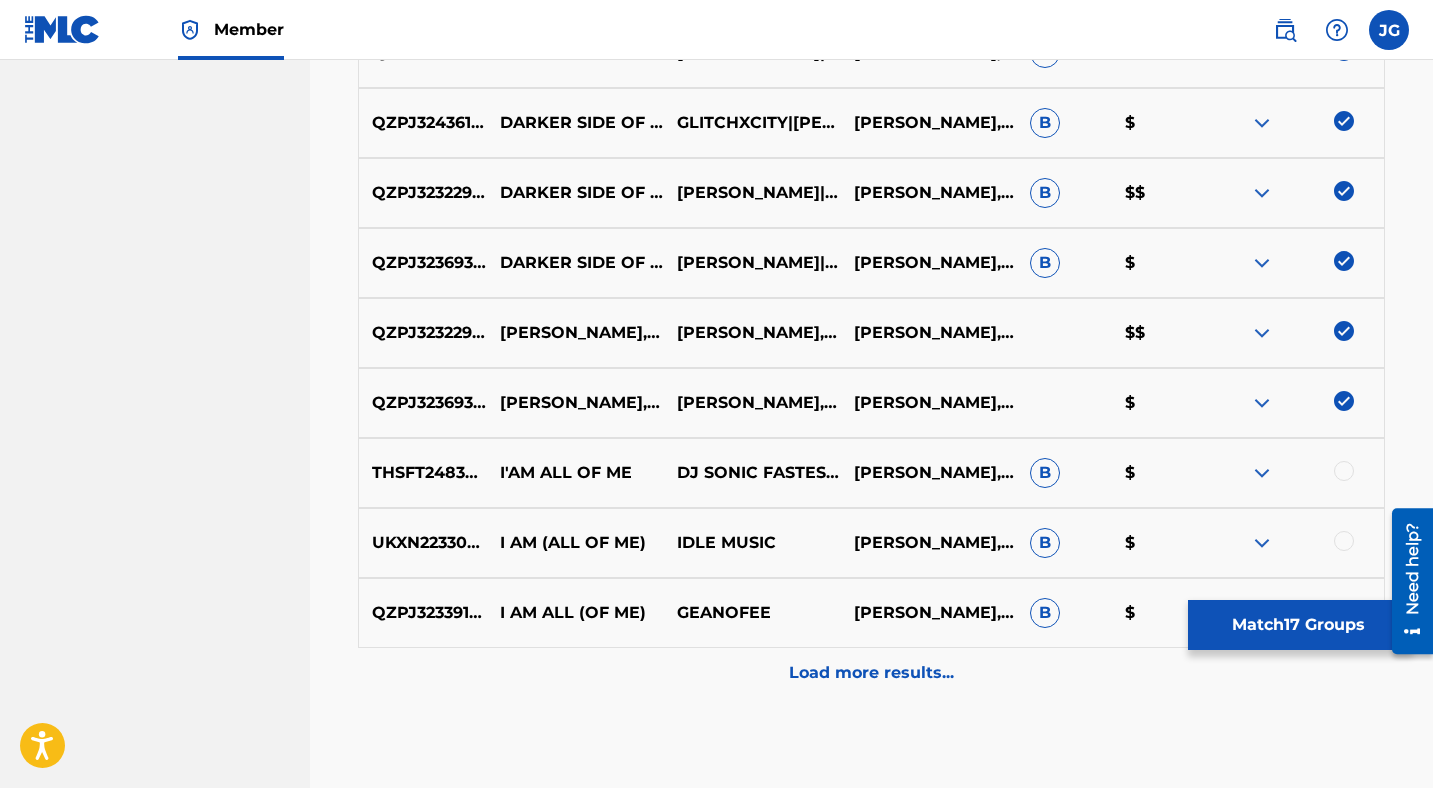 scroll, scrollTop: 1642, scrollLeft: 0, axis: vertical 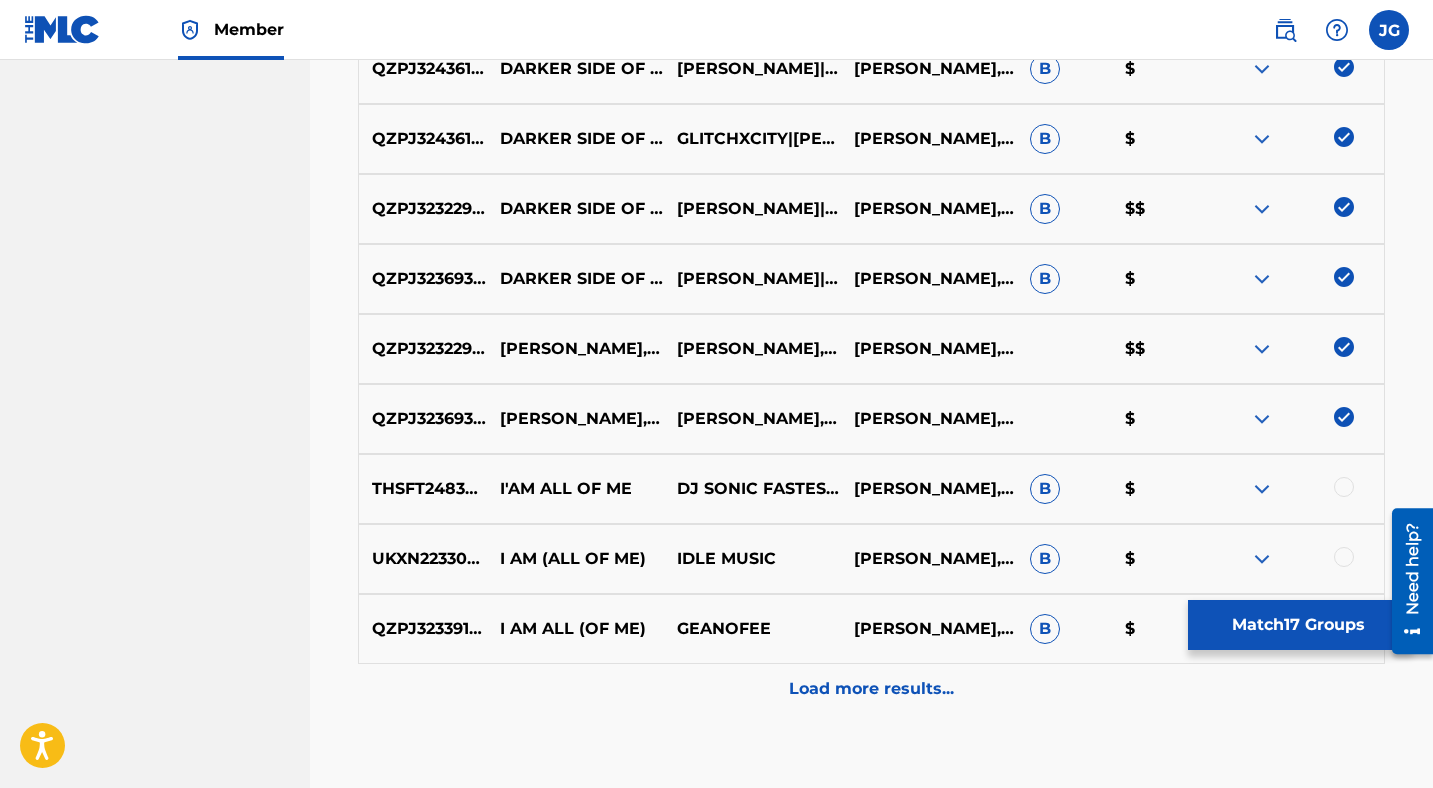 click on "Match  17 Groups" at bounding box center [1298, 625] 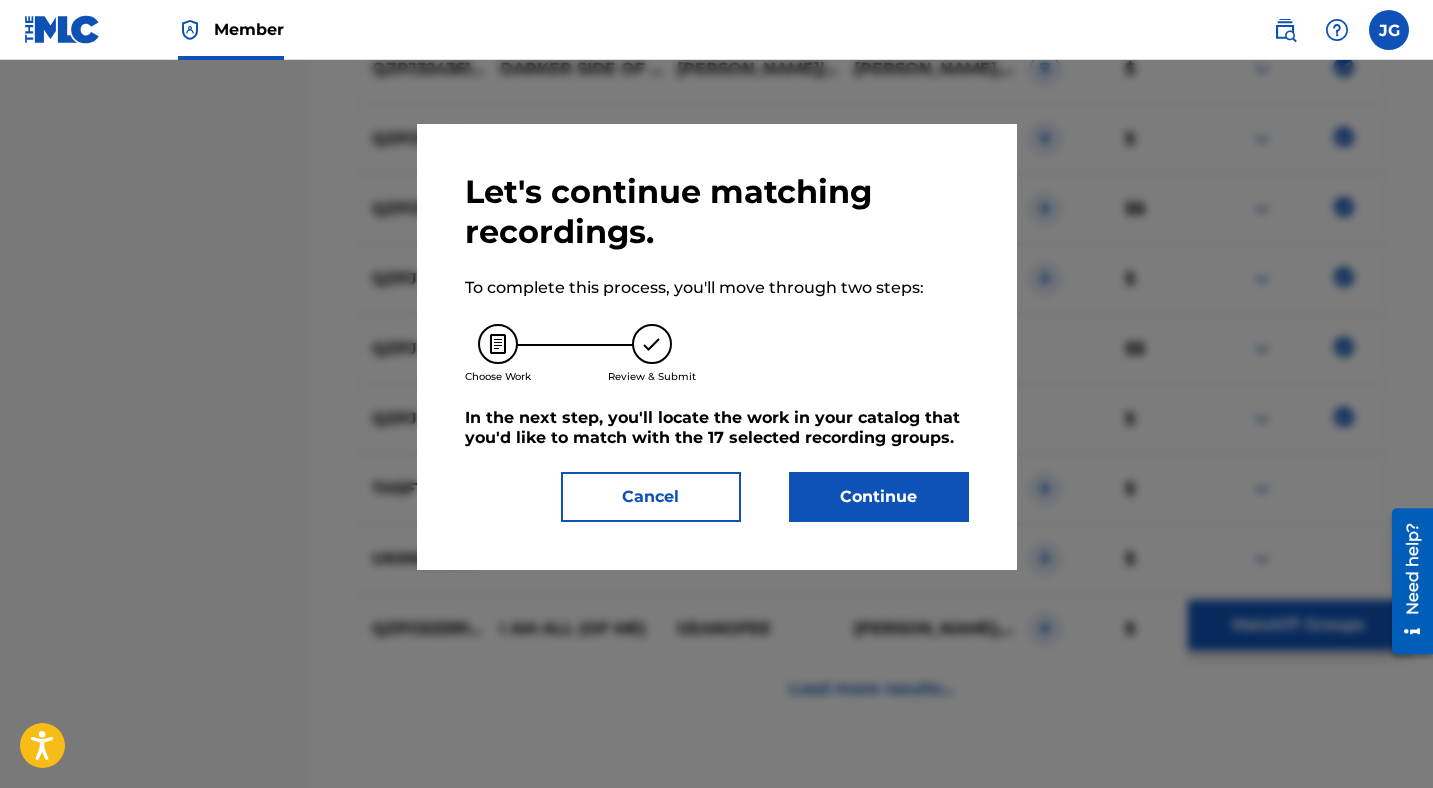 click on "Continue" at bounding box center (879, 497) 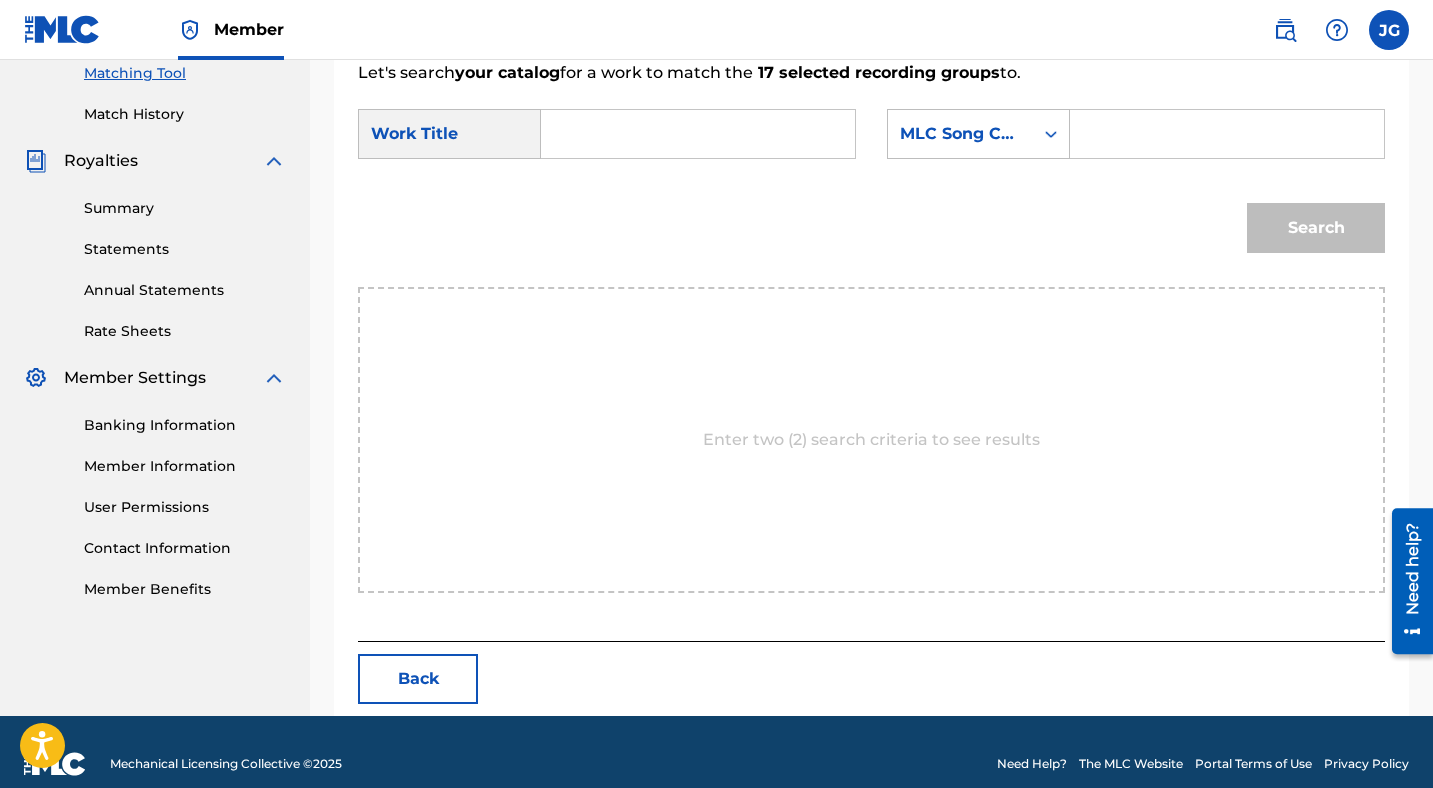 scroll, scrollTop: 544, scrollLeft: 0, axis: vertical 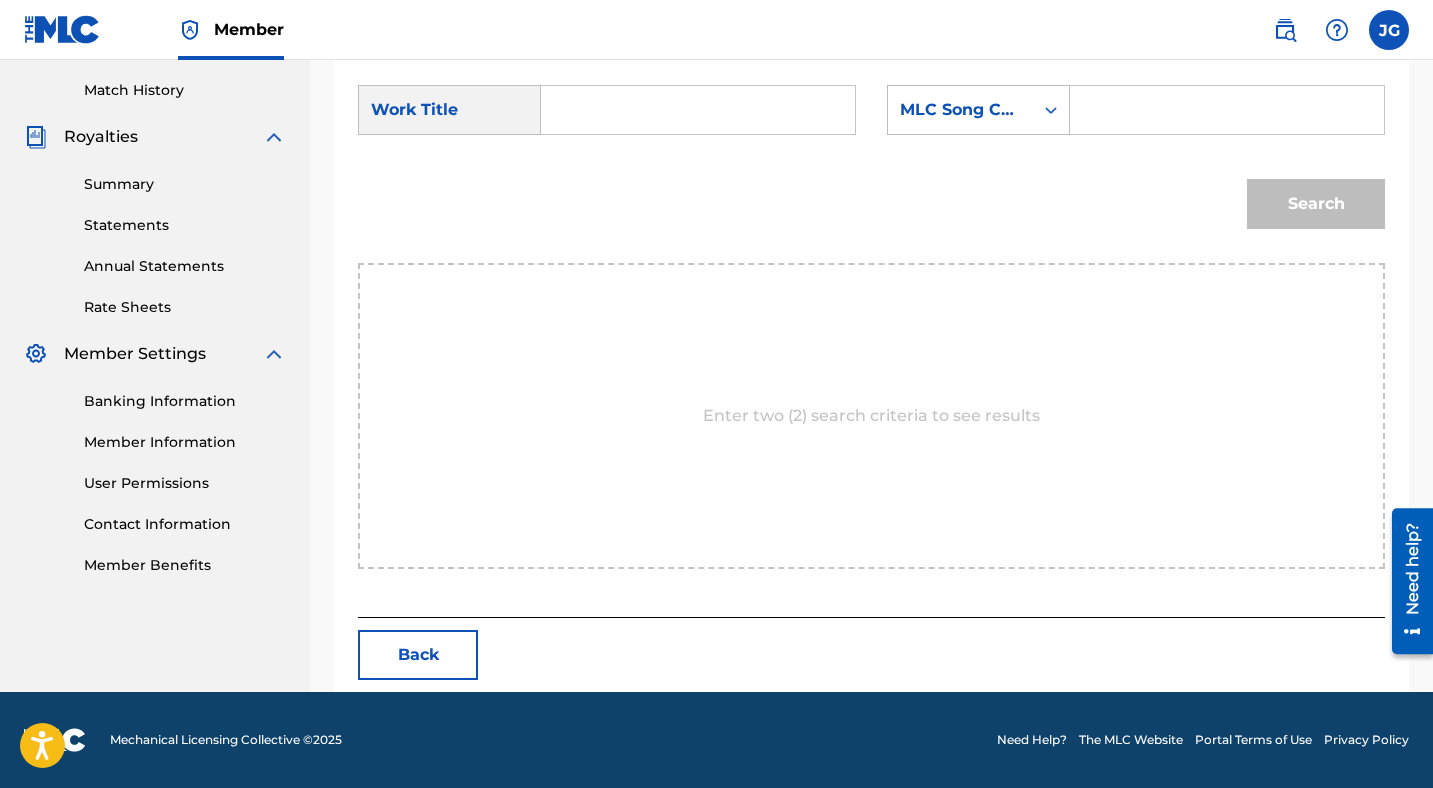 click at bounding box center [698, 110] 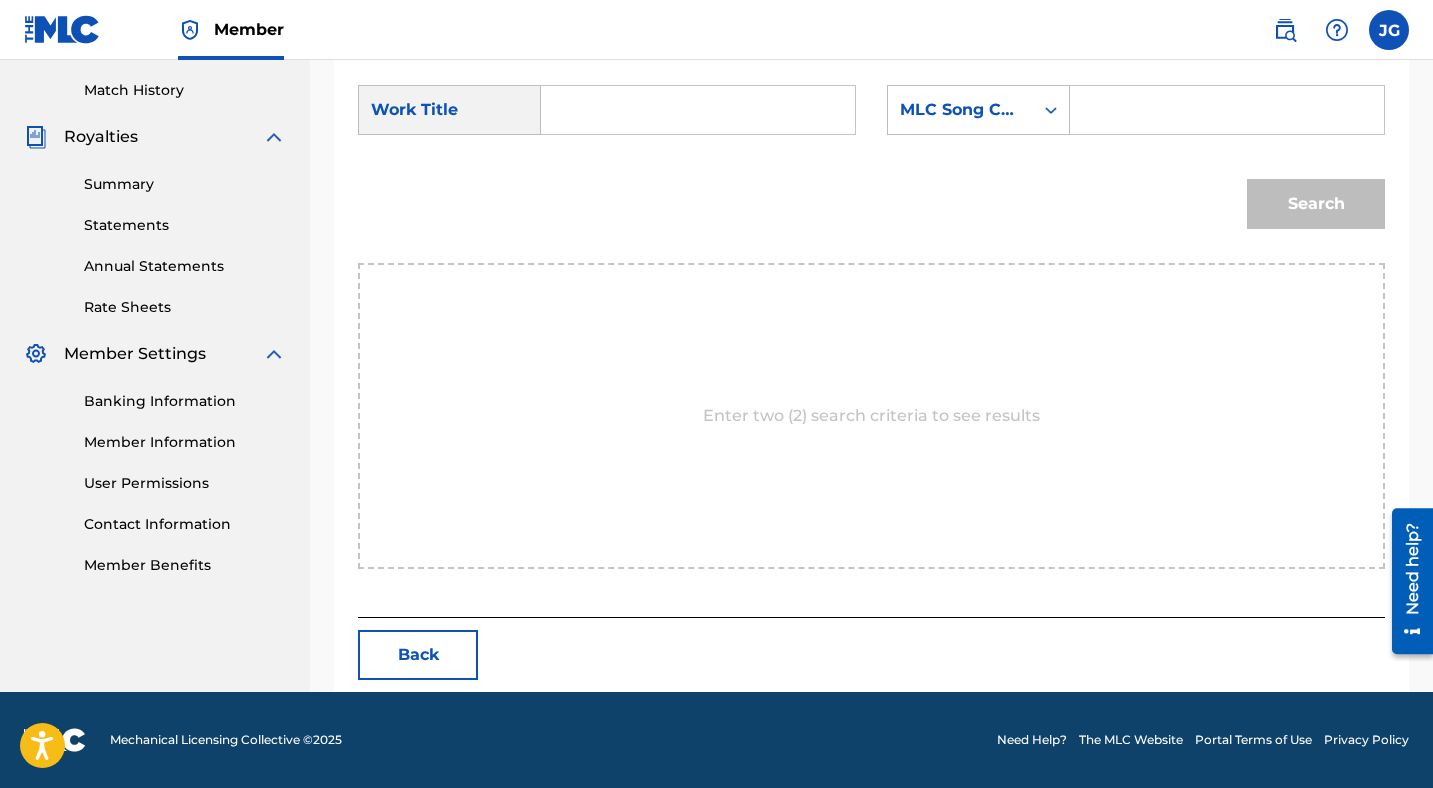 type on "darker side of me" 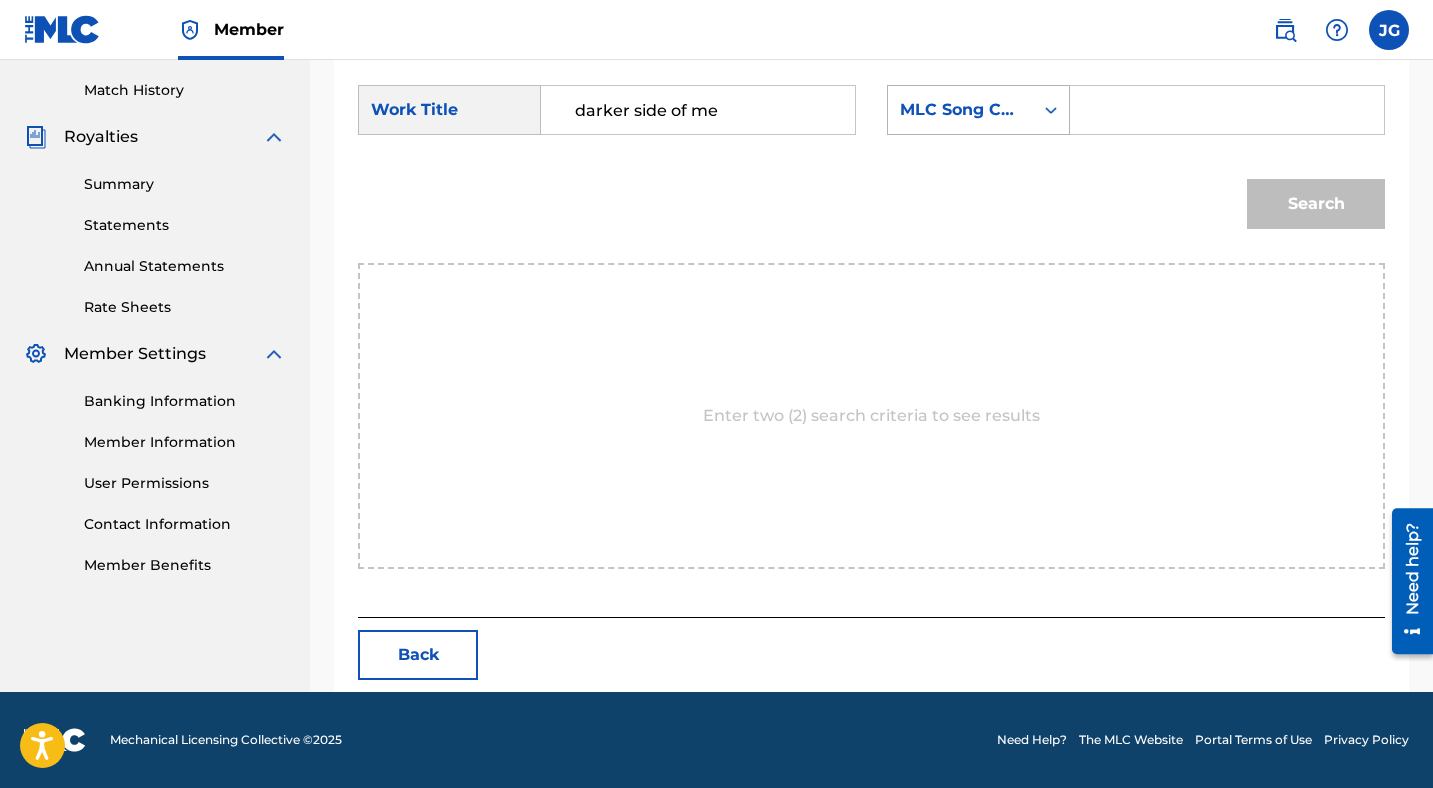 click on "MLC Song Code" at bounding box center (960, 110) 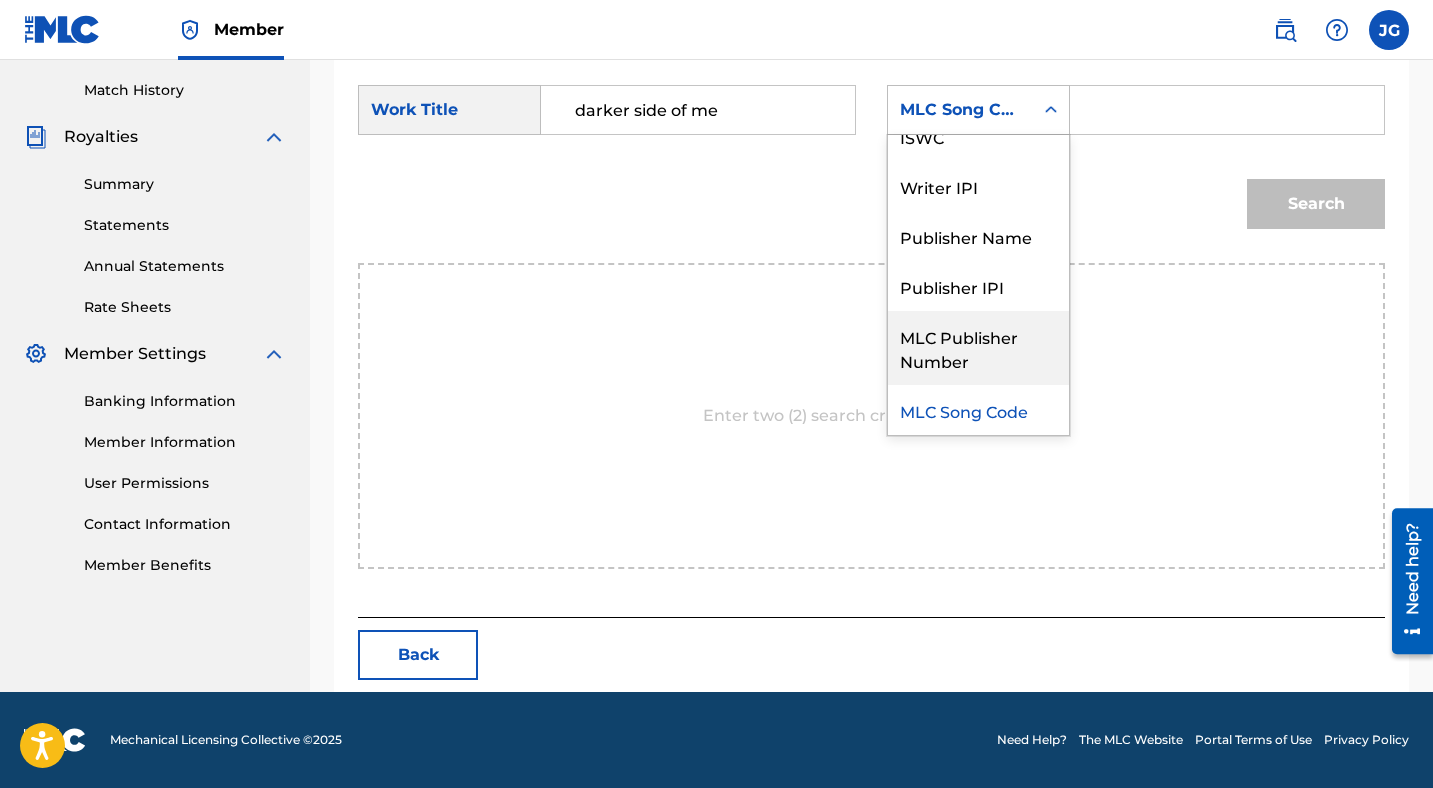 scroll, scrollTop: 0, scrollLeft: 0, axis: both 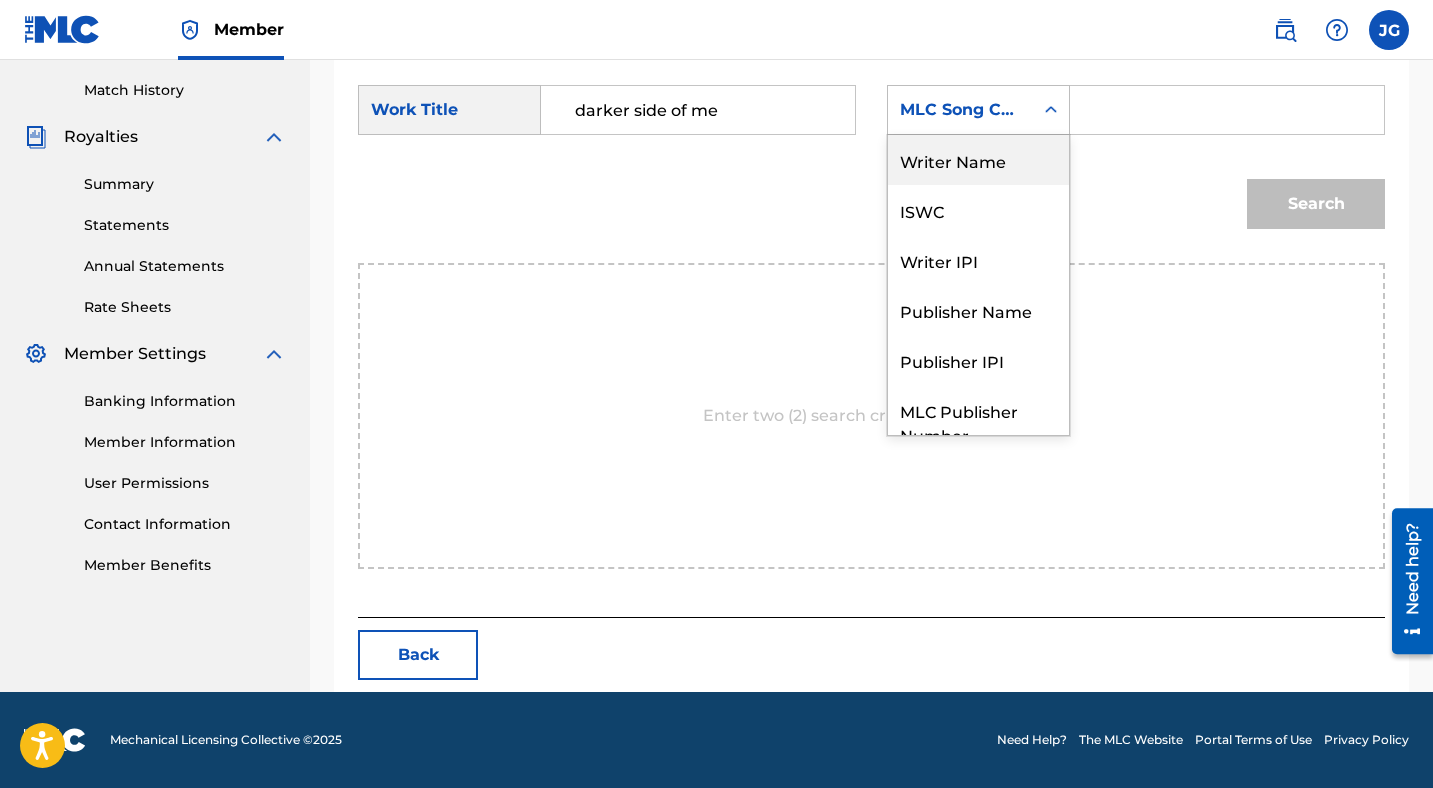 click on "Writer Name" at bounding box center [978, 160] 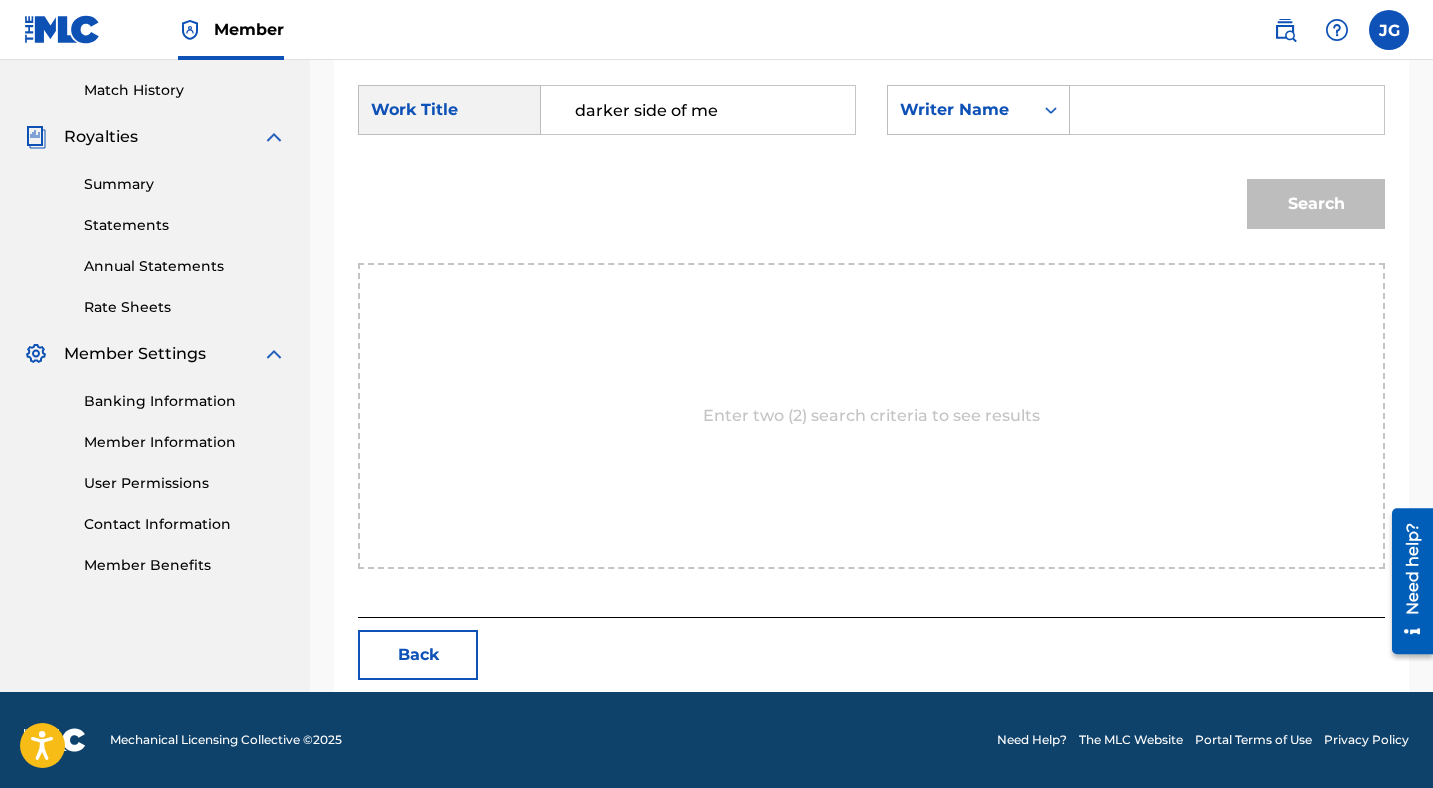 click at bounding box center [1227, 110] 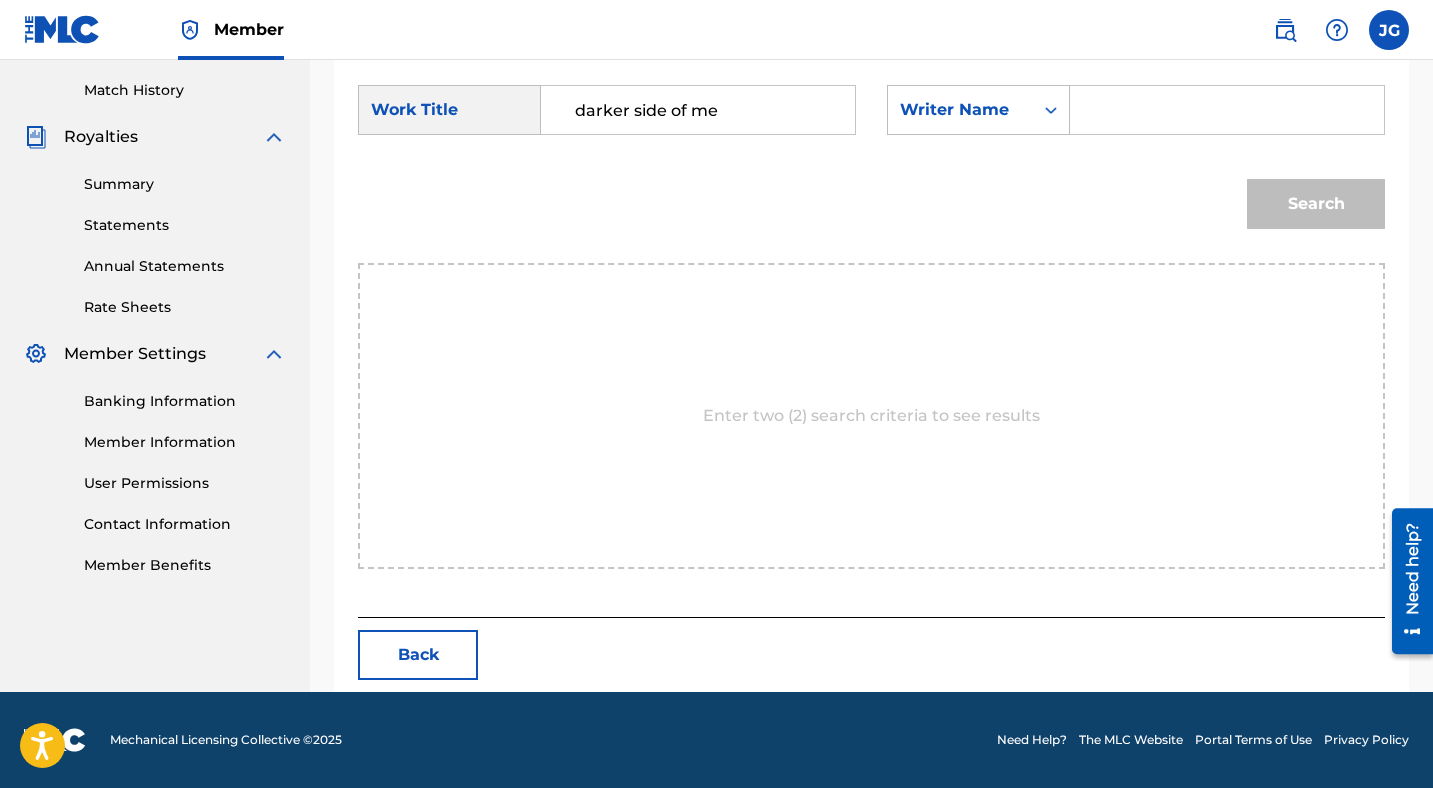 type on "[PERSON_NAME]" 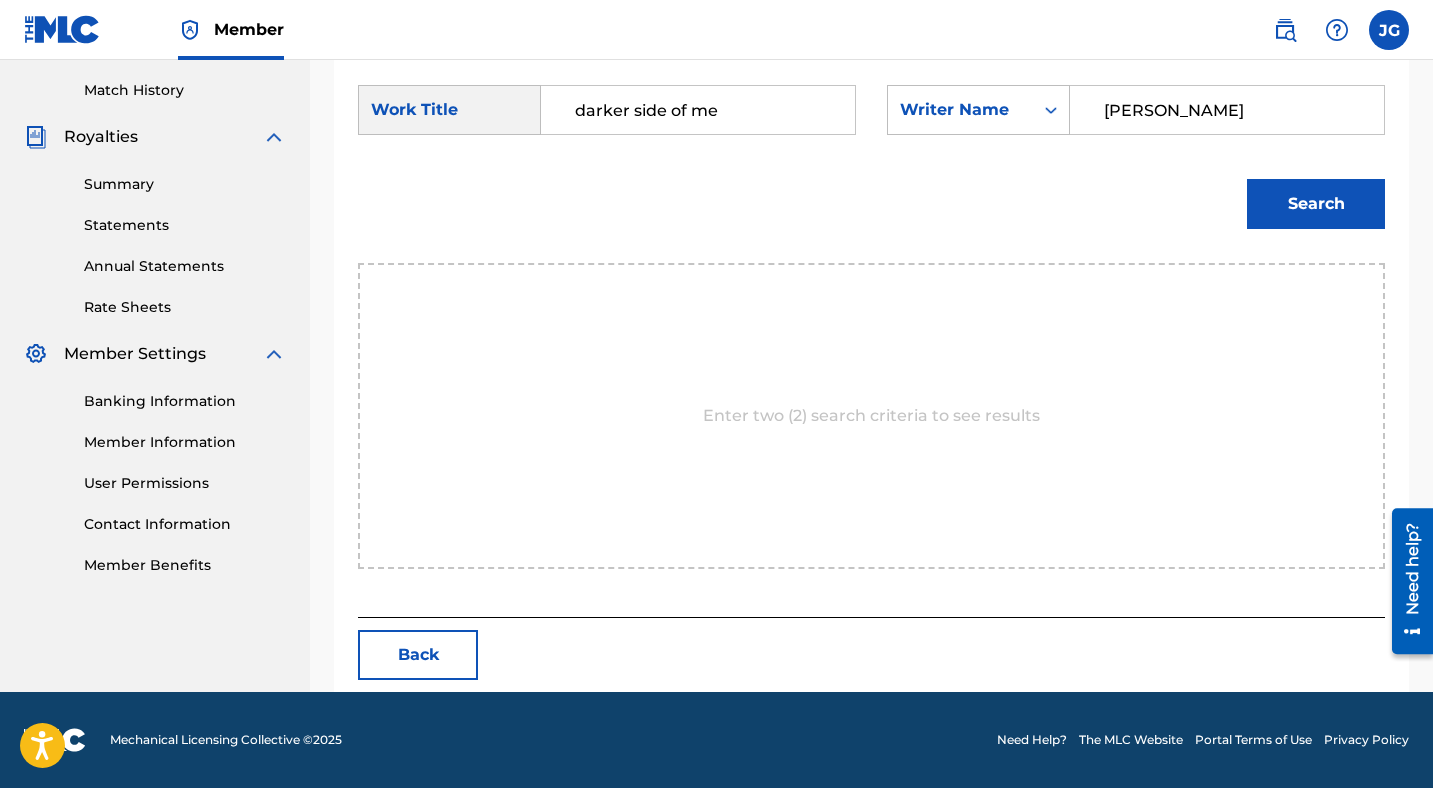 click on "Search" at bounding box center [1316, 204] 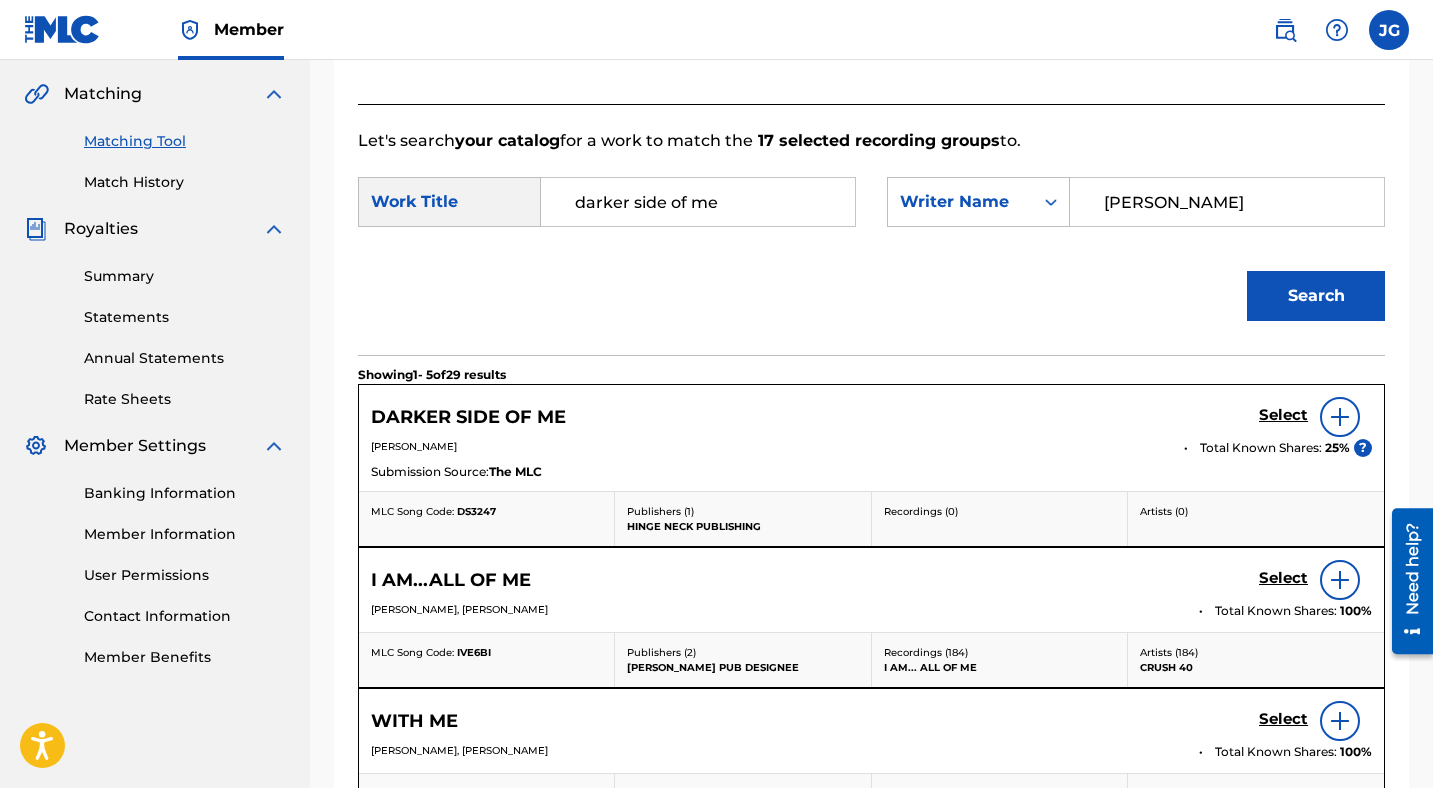 scroll, scrollTop: 544, scrollLeft: 0, axis: vertical 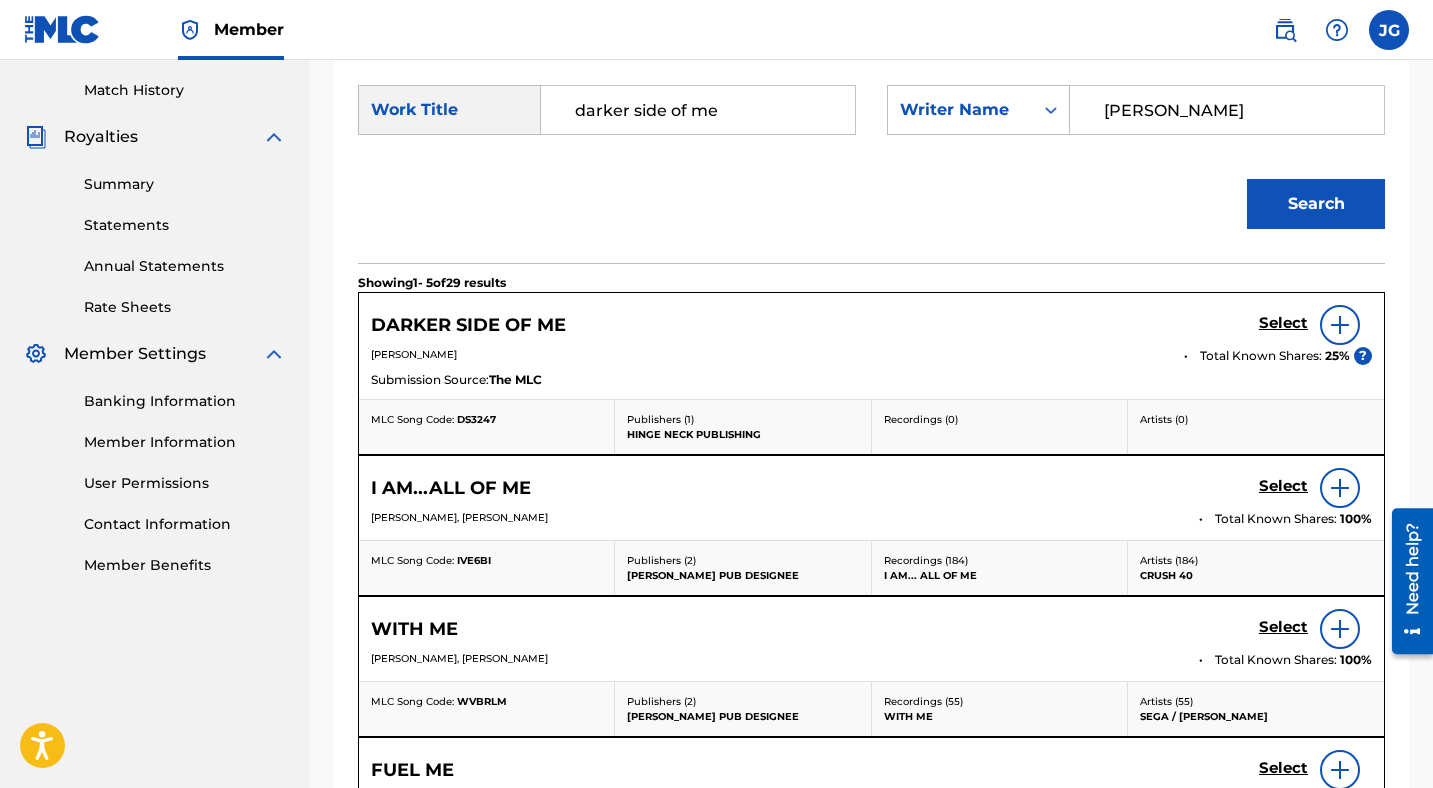click on "Select" at bounding box center [1283, 323] 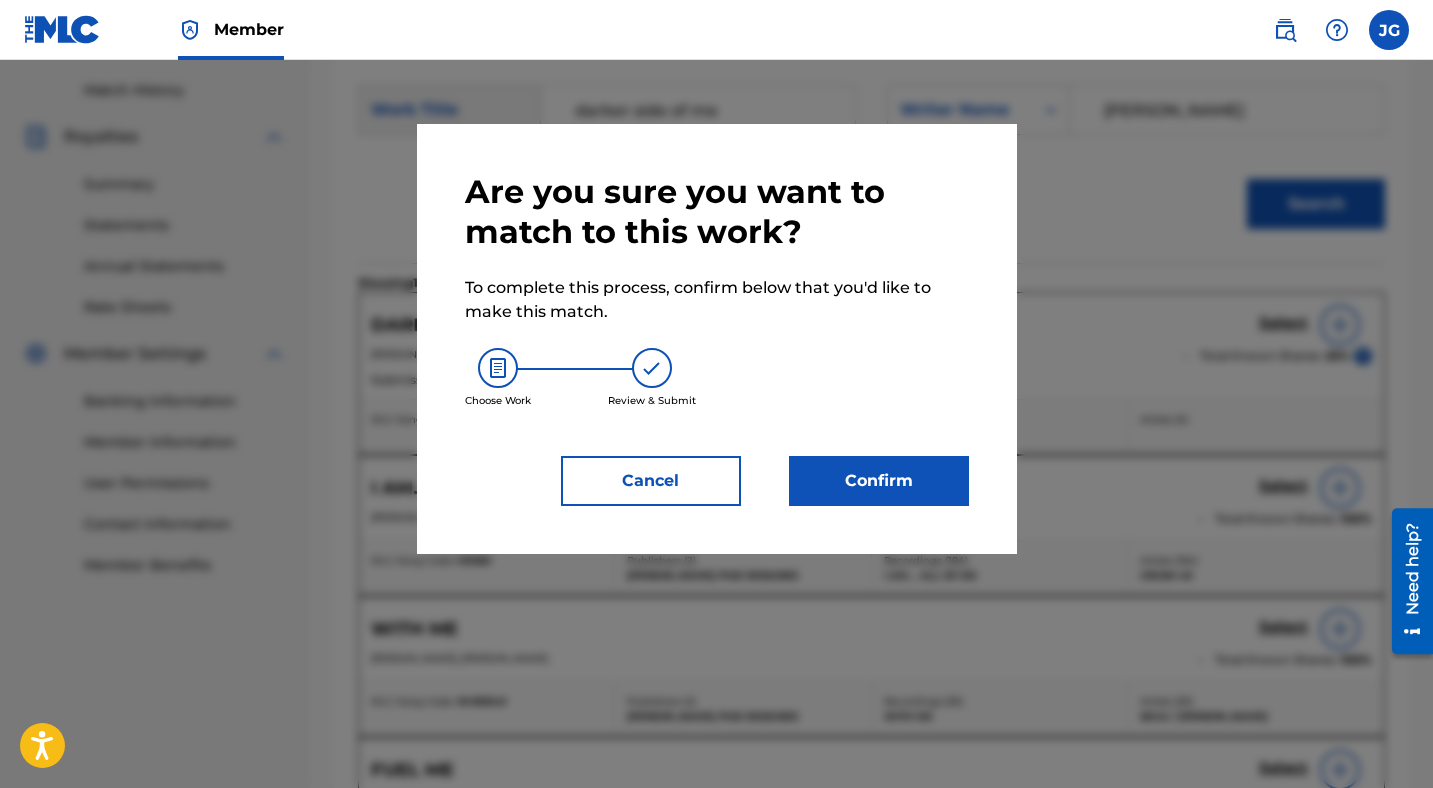 click on "Confirm" at bounding box center (879, 481) 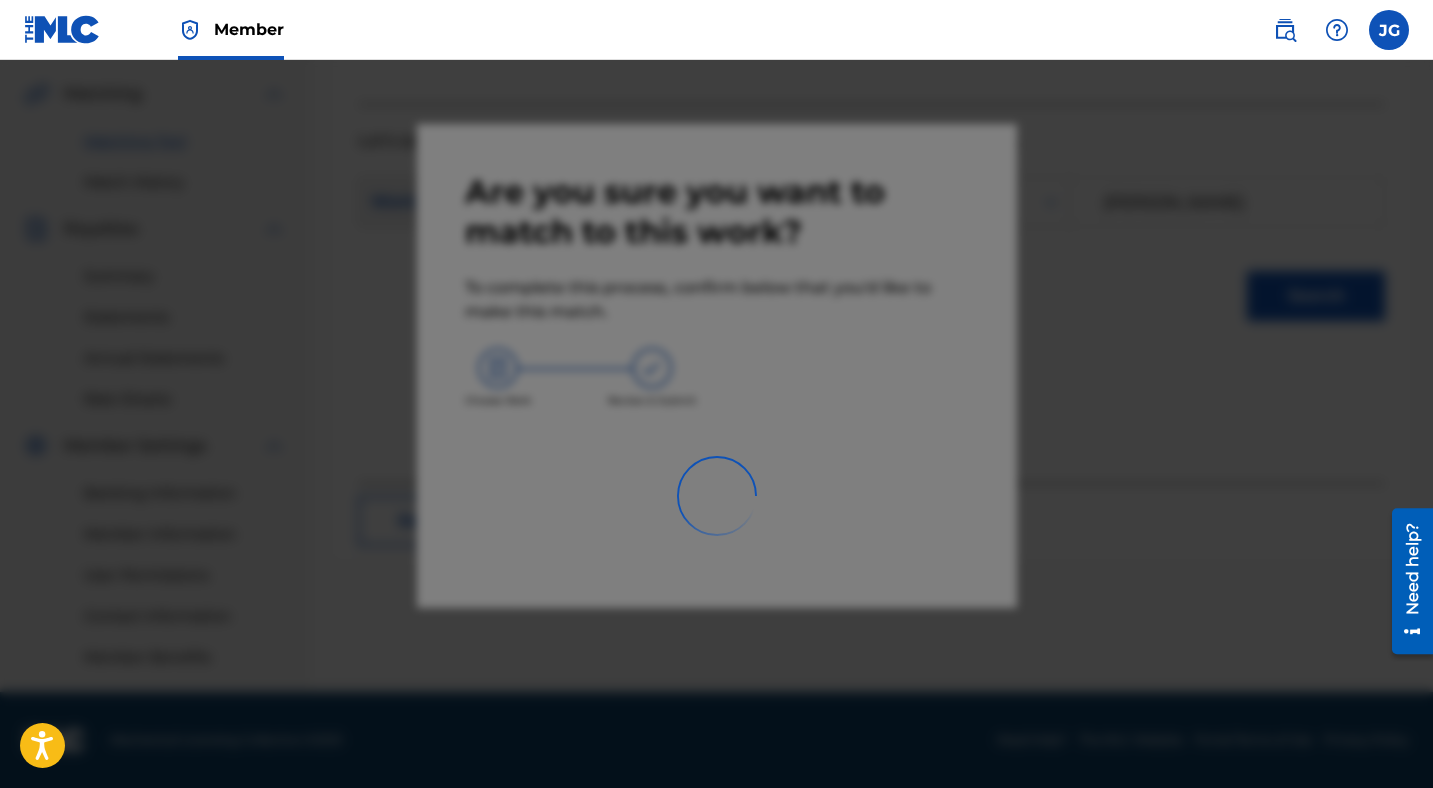 scroll, scrollTop: 452, scrollLeft: 0, axis: vertical 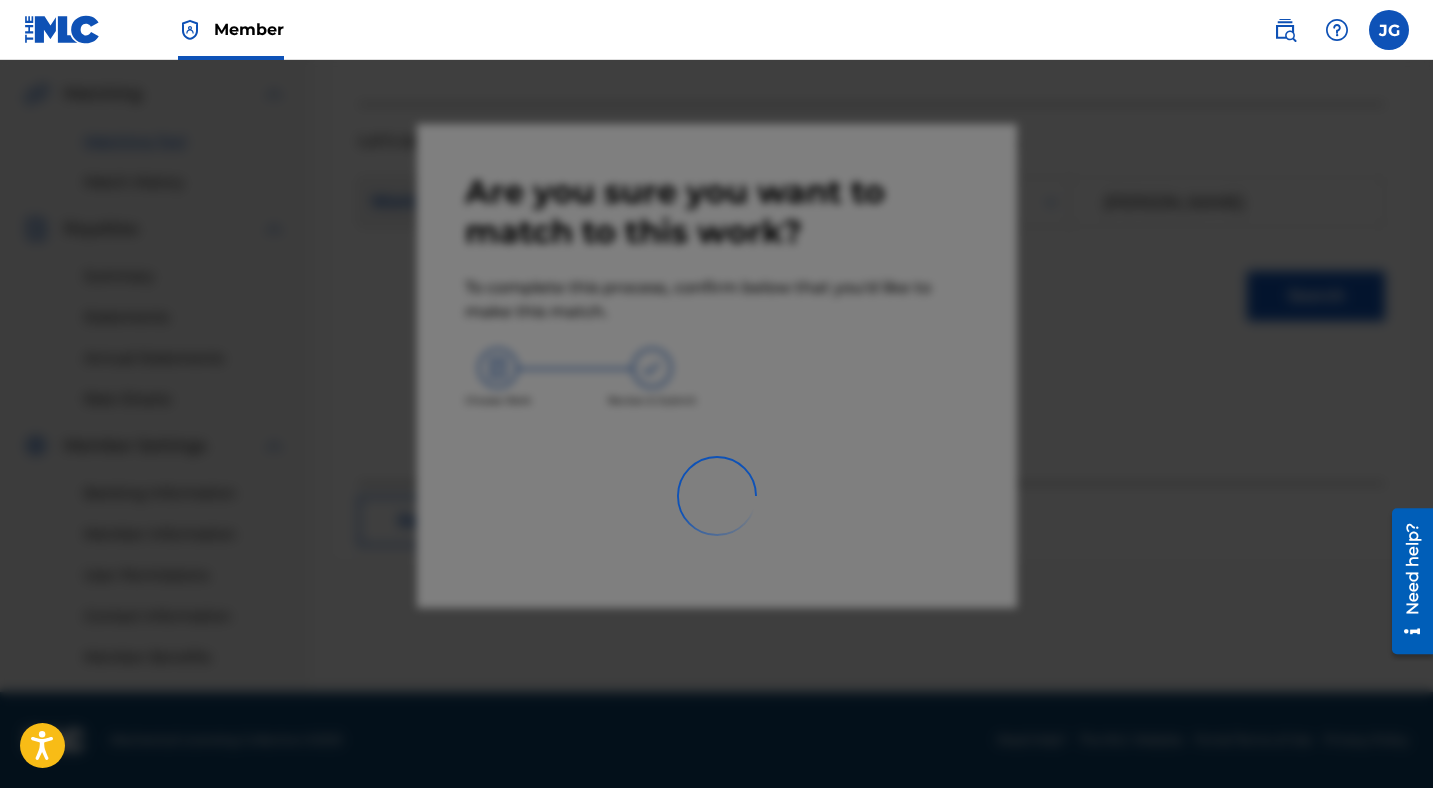 click at bounding box center [716, 454] 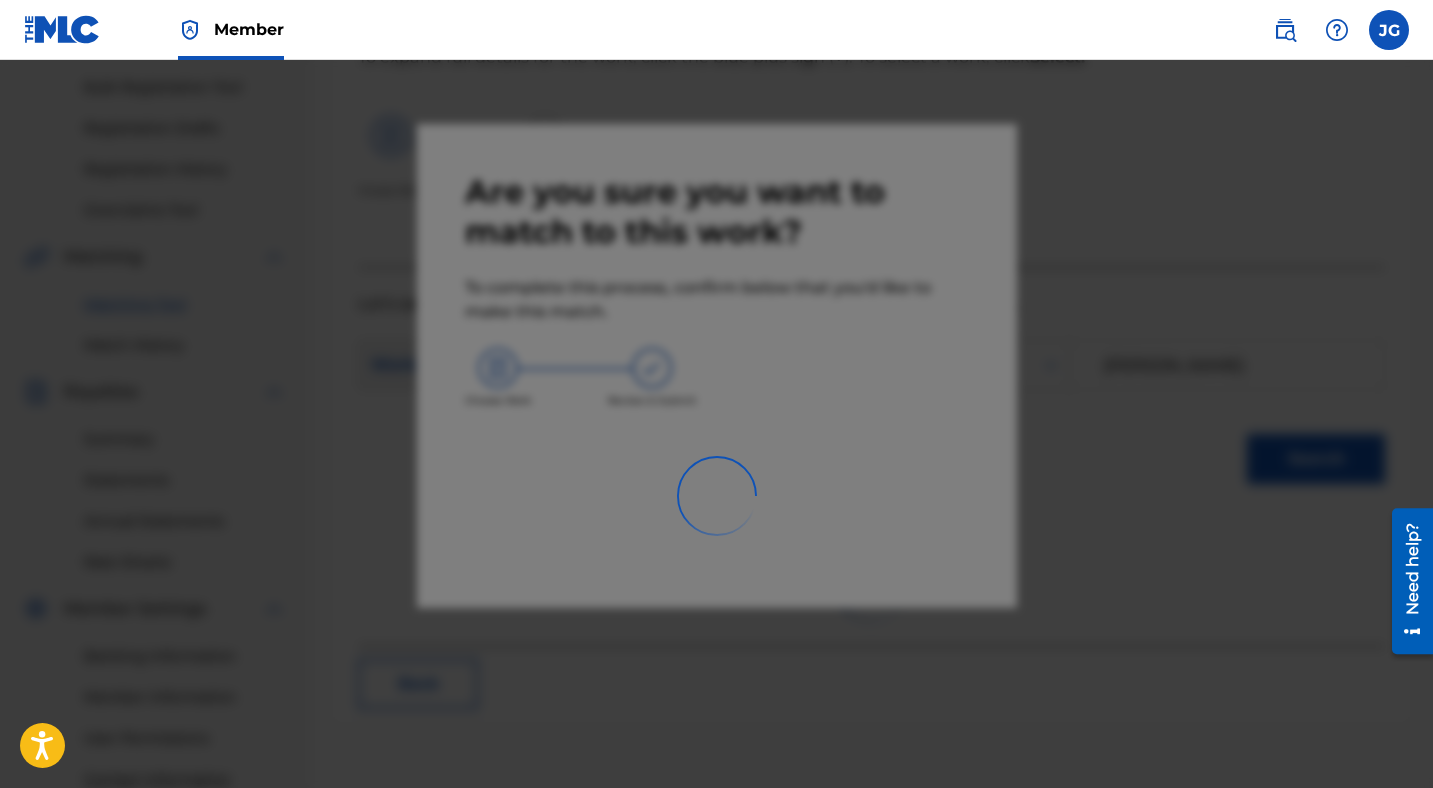 scroll, scrollTop: 291, scrollLeft: 0, axis: vertical 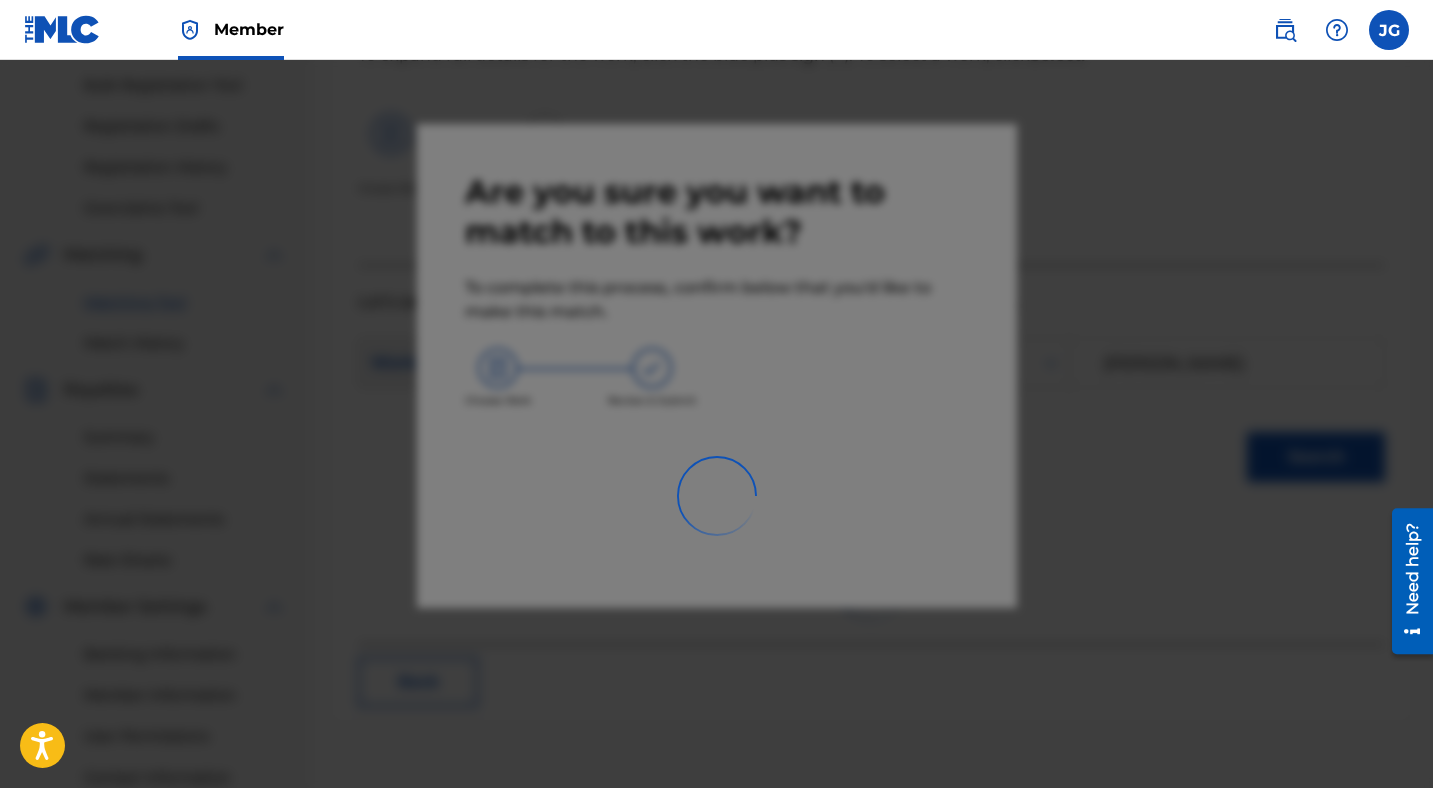 click at bounding box center (716, 454) 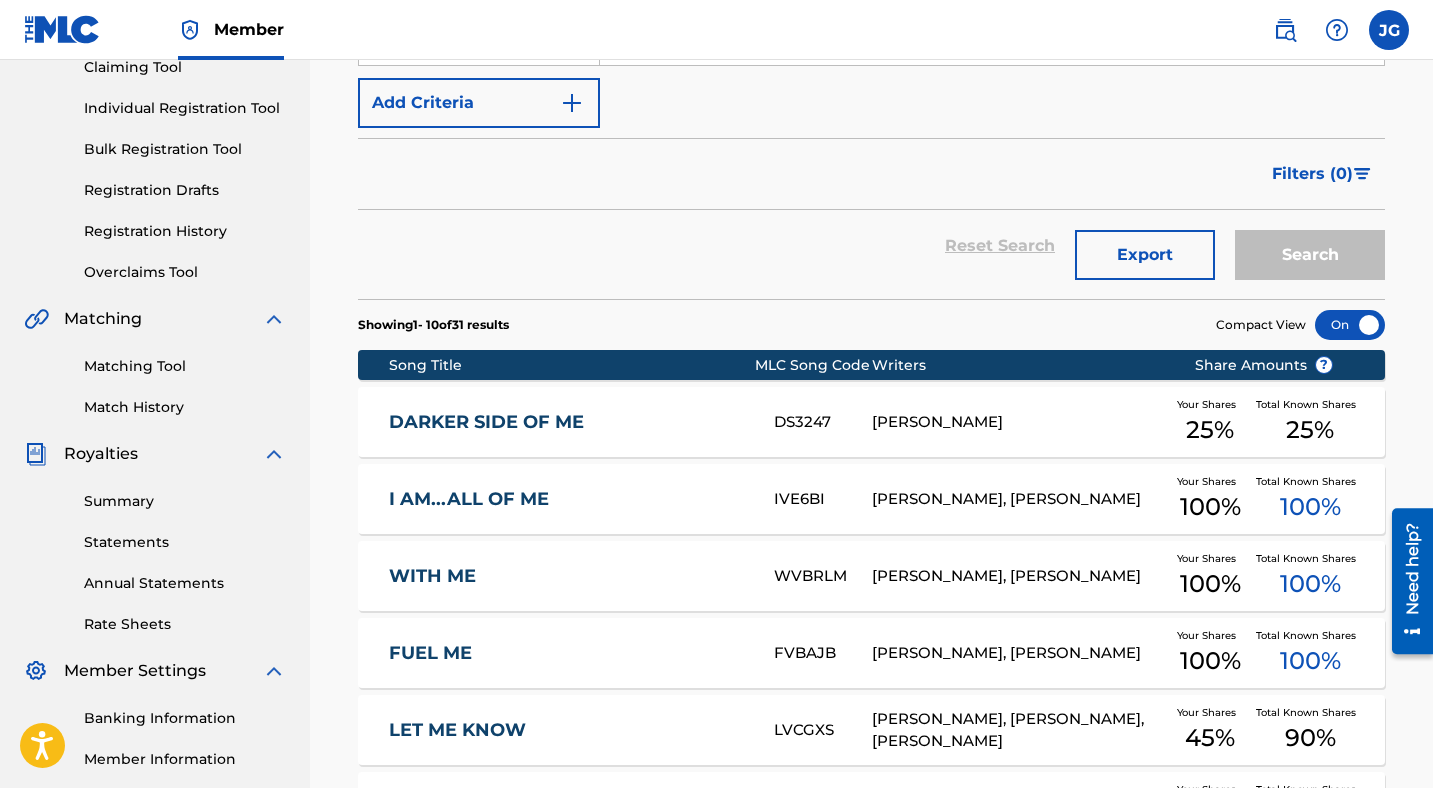 scroll, scrollTop: 229, scrollLeft: 0, axis: vertical 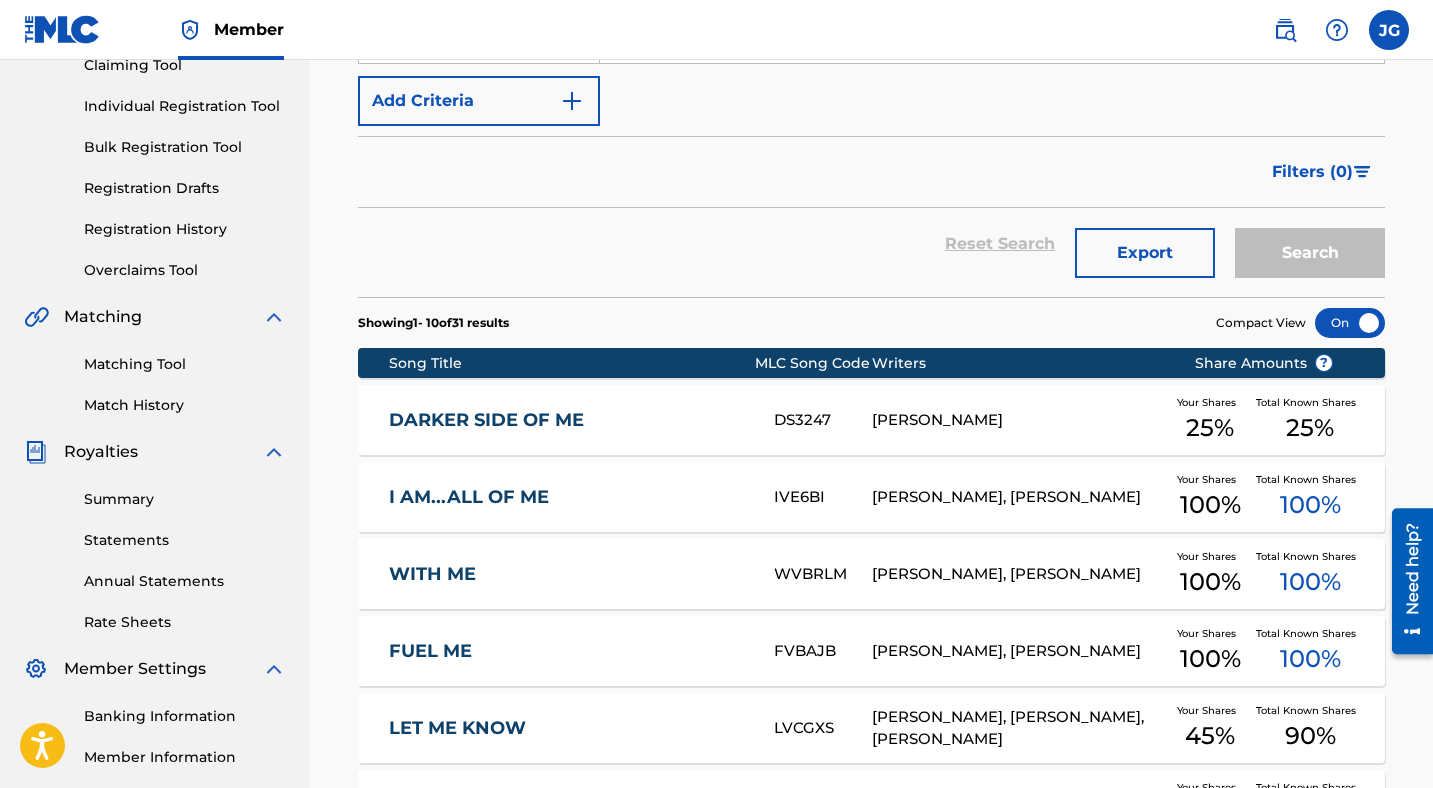 click on "[PERSON_NAME]" at bounding box center (1018, 420) 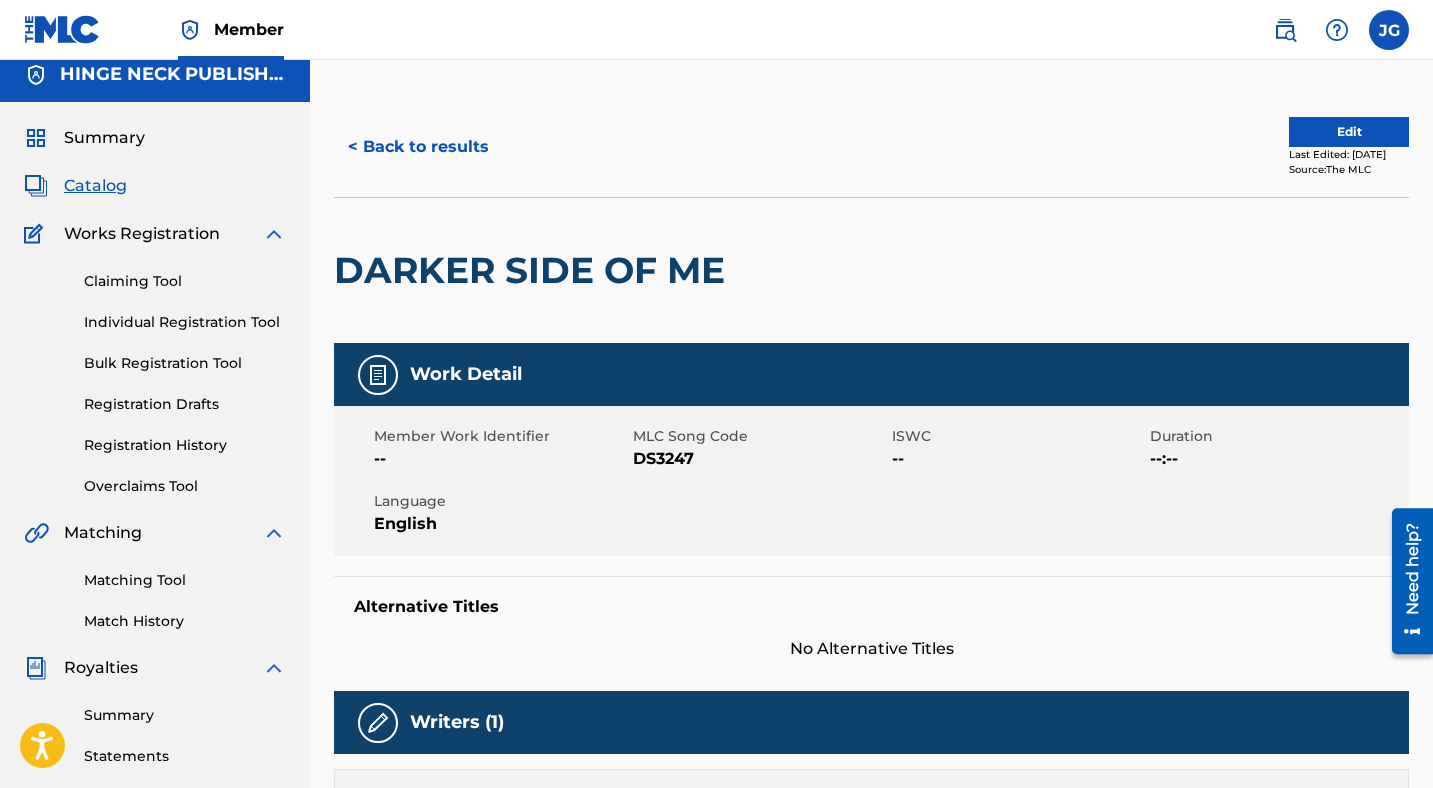 scroll, scrollTop: 0, scrollLeft: 0, axis: both 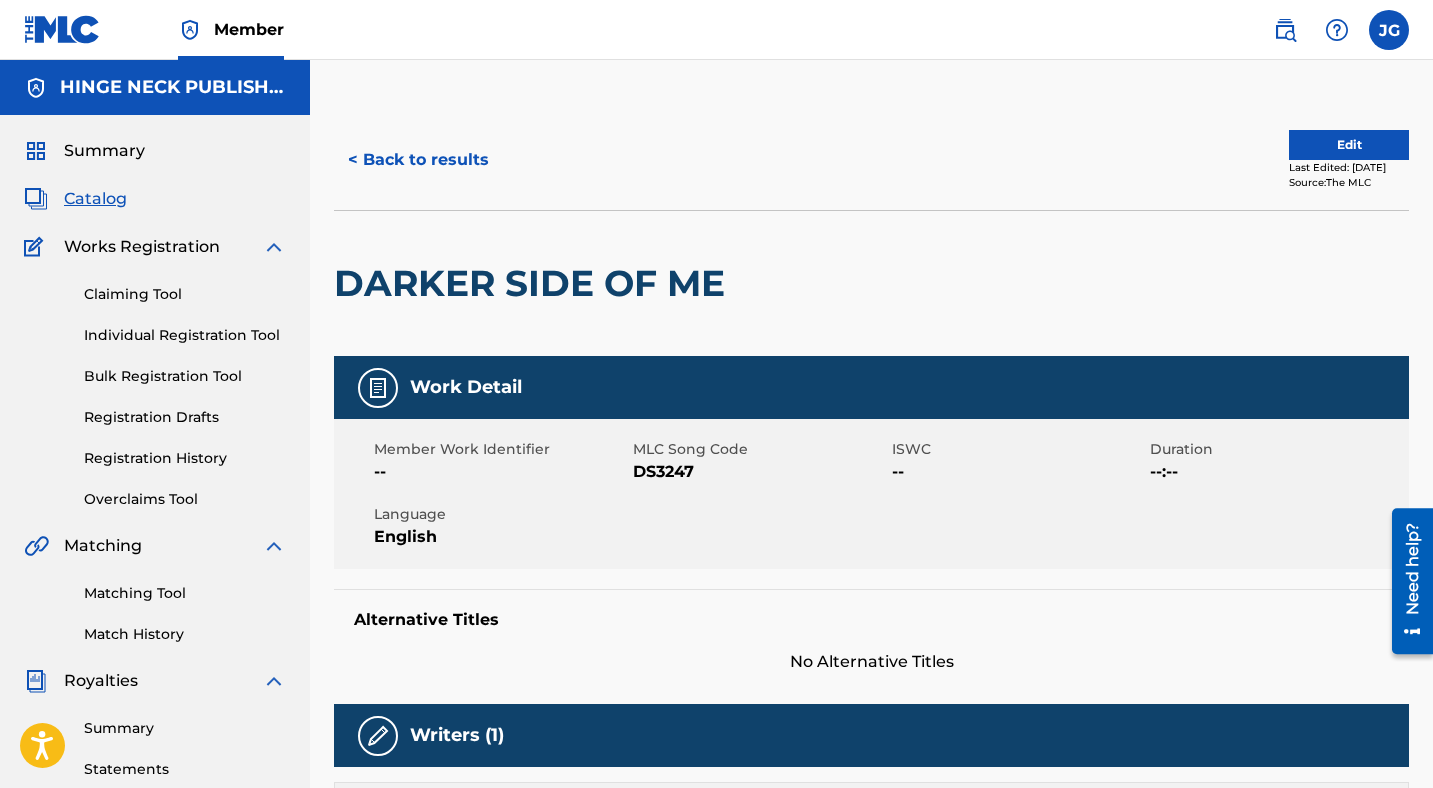 click on "Edit" at bounding box center (1349, 145) 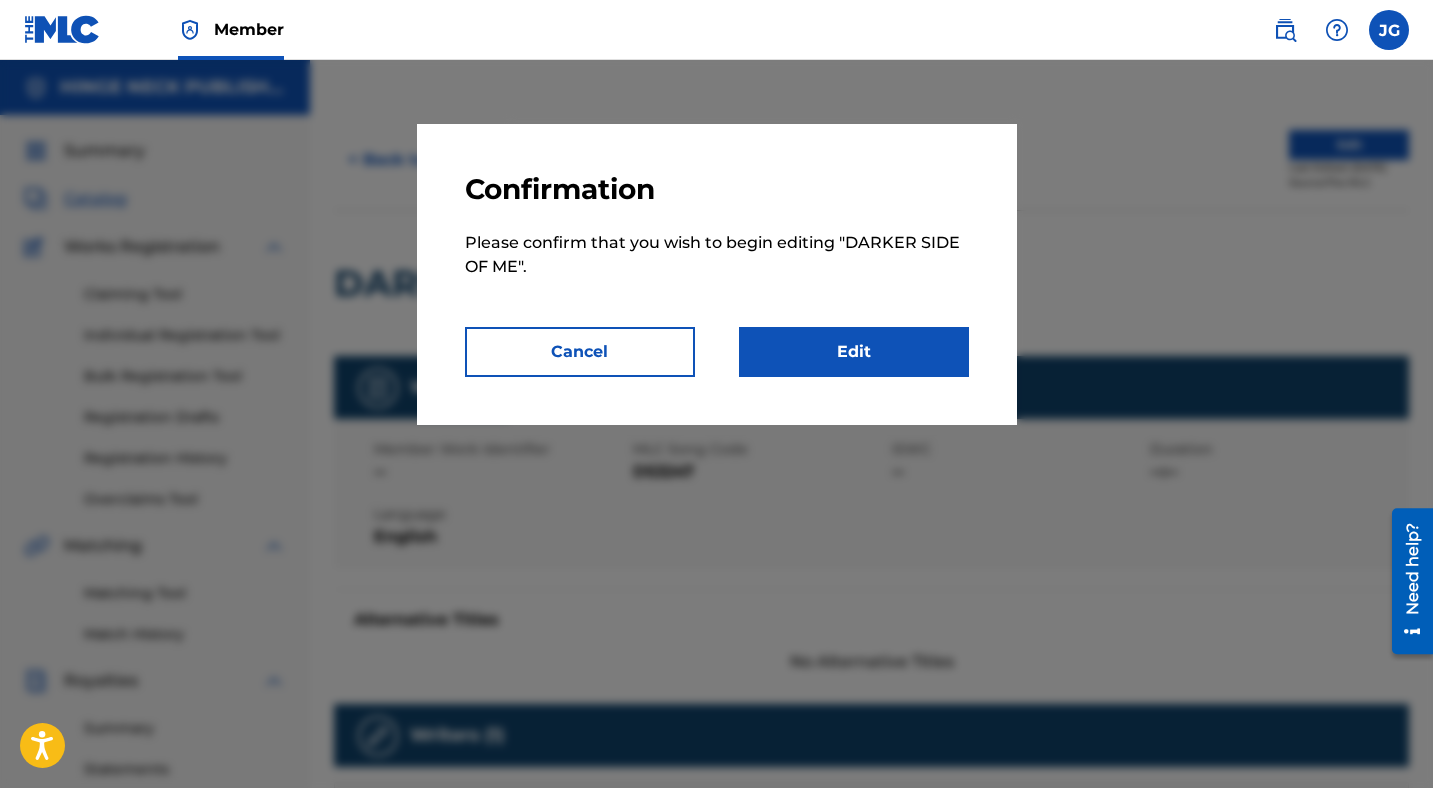 click on "Edit" at bounding box center [854, 352] 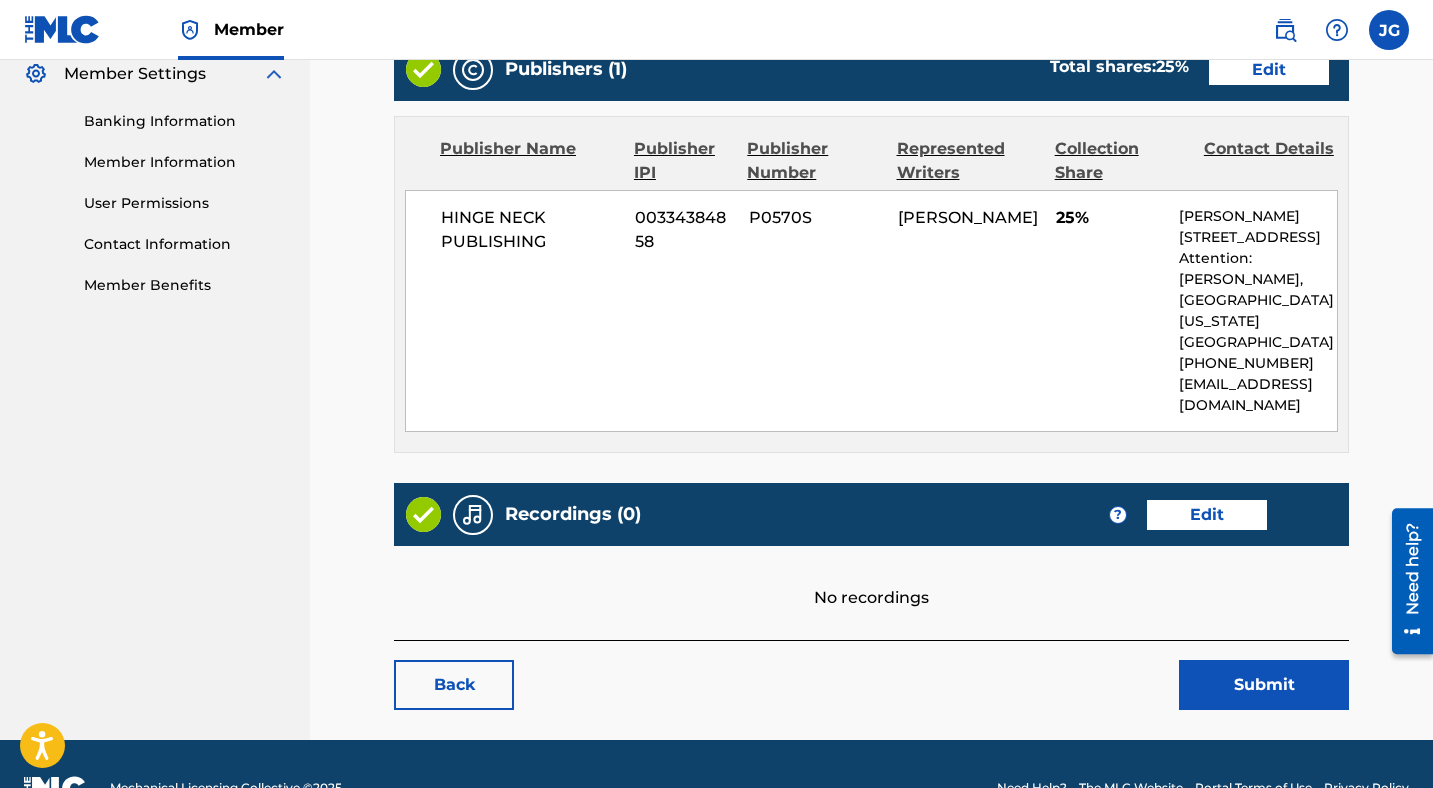 scroll, scrollTop: 850, scrollLeft: 0, axis: vertical 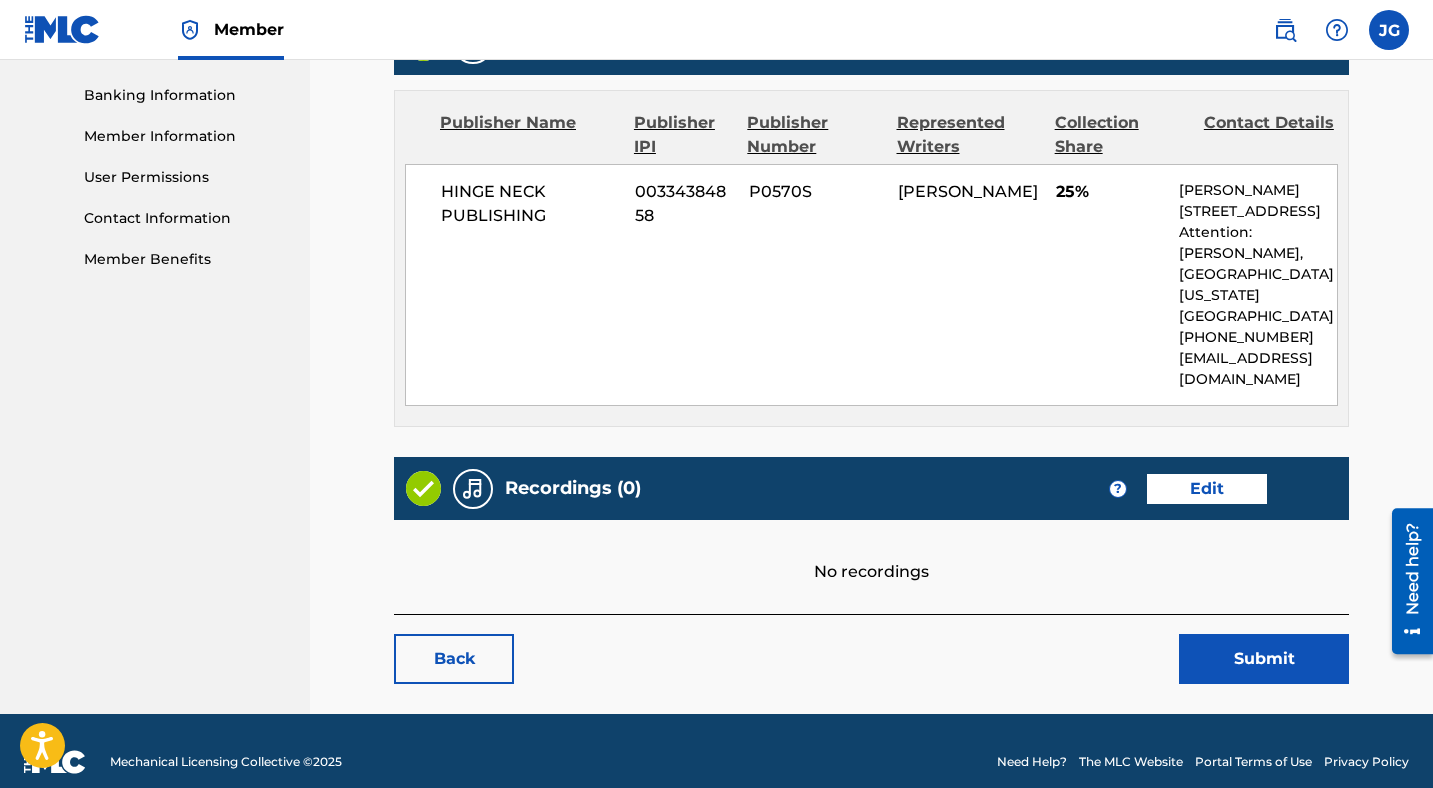click on "Edit" at bounding box center (1207, 489) 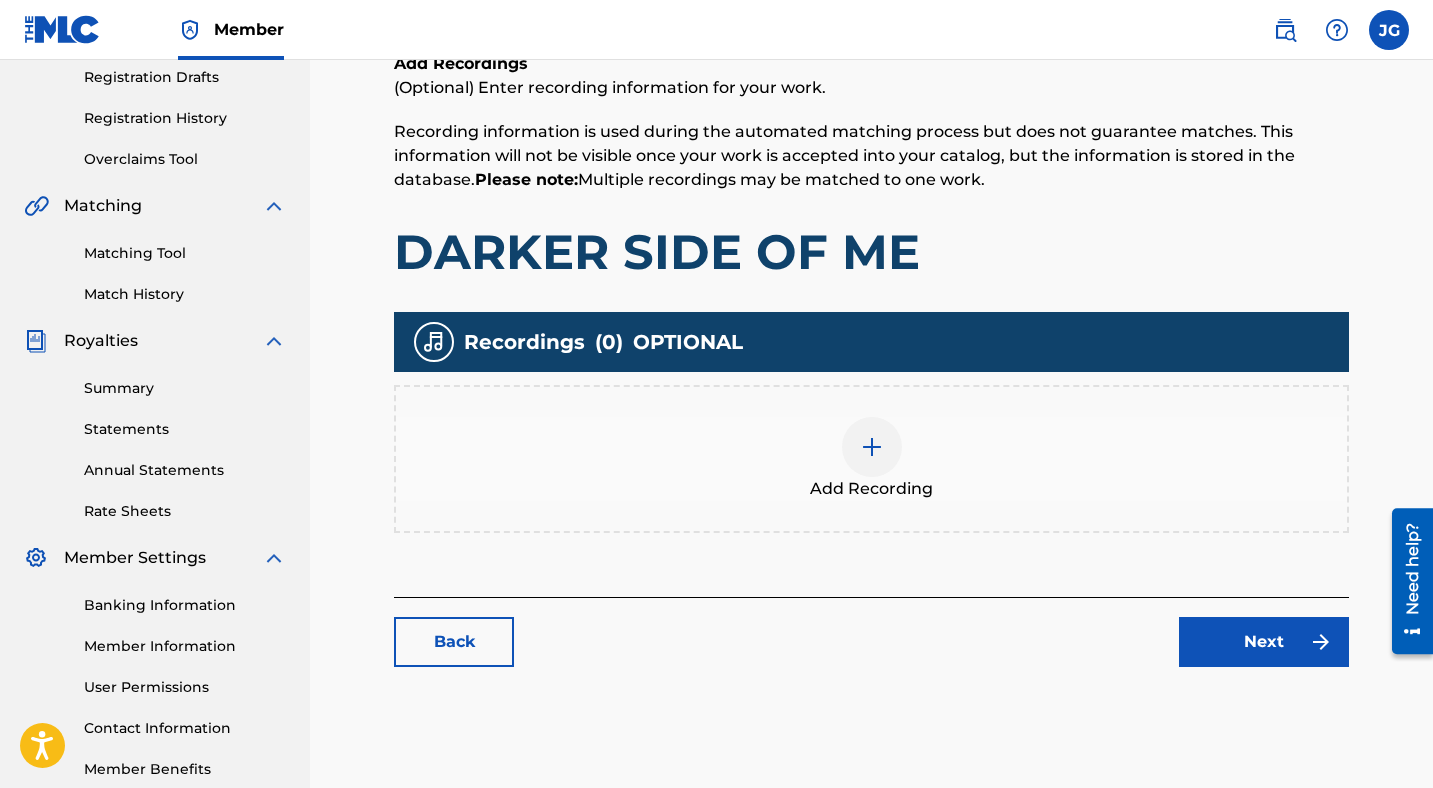 scroll, scrollTop: 345, scrollLeft: 0, axis: vertical 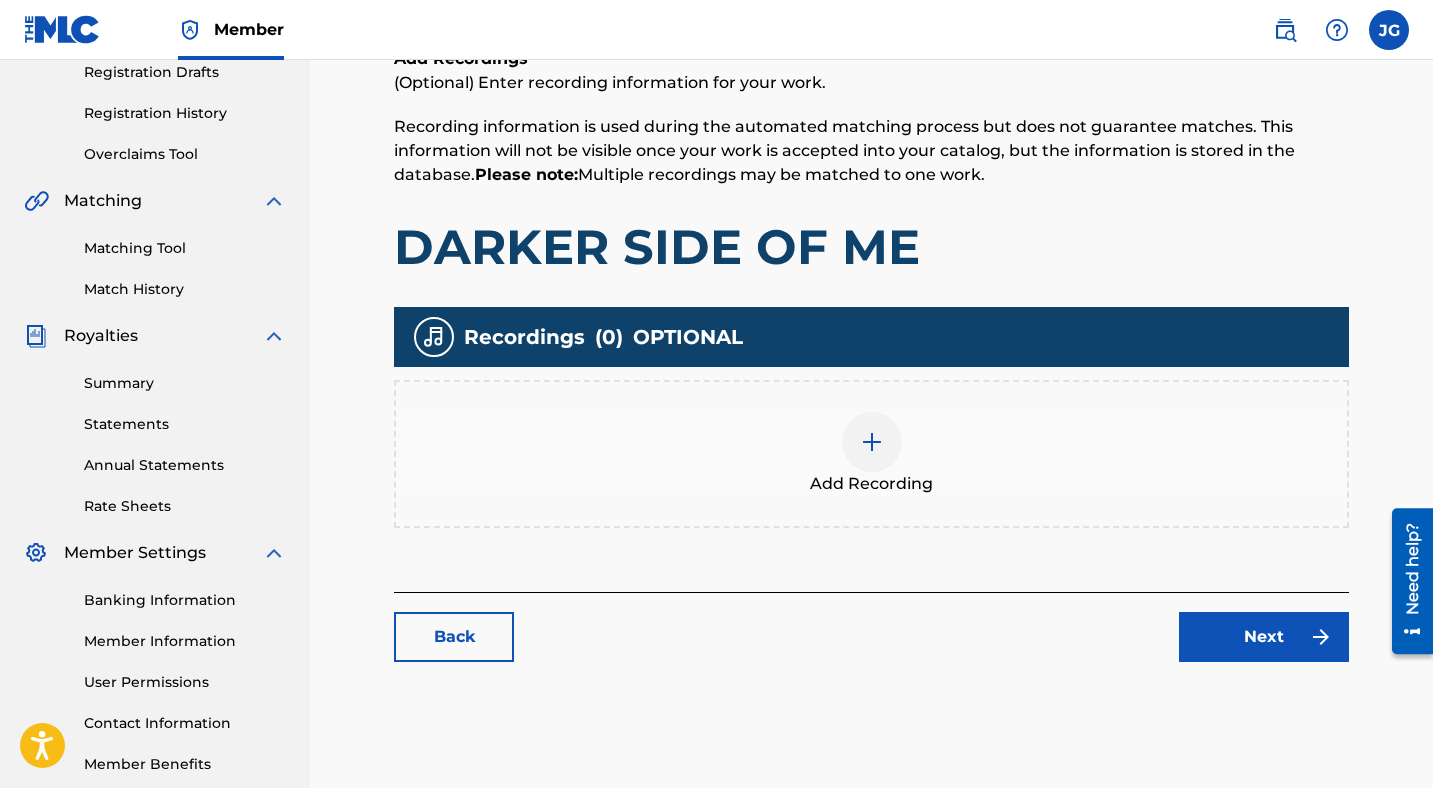 click at bounding box center [872, 442] 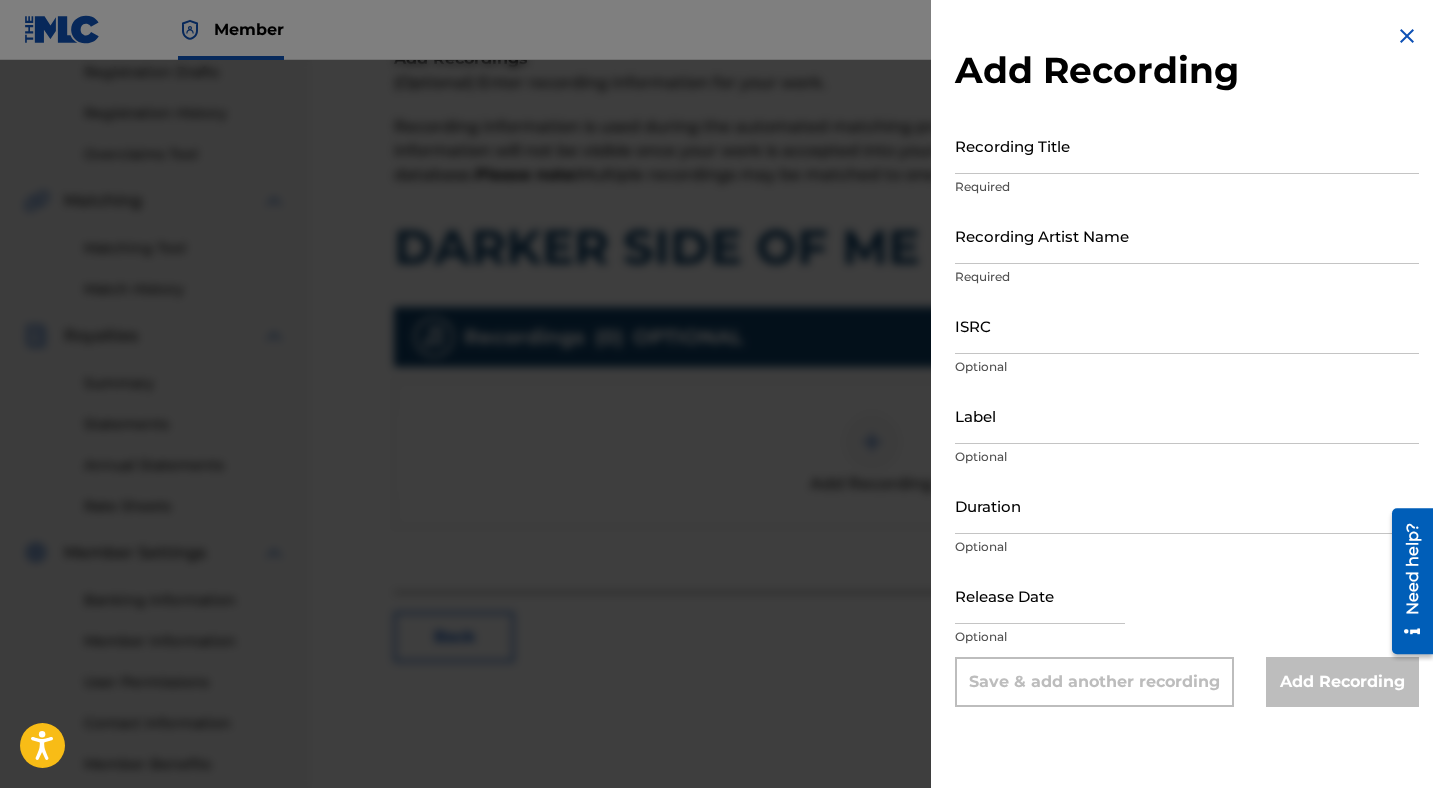 click on "Recording Title" at bounding box center [1187, 145] 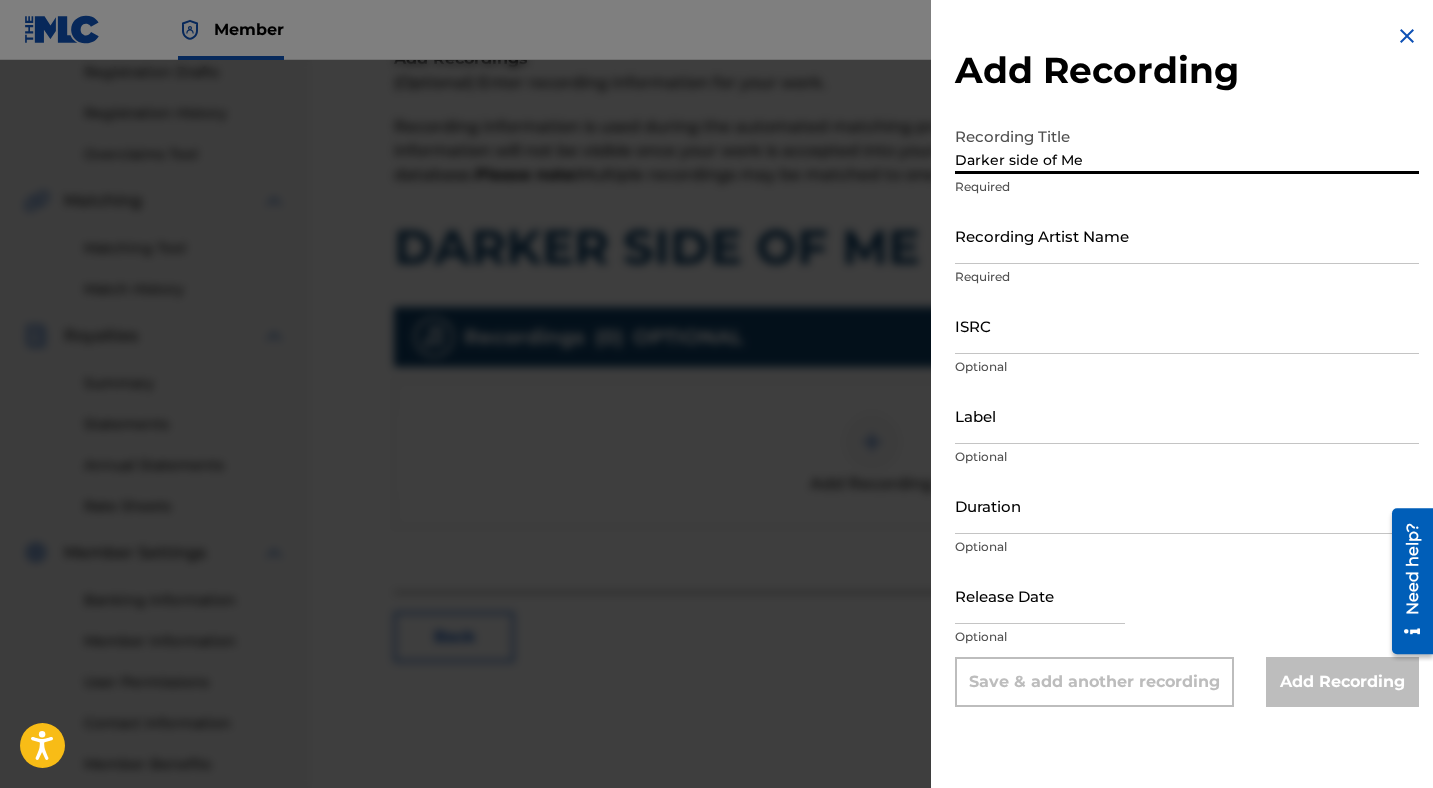 type on "Darker side of Me" 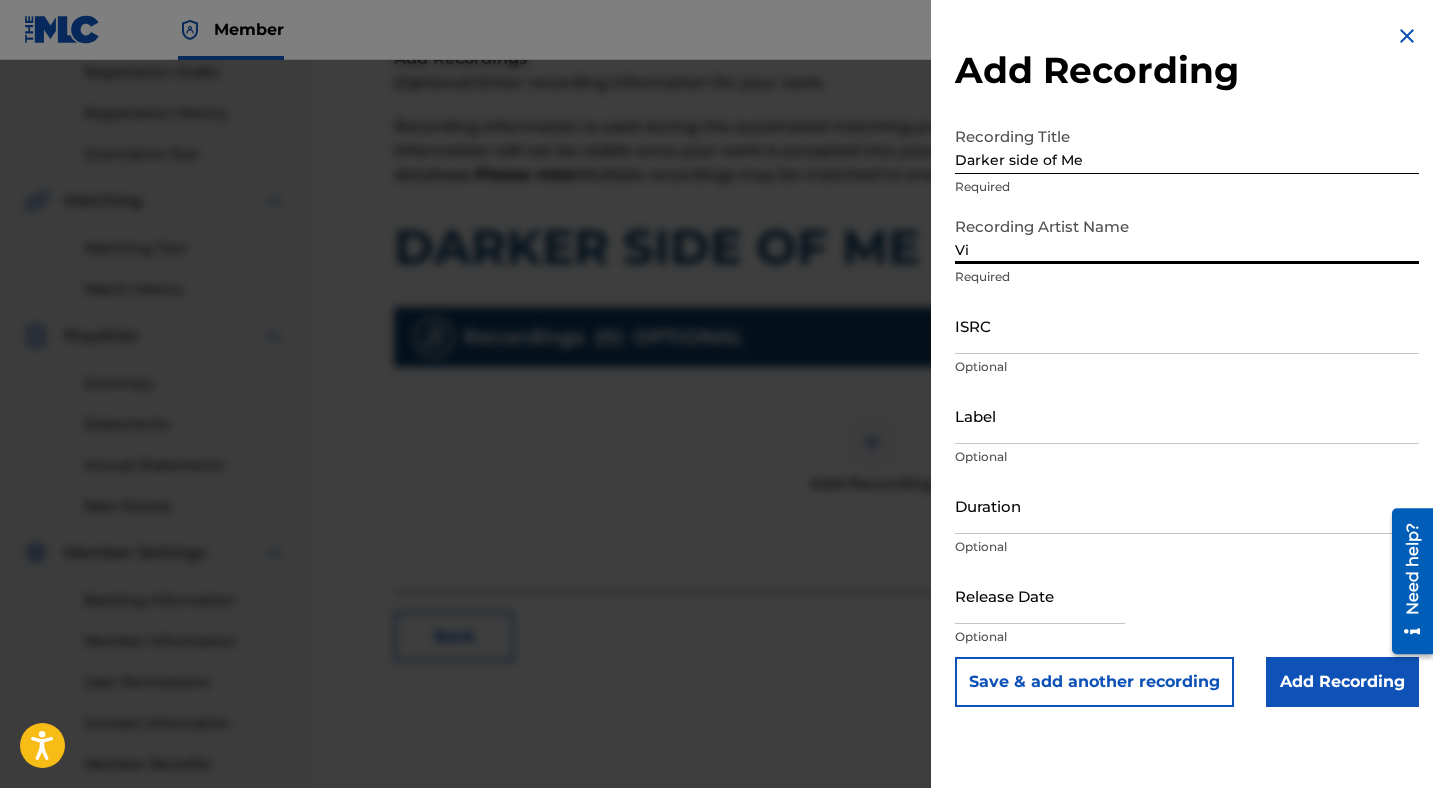 type on "V" 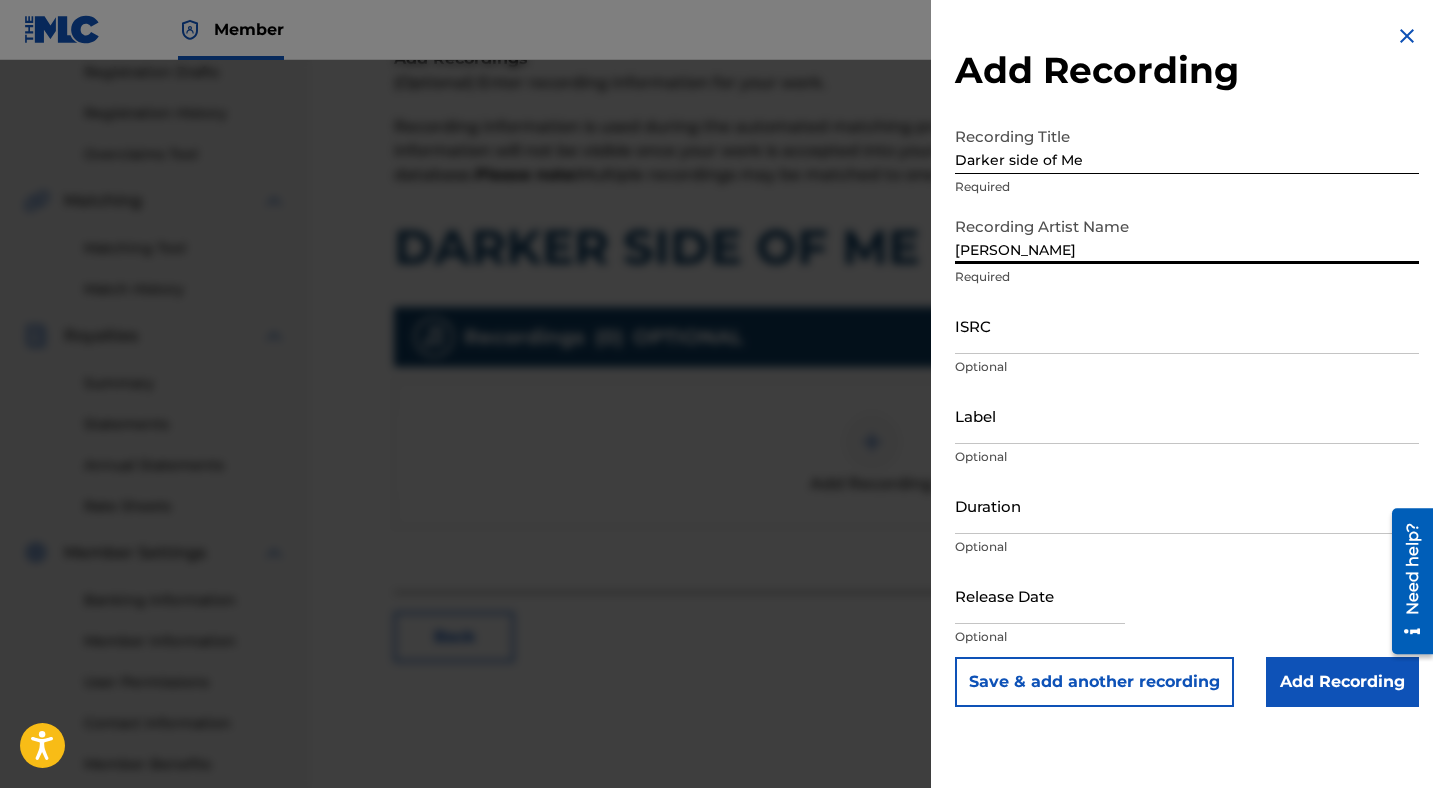 type on "[PERSON_NAME]" 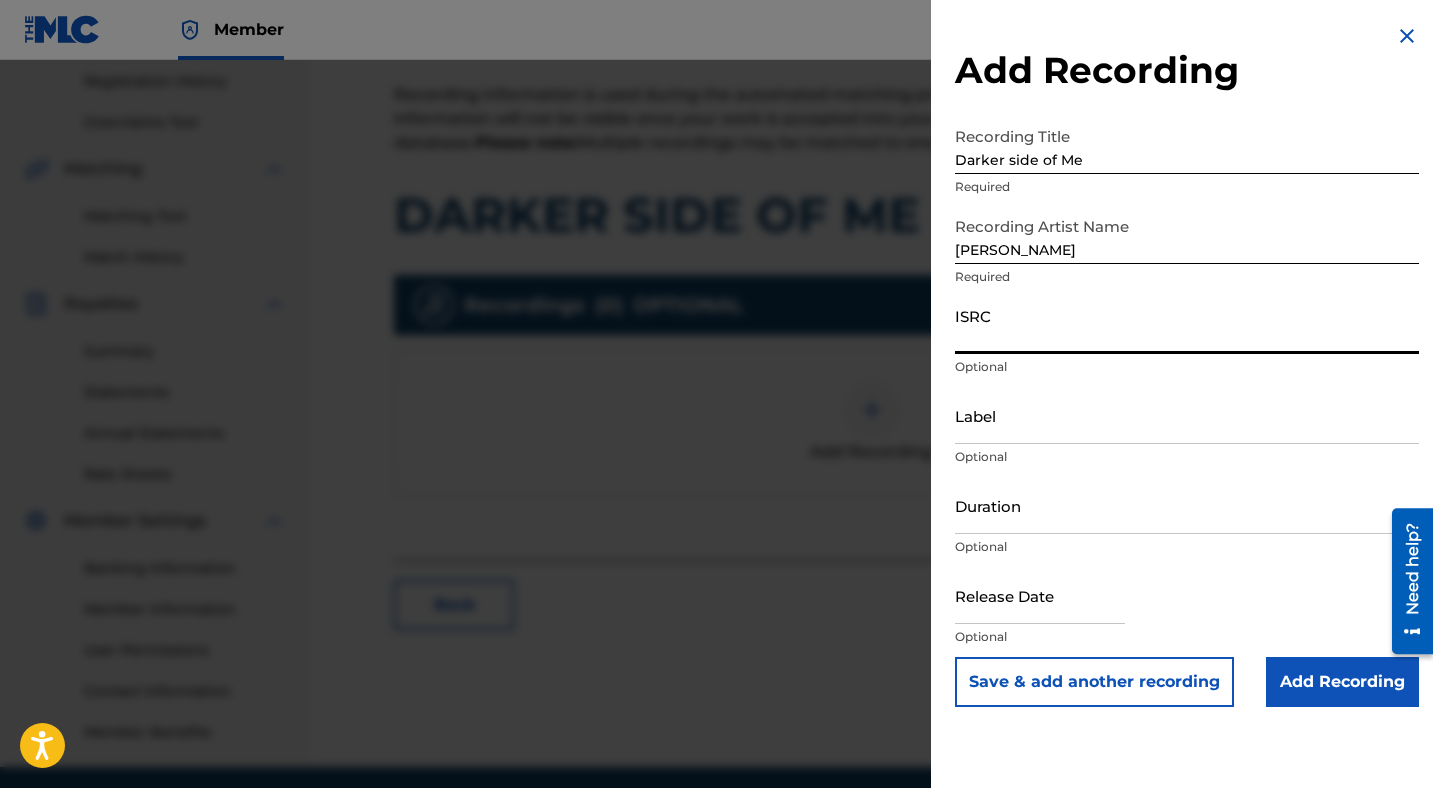 scroll, scrollTop: 384, scrollLeft: 0, axis: vertical 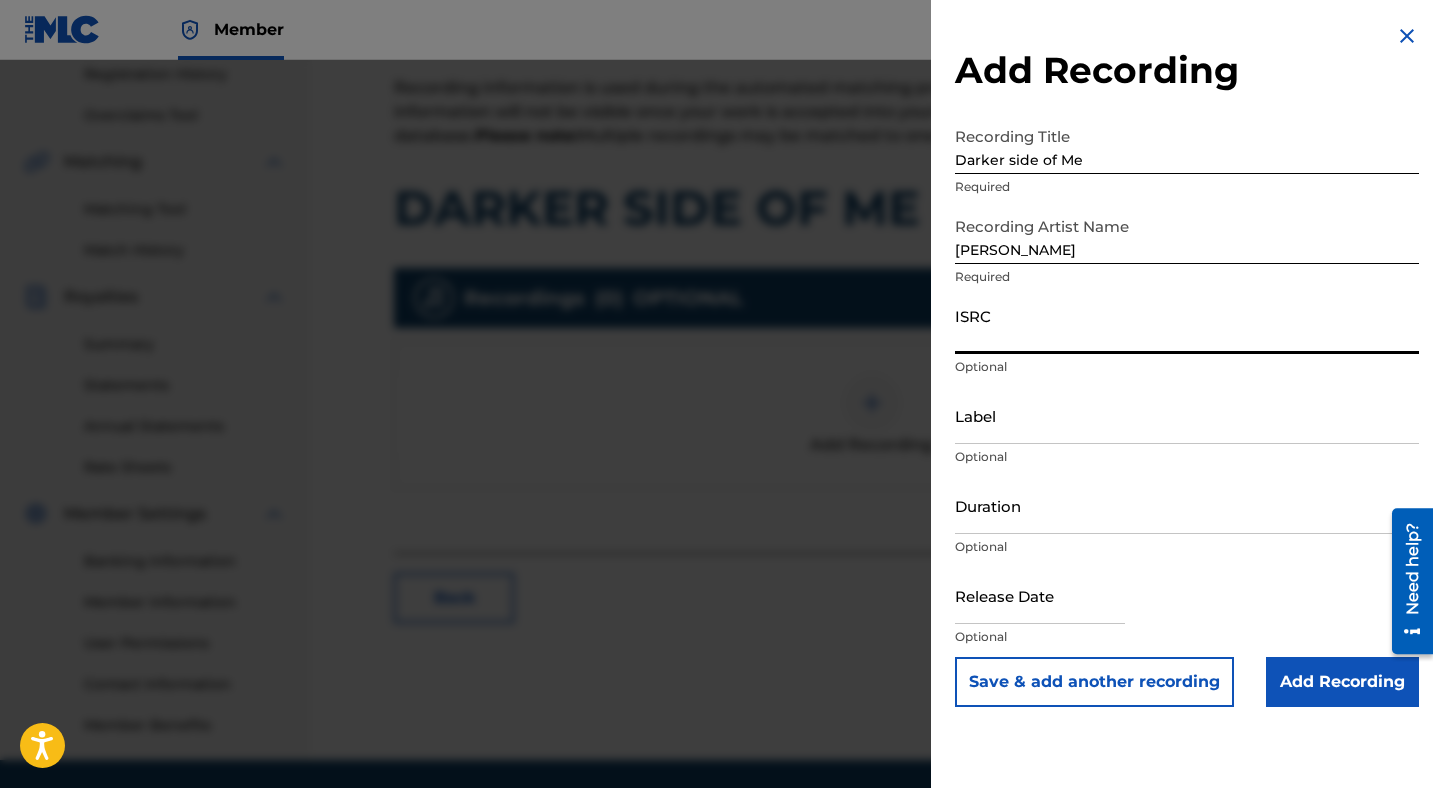 click on "Add Recording" at bounding box center [1342, 682] 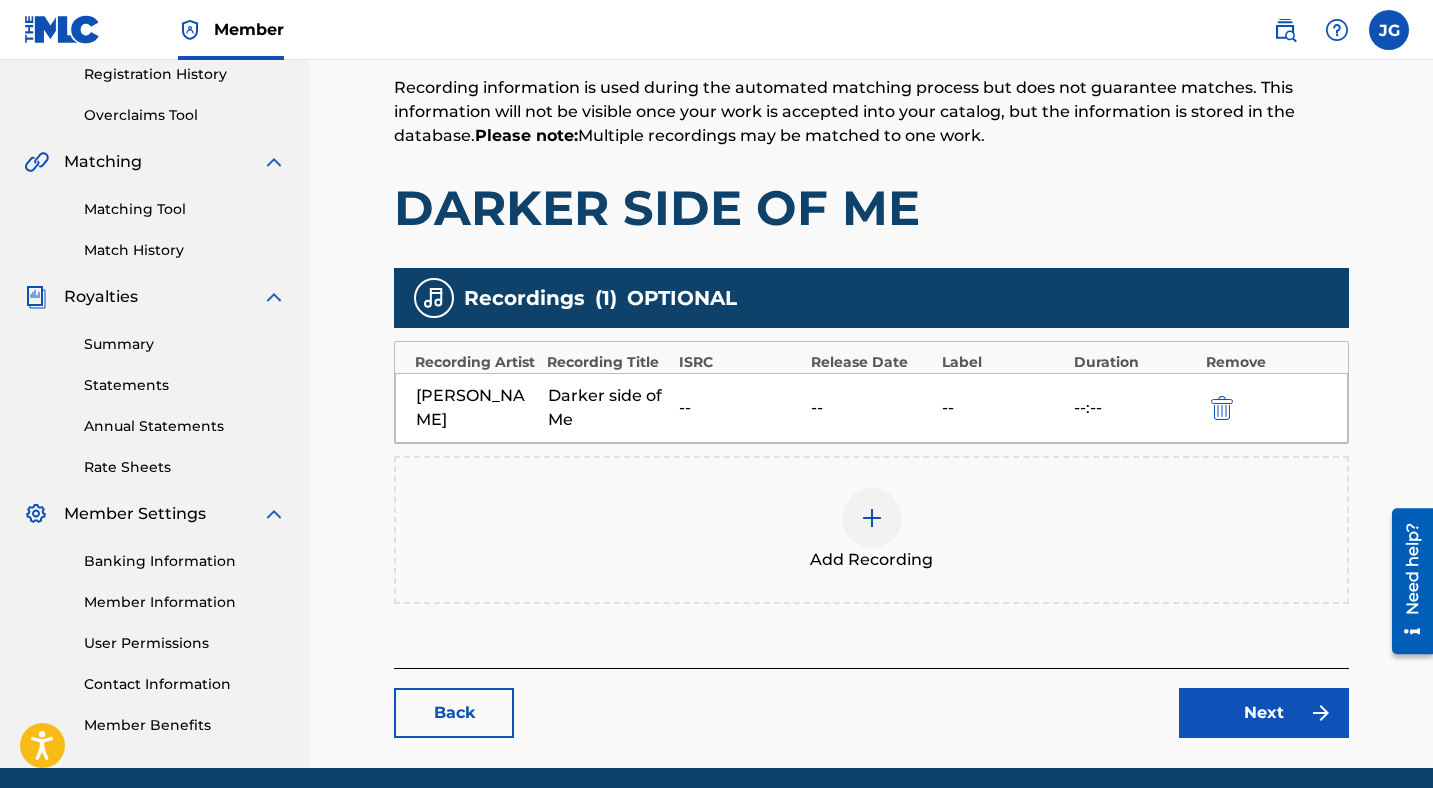 click at bounding box center [872, 518] 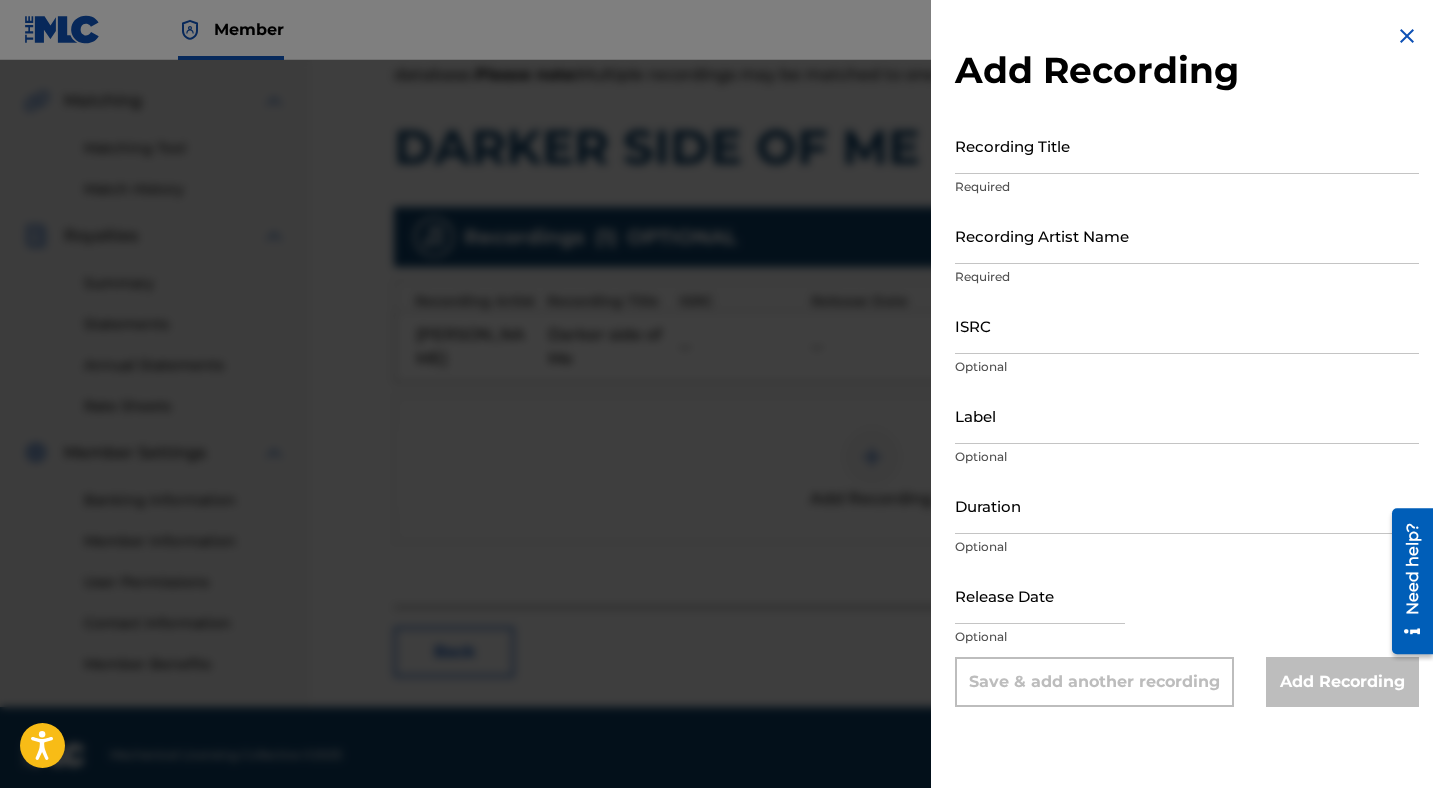 scroll, scrollTop: 460, scrollLeft: 0, axis: vertical 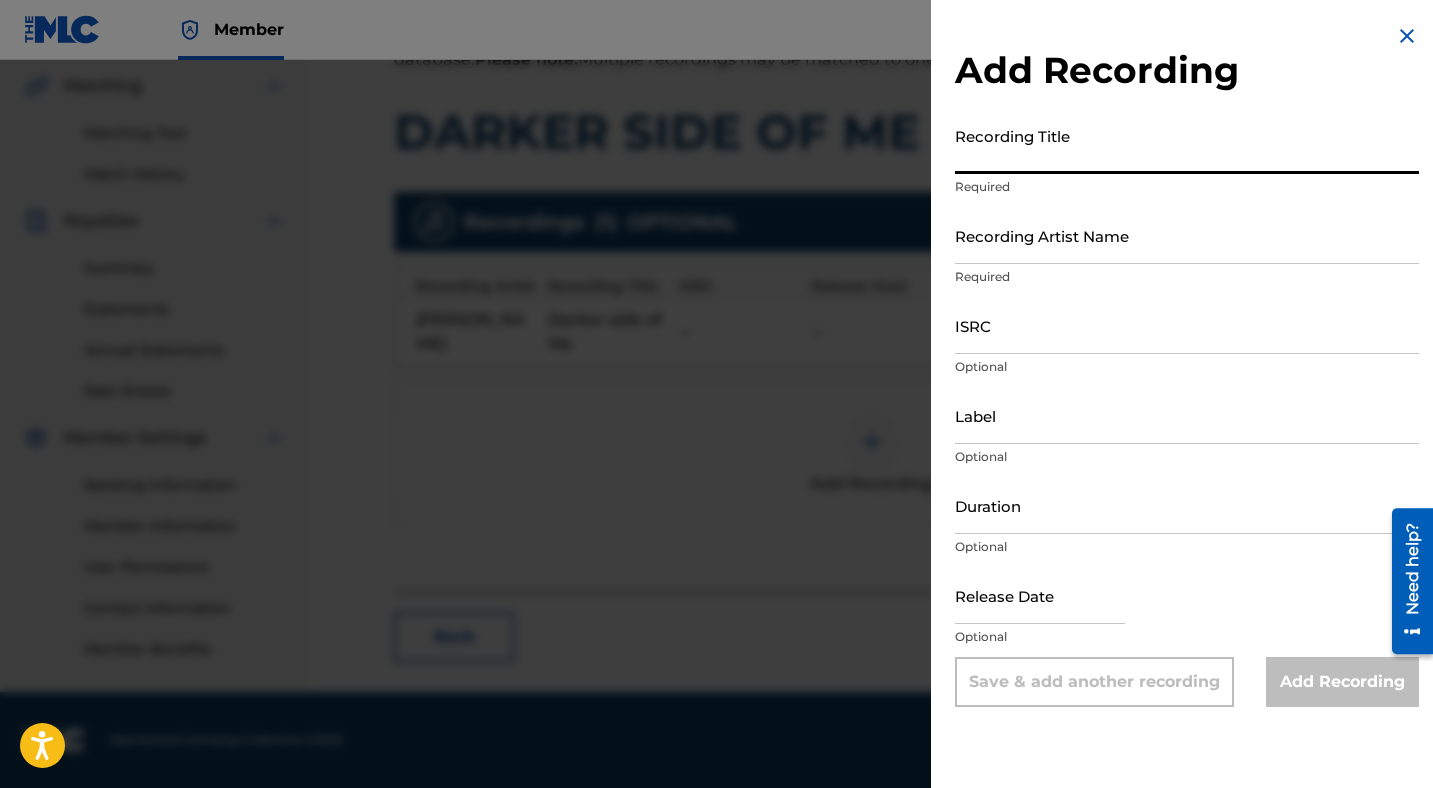 click on "Recording Title" at bounding box center [1187, 145] 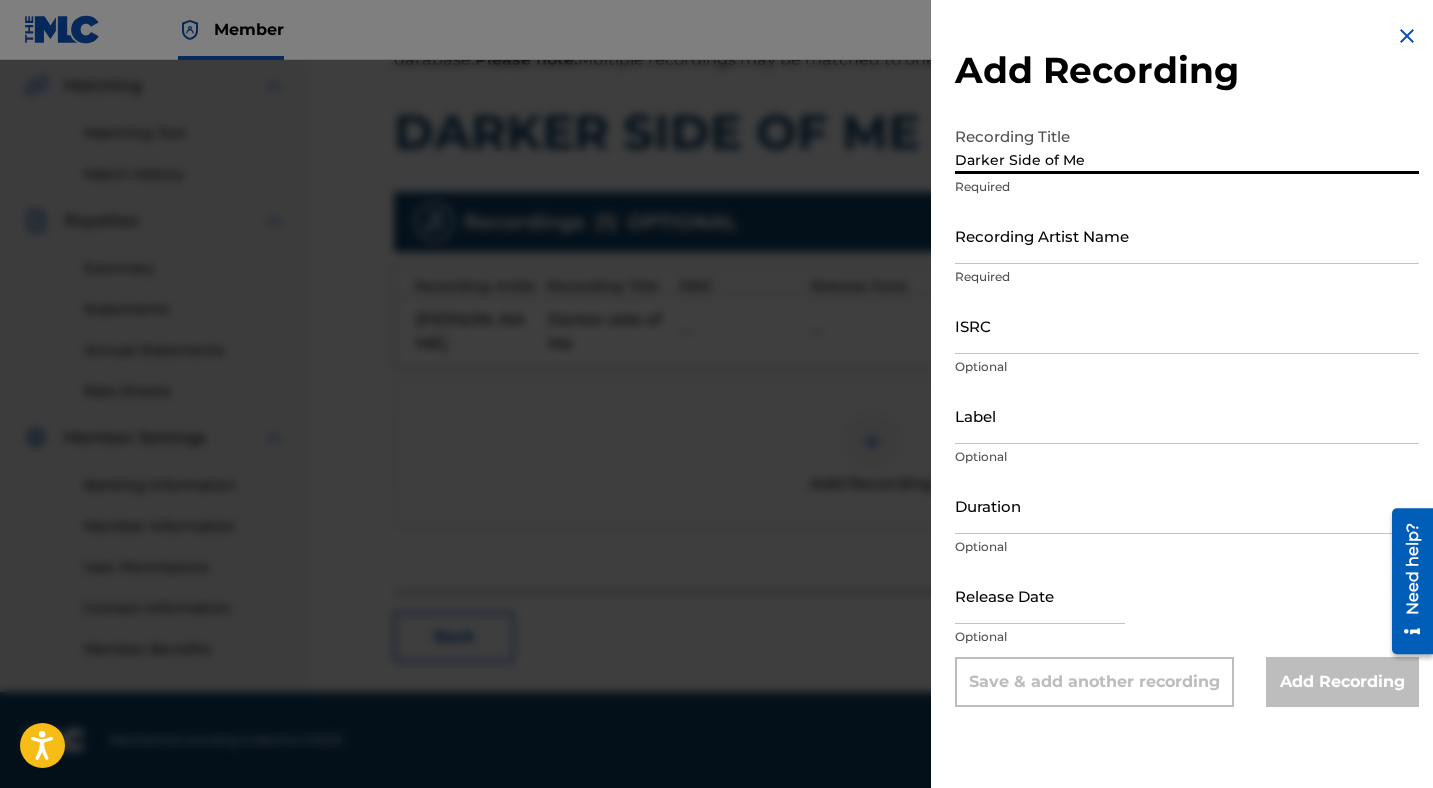 type on "Darker Side of Me" 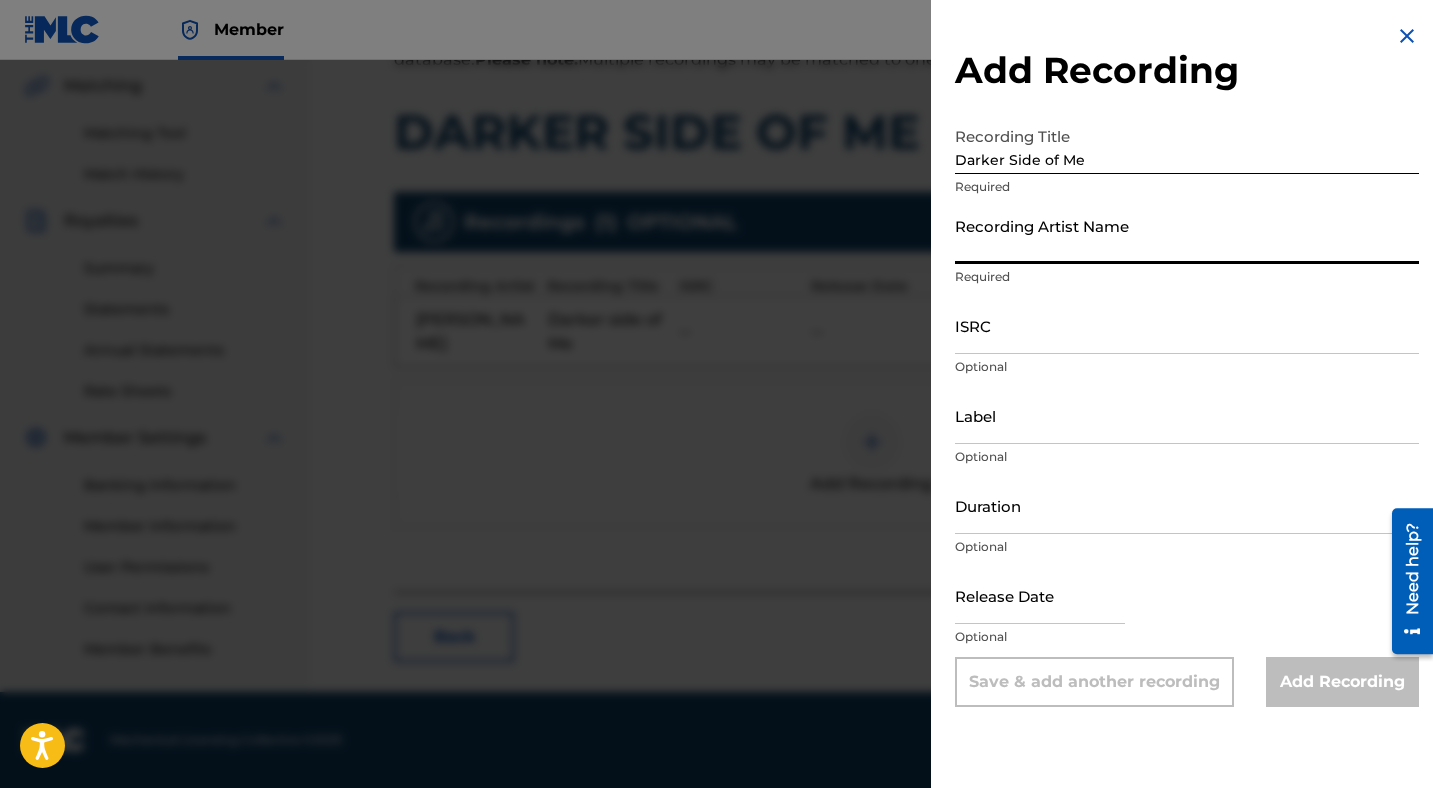 click on "Recording Artist Name" at bounding box center (1187, 235) 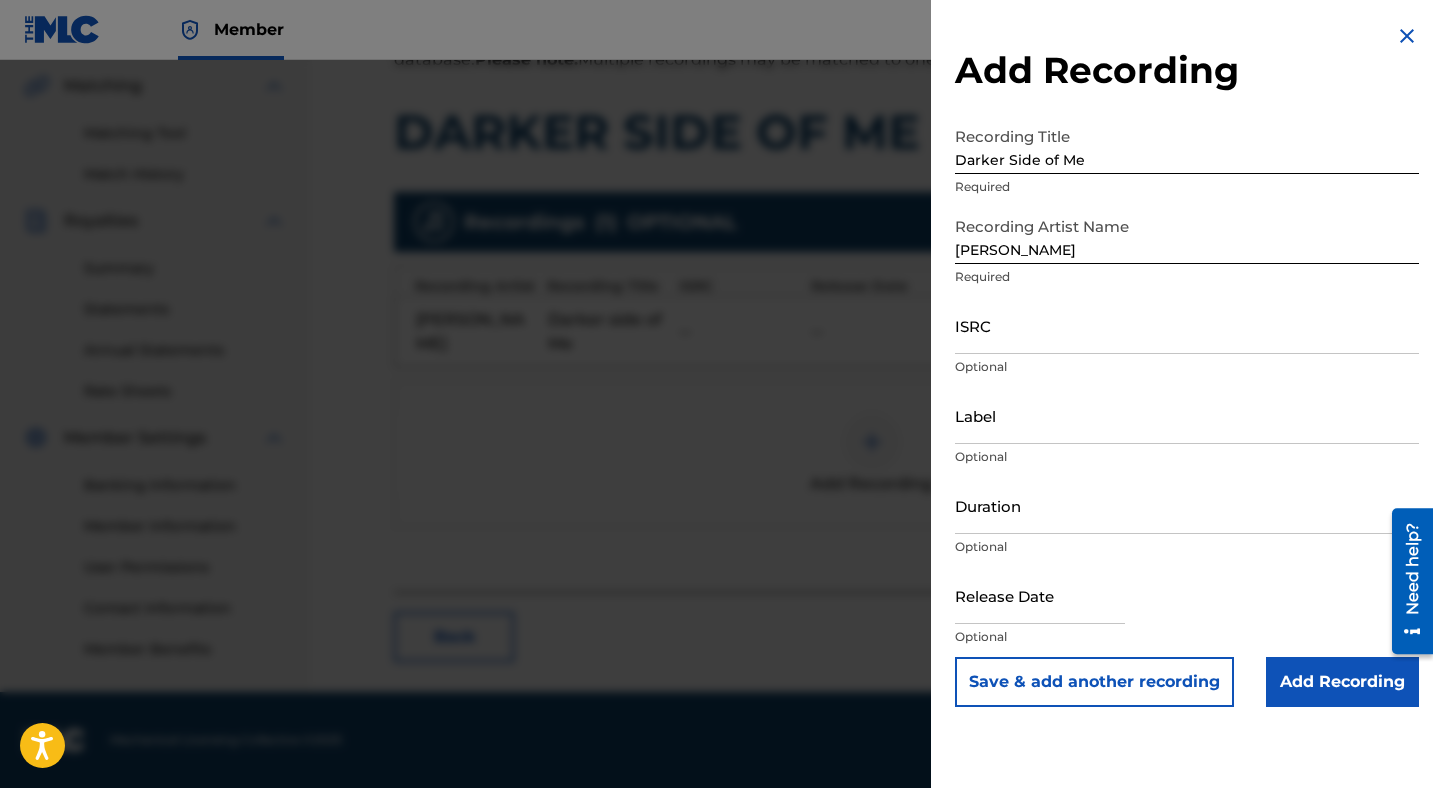 click at bounding box center [1040, 595] 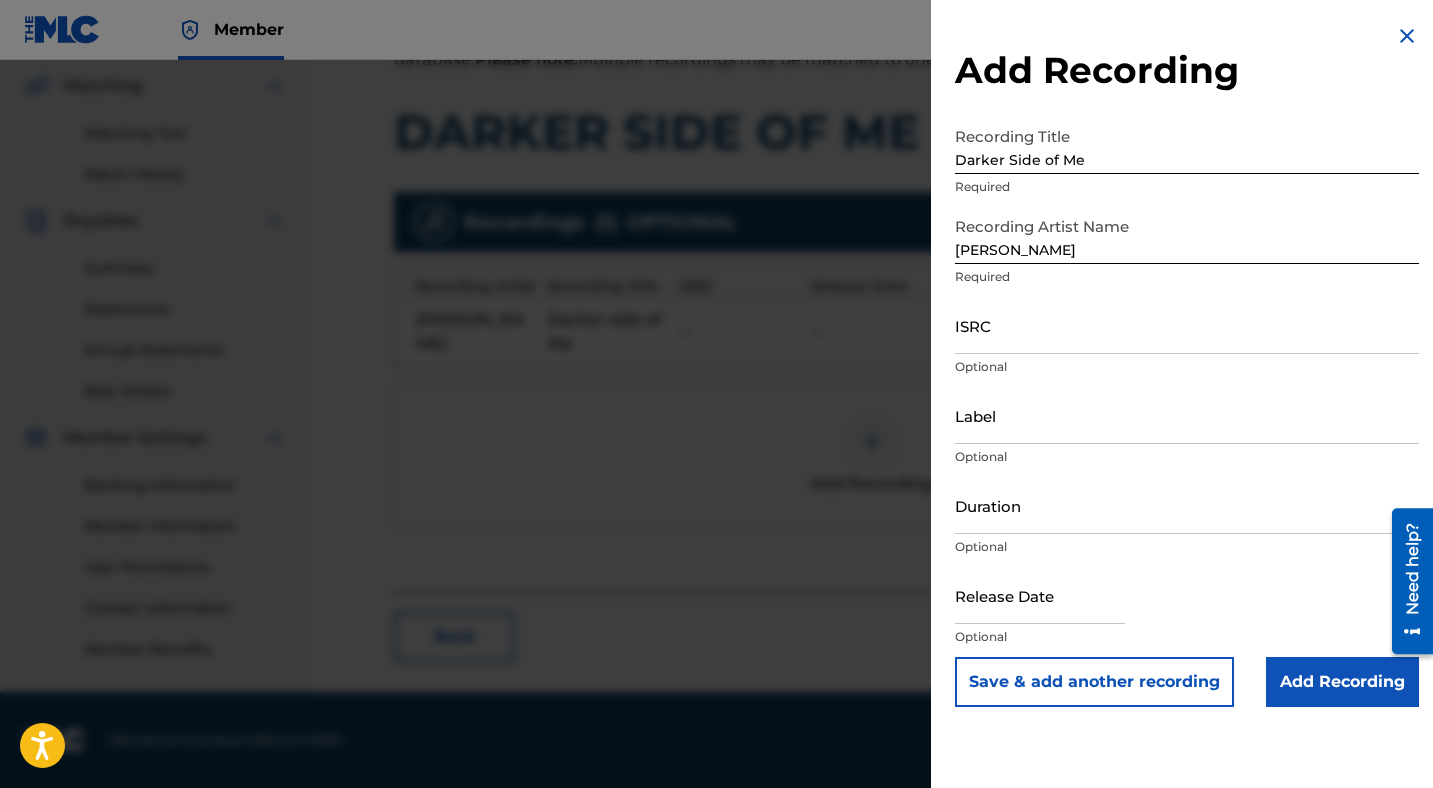 click on "Add Recording" at bounding box center (1342, 682) 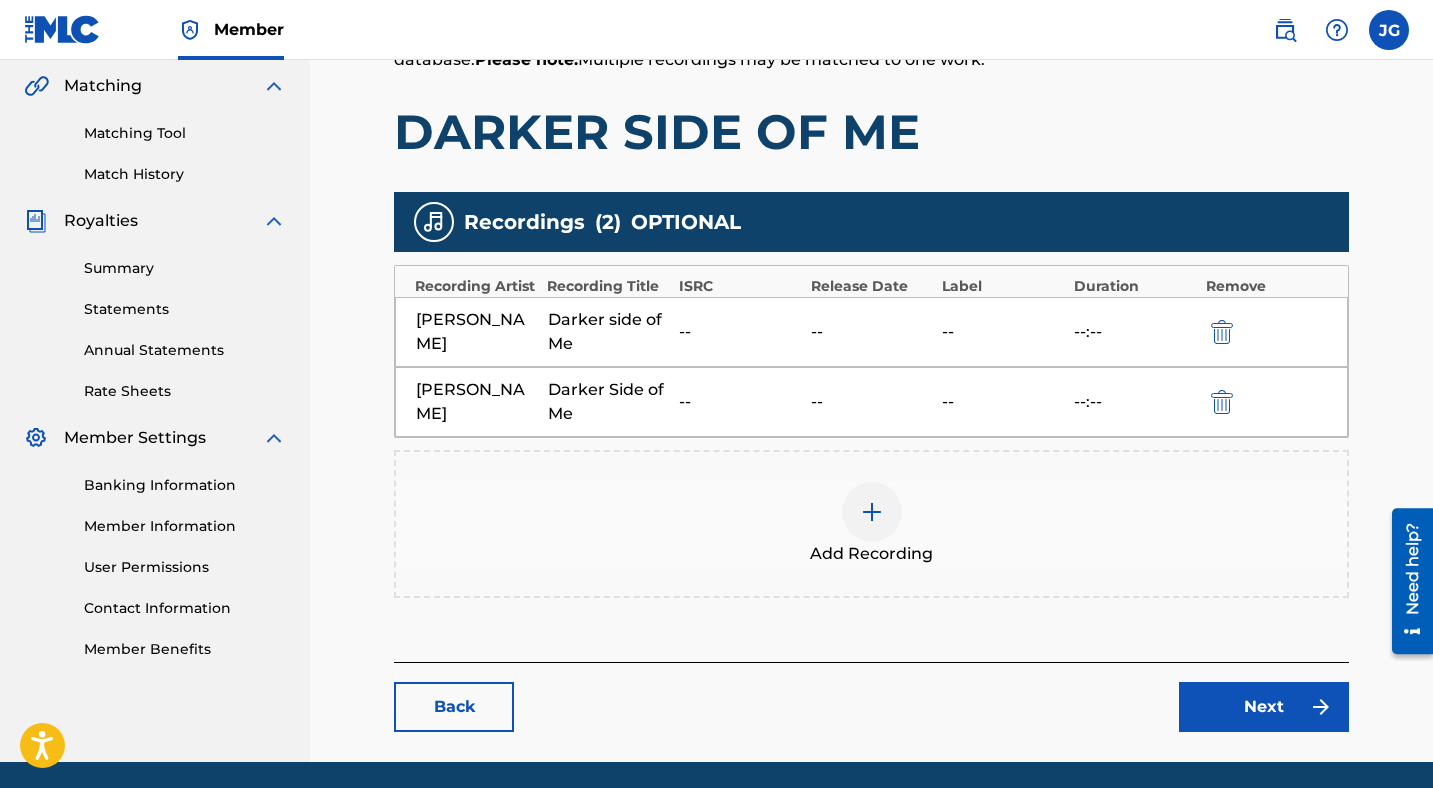 click at bounding box center (1222, 402) 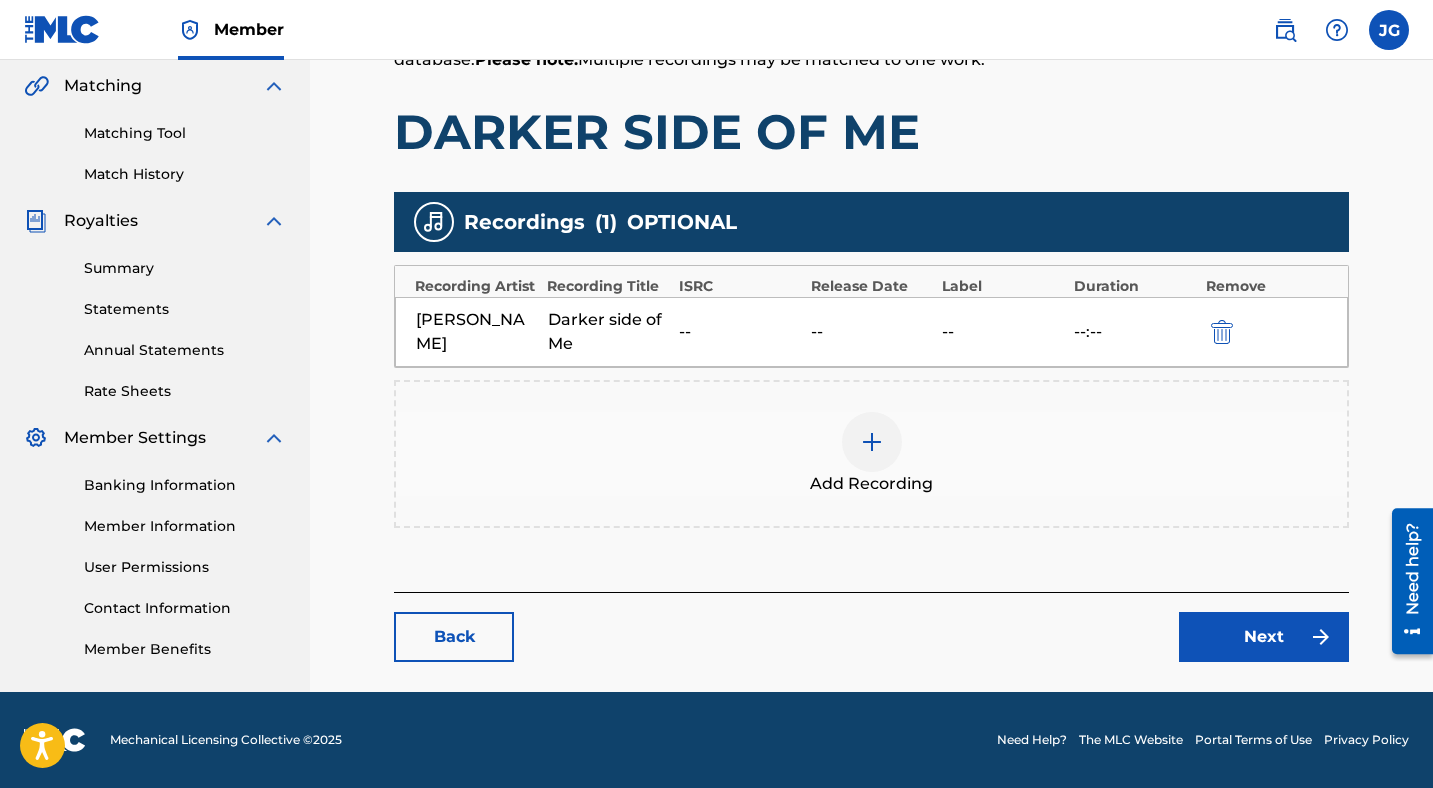 click at bounding box center [872, 442] 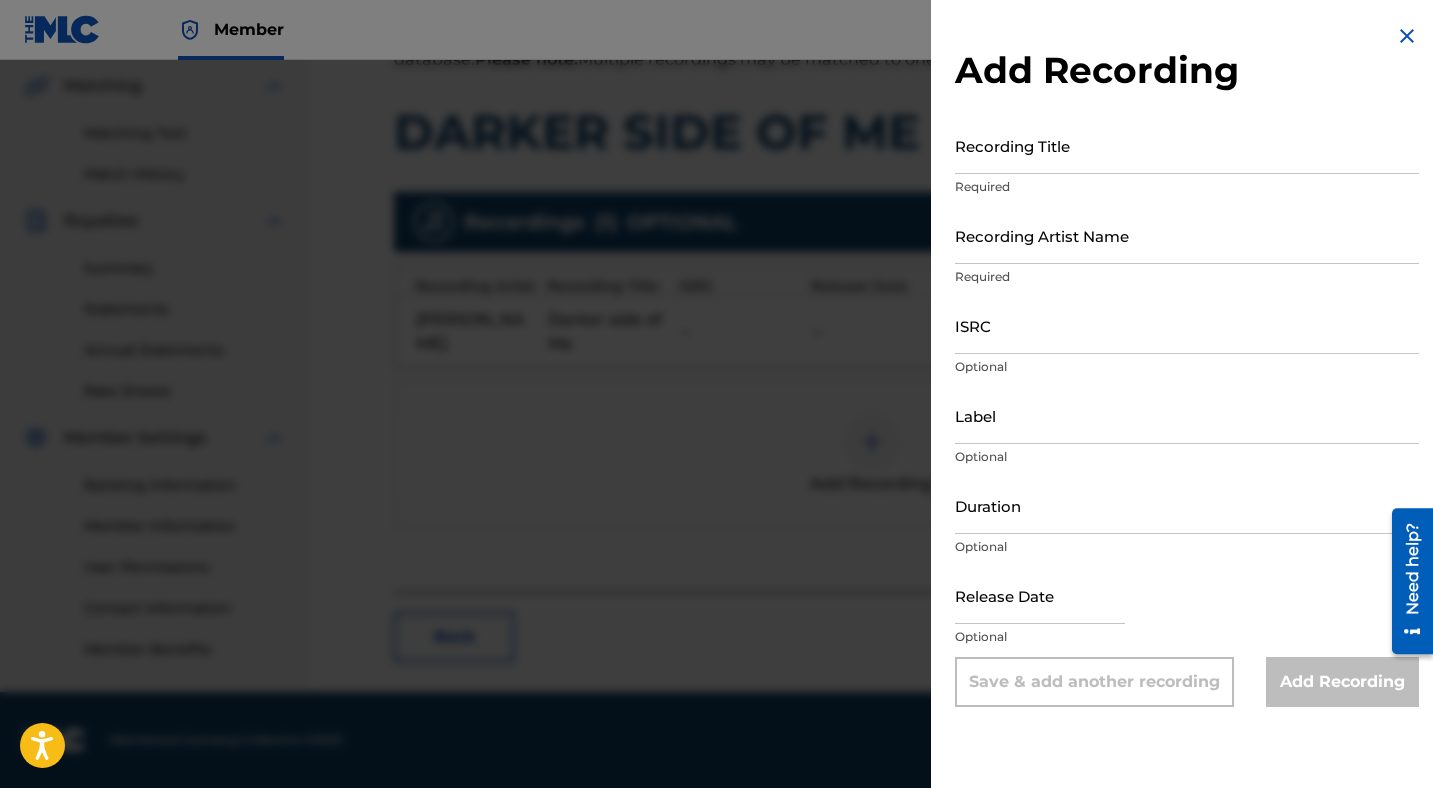 click on "Release Date Optional" at bounding box center [1187, 612] 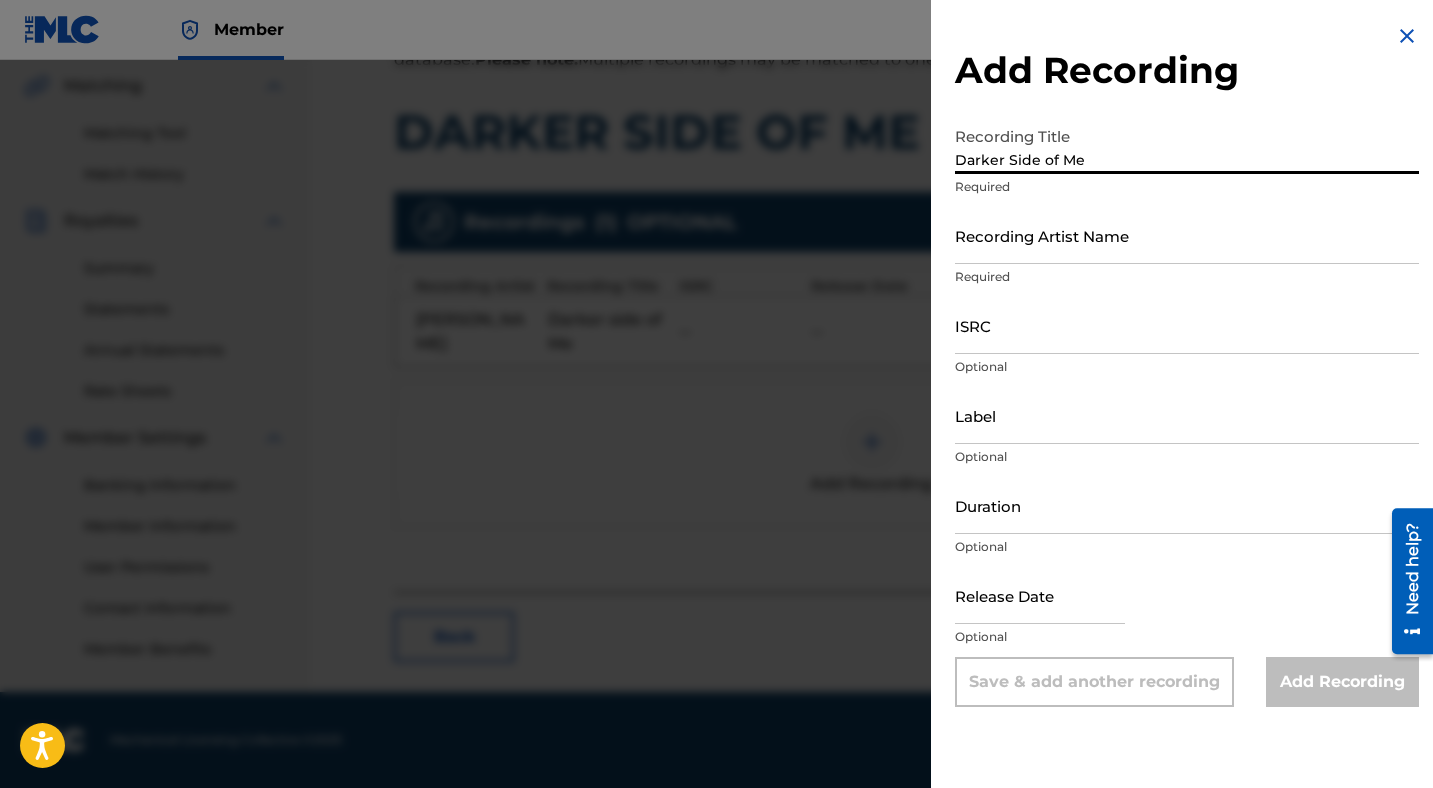 type on "Darker Side of Me" 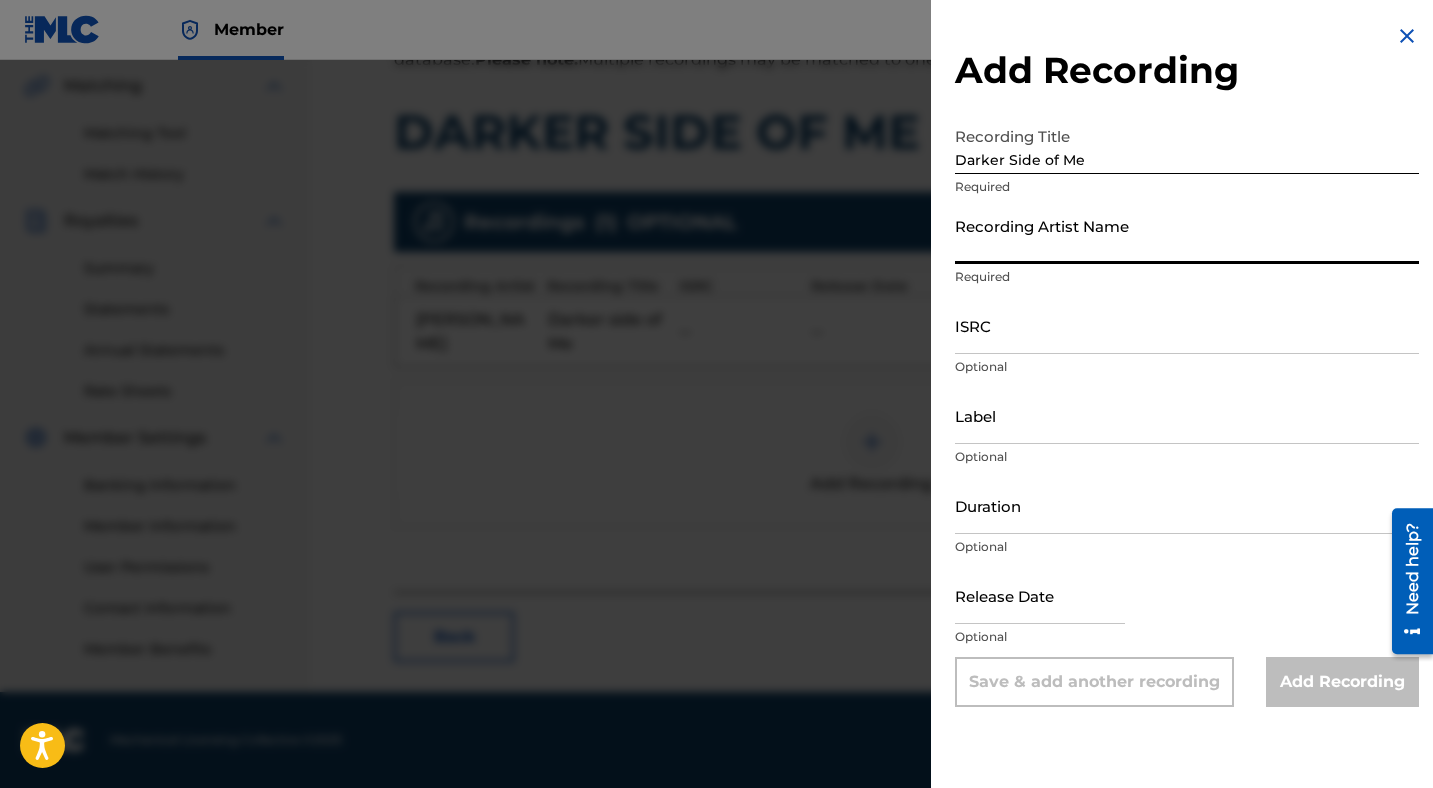 type on "[PERSON_NAME]" 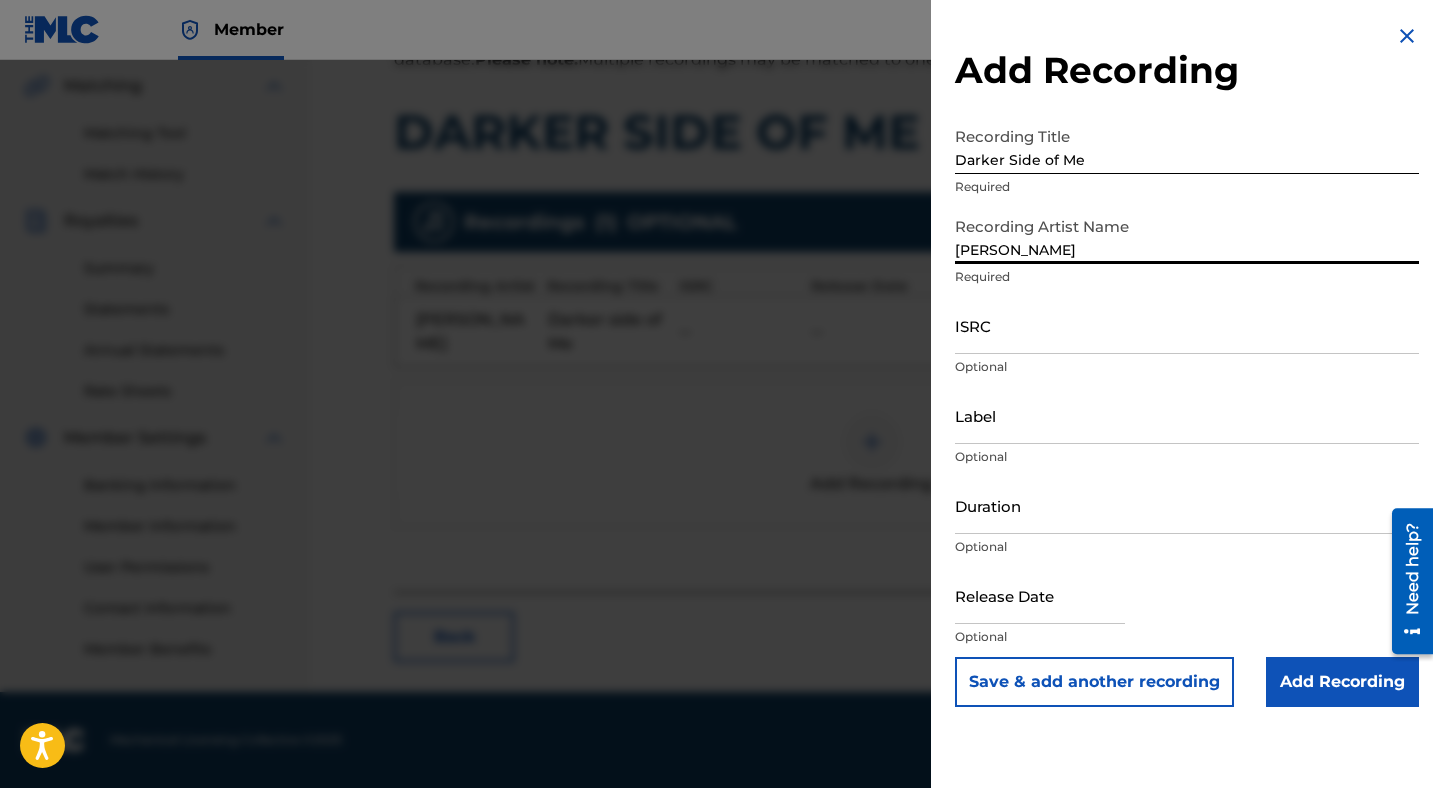 click on "Add Recording" at bounding box center (1342, 682) 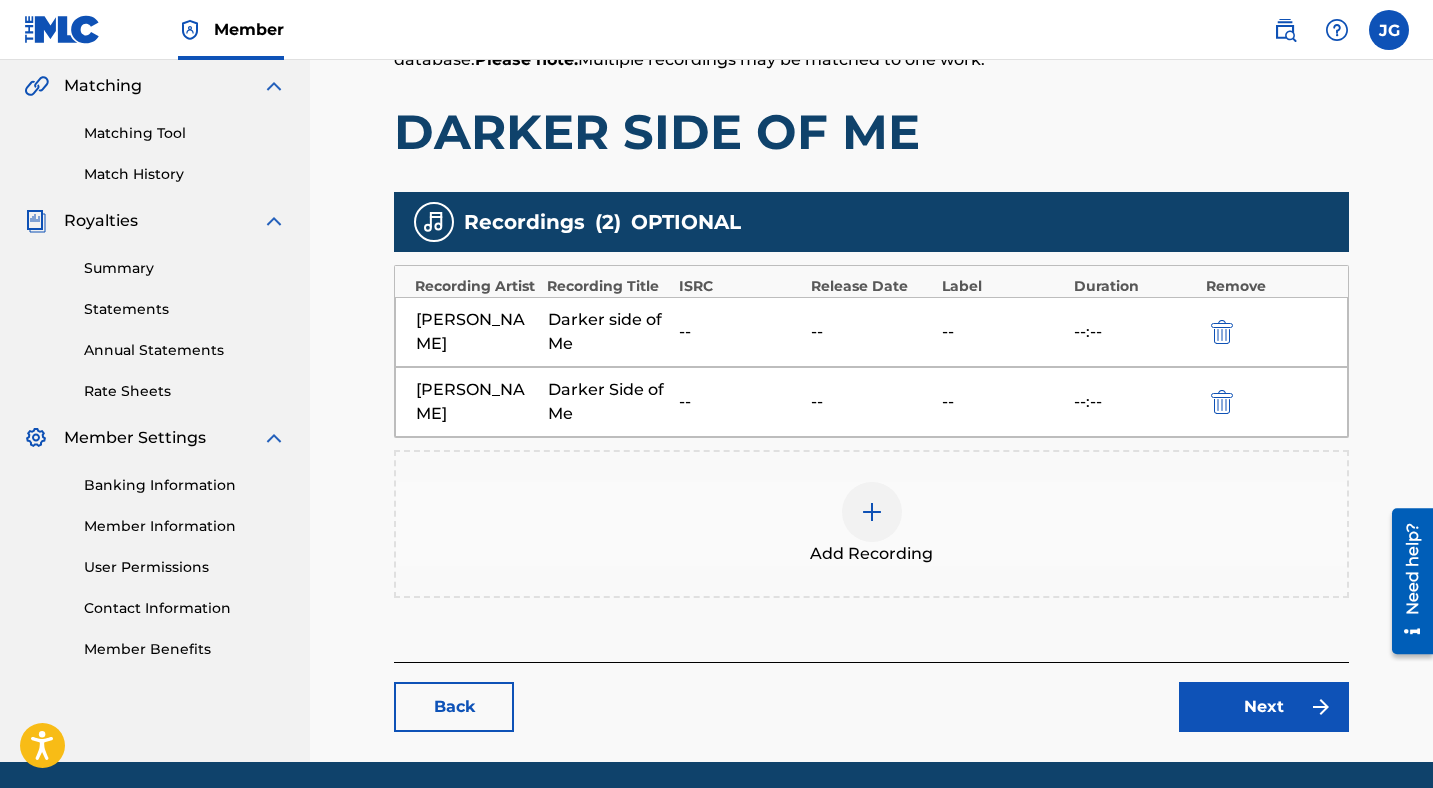 click at bounding box center (1222, 402) 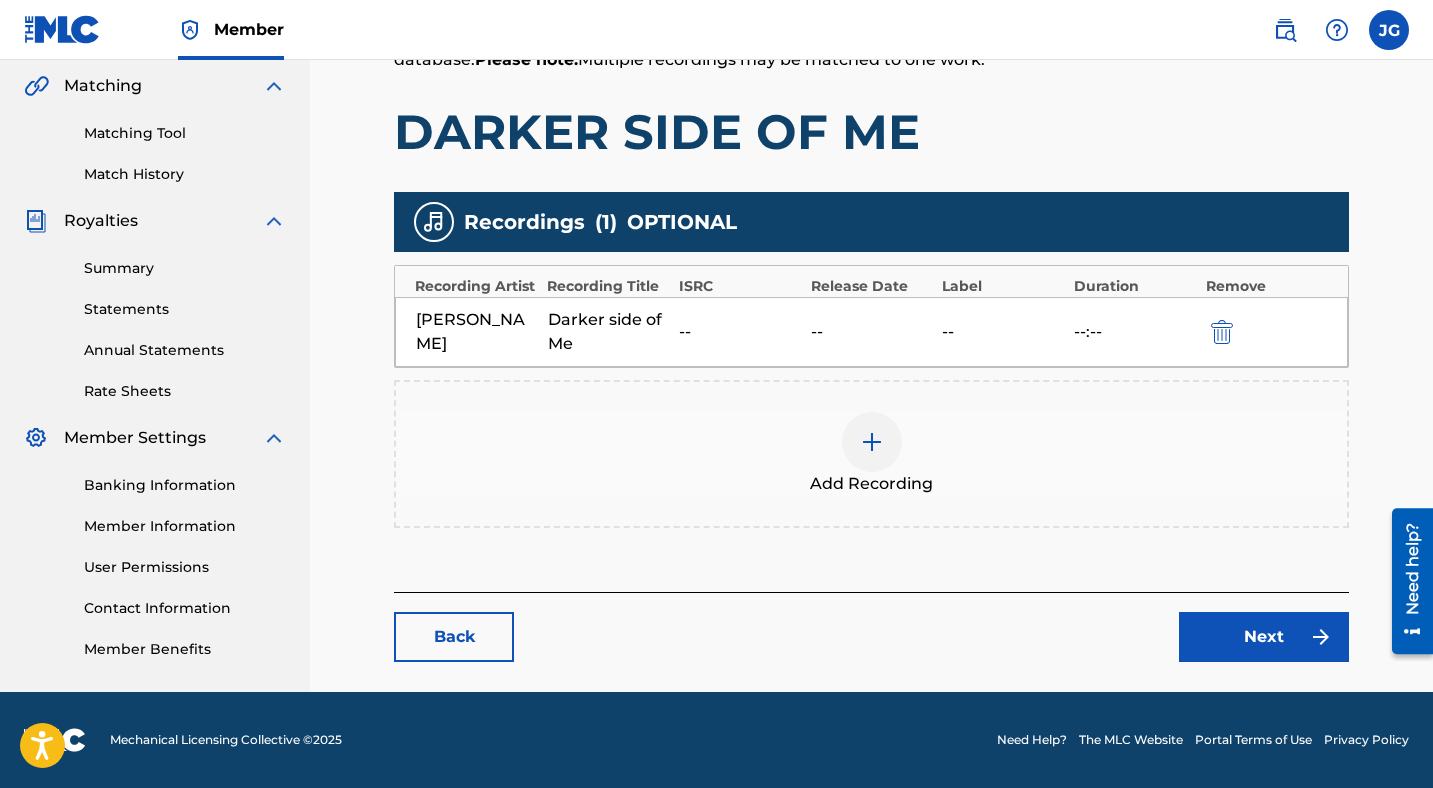 click at bounding box center (872, 442) 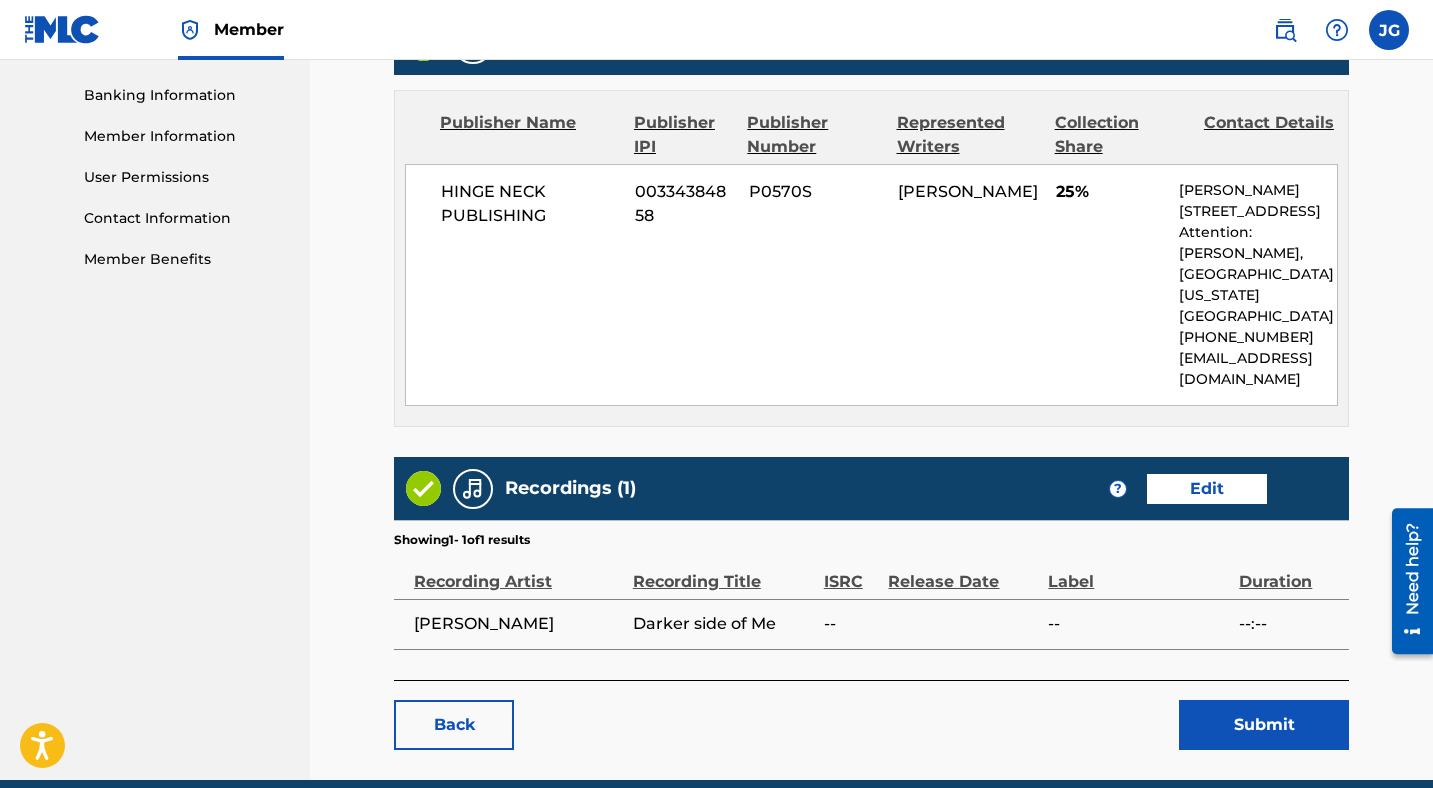 scroll, scrollTop: 915, scrollLeft: 0, axis: vertical 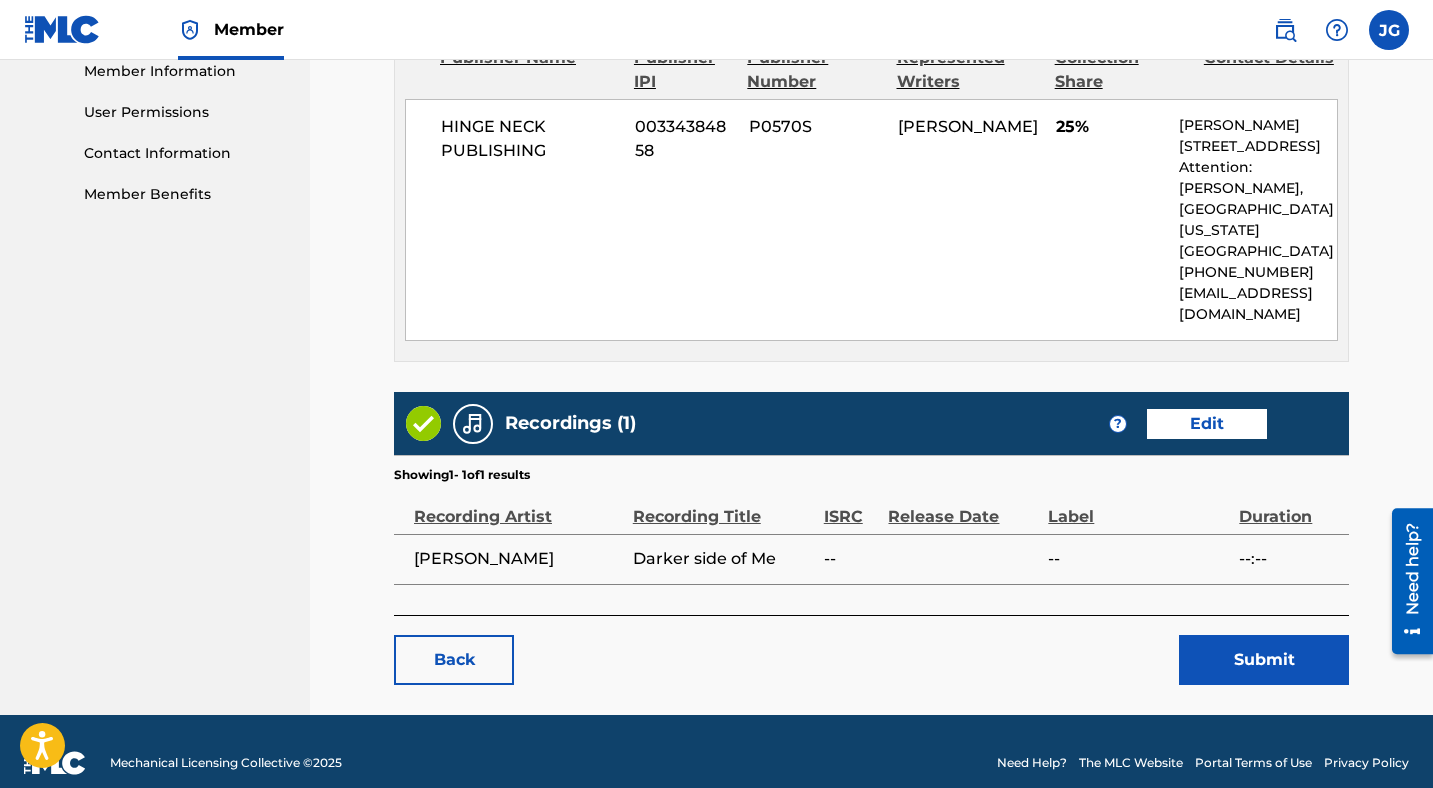 click on "Edit" at bounding box center [1207, 424] 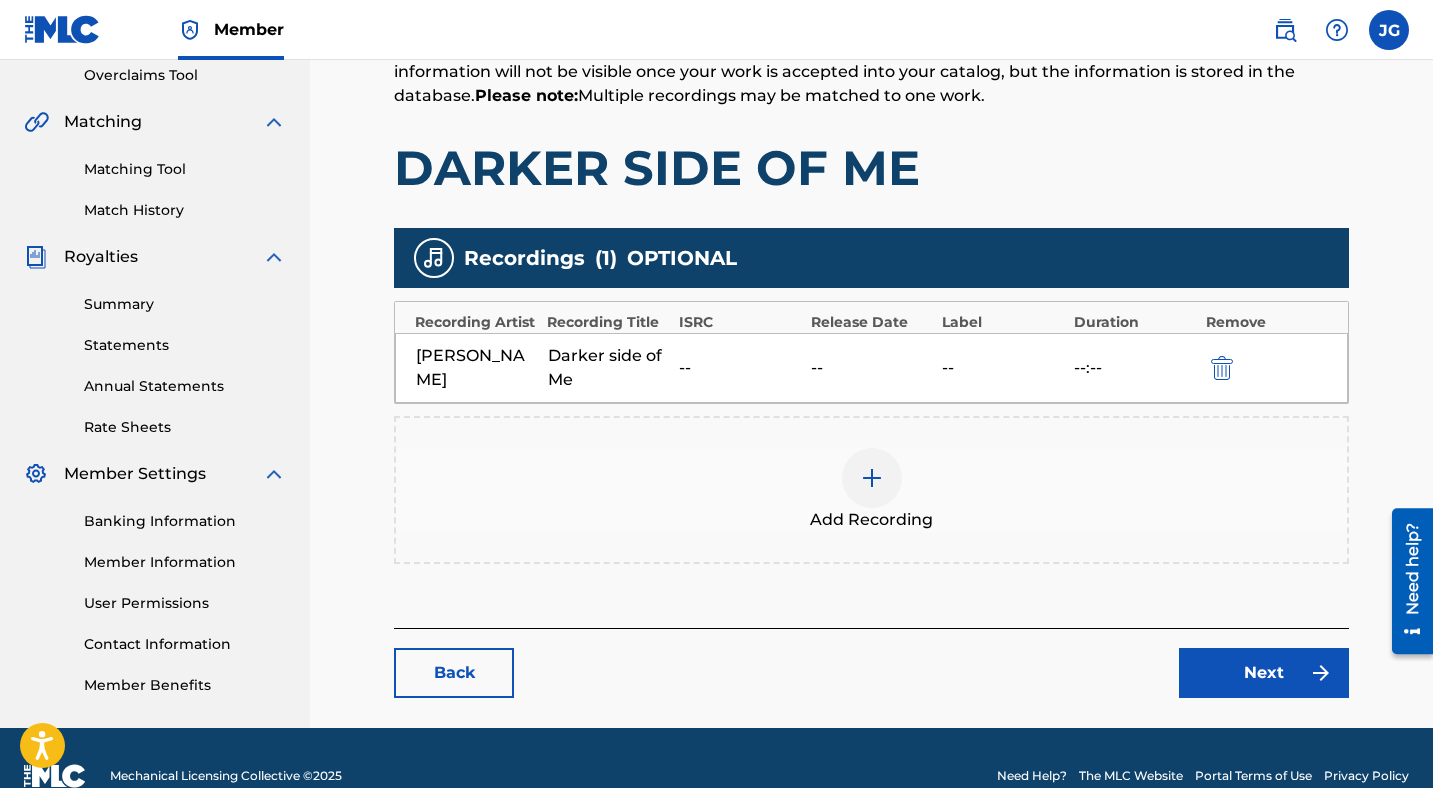 scroll, scrollTop: 421, scrollLeft: 0, axis: vertical 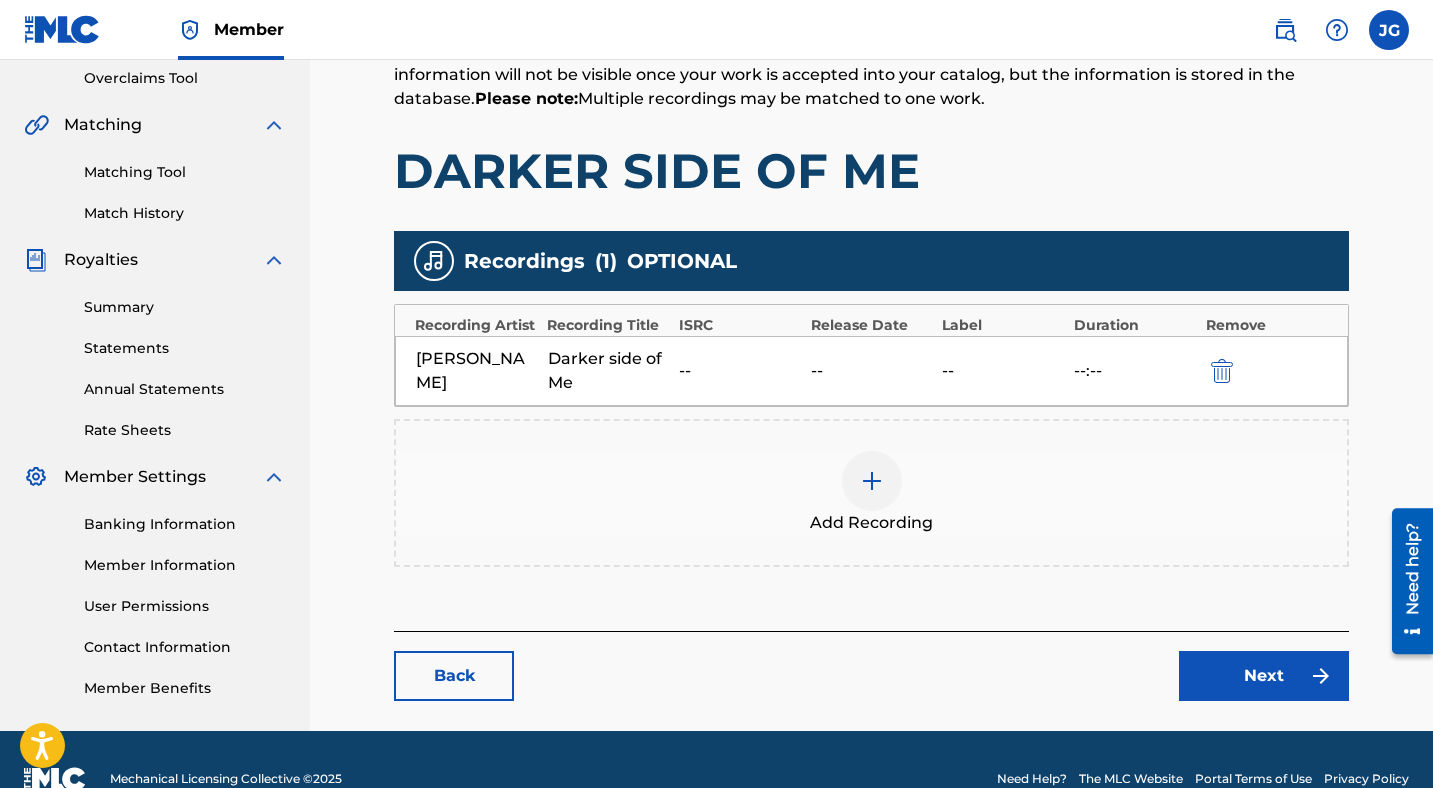 click at bounding box center [872, 481] 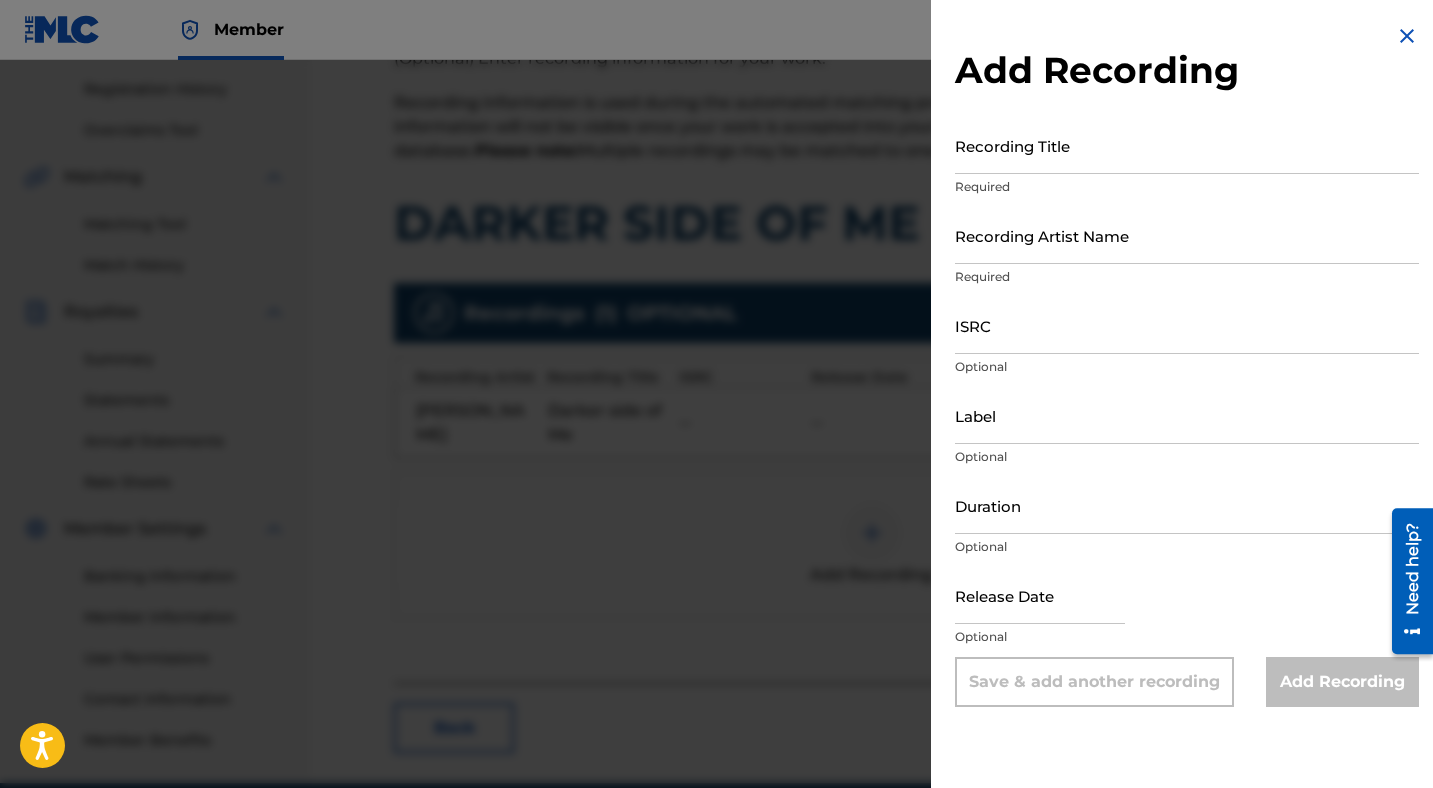 scroll, scrollTop: 366, scrollLeft: 0, axis: vertical 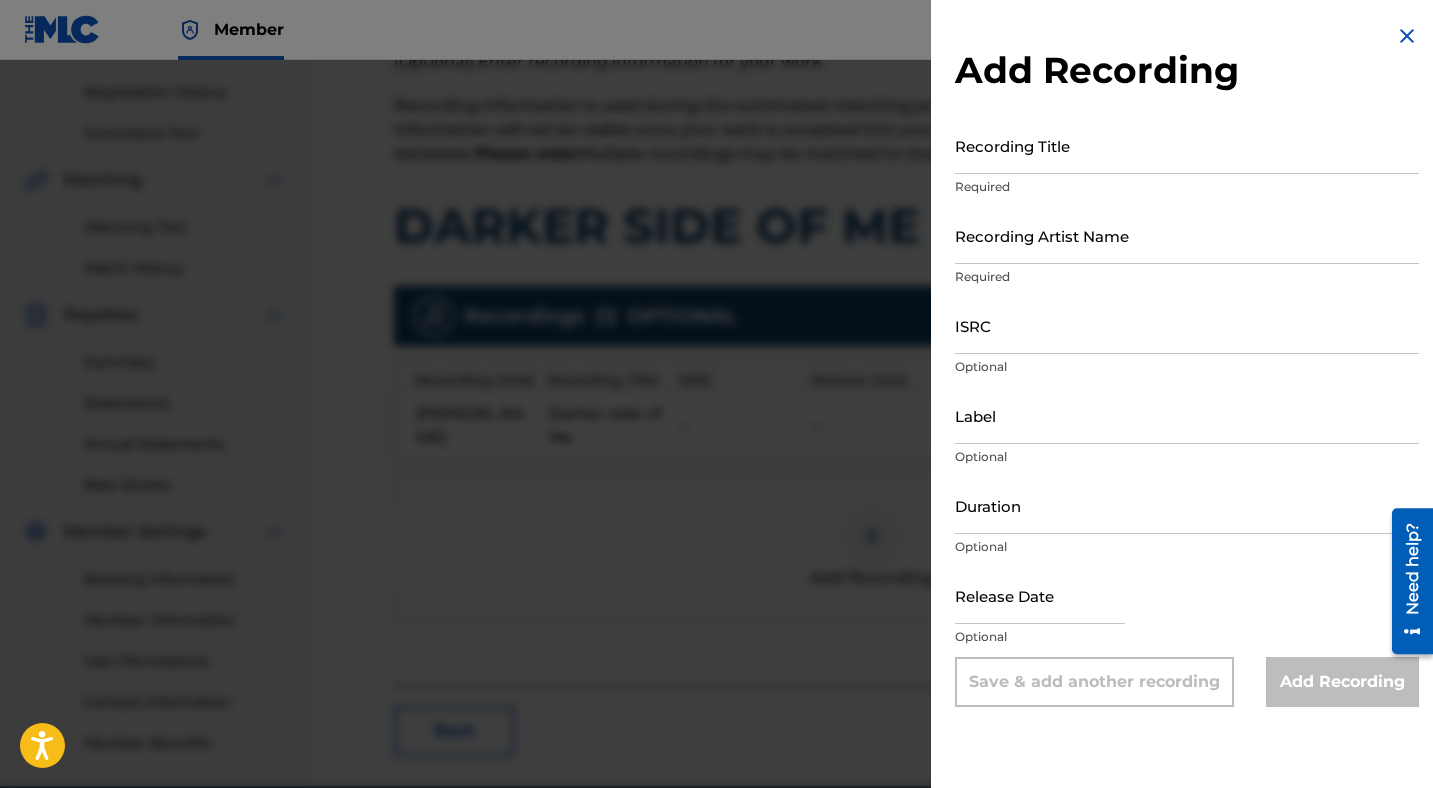 click on "Recording Title" at bounding box center (1187, 145) 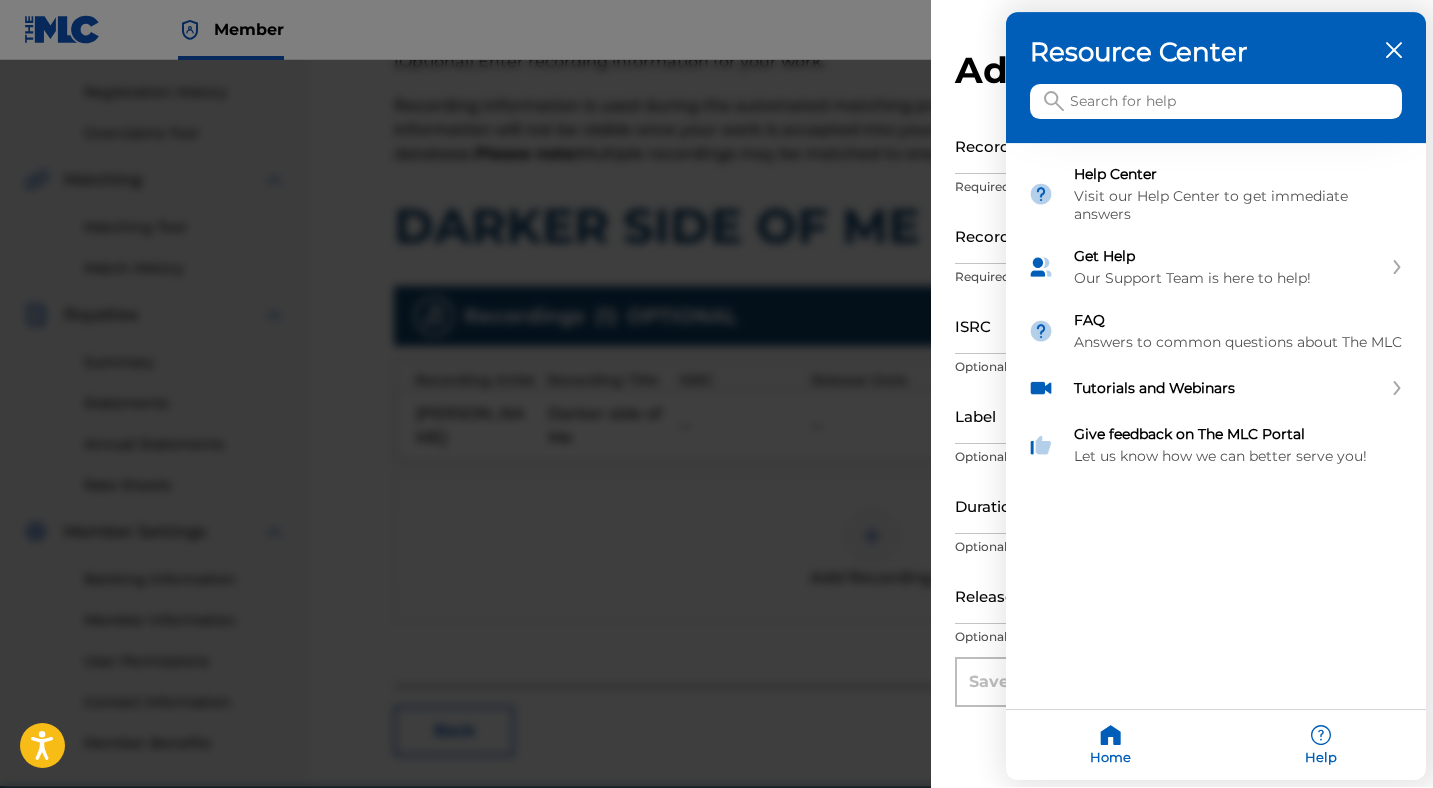 click at bounding box center [716, 394] 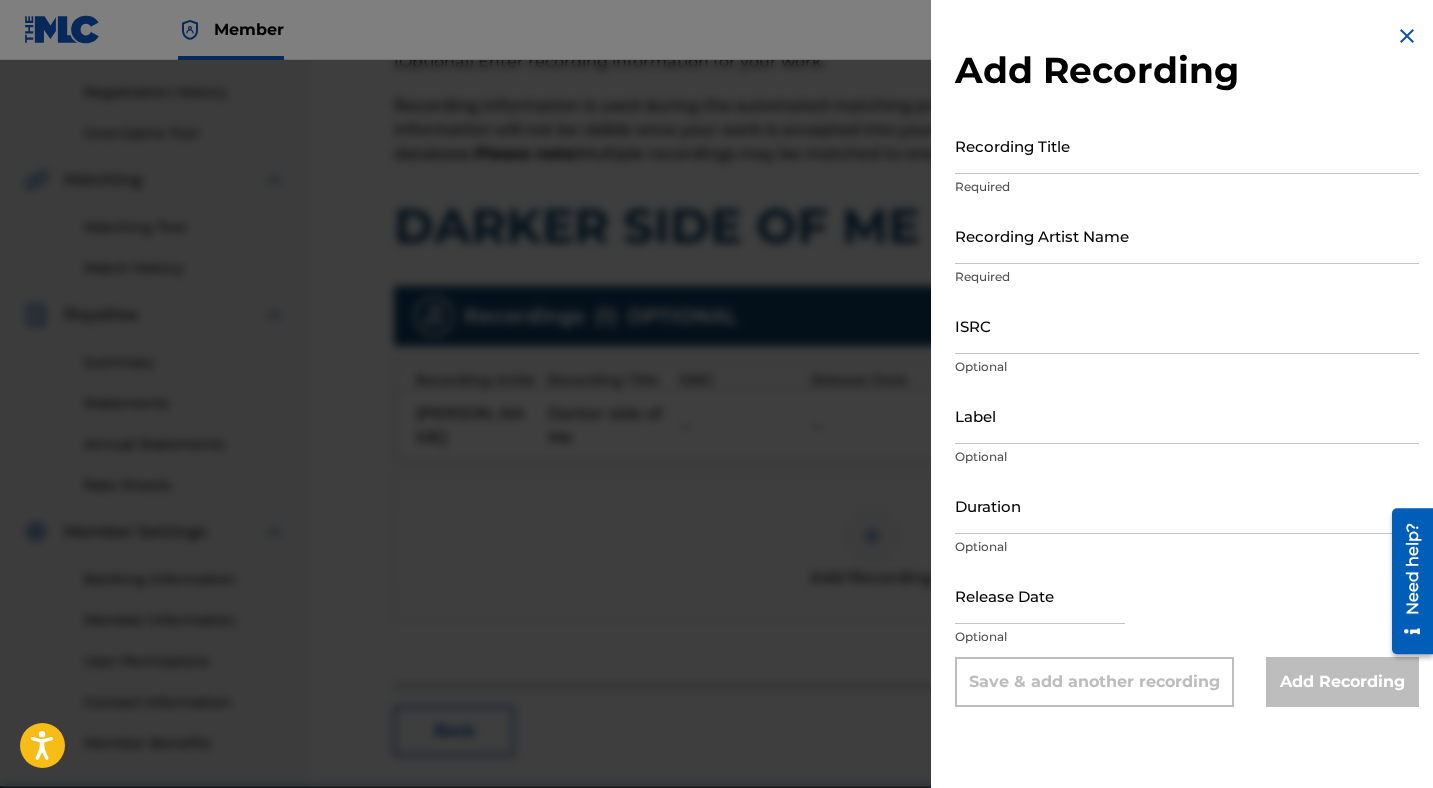 click at bounding box center (716, 454) 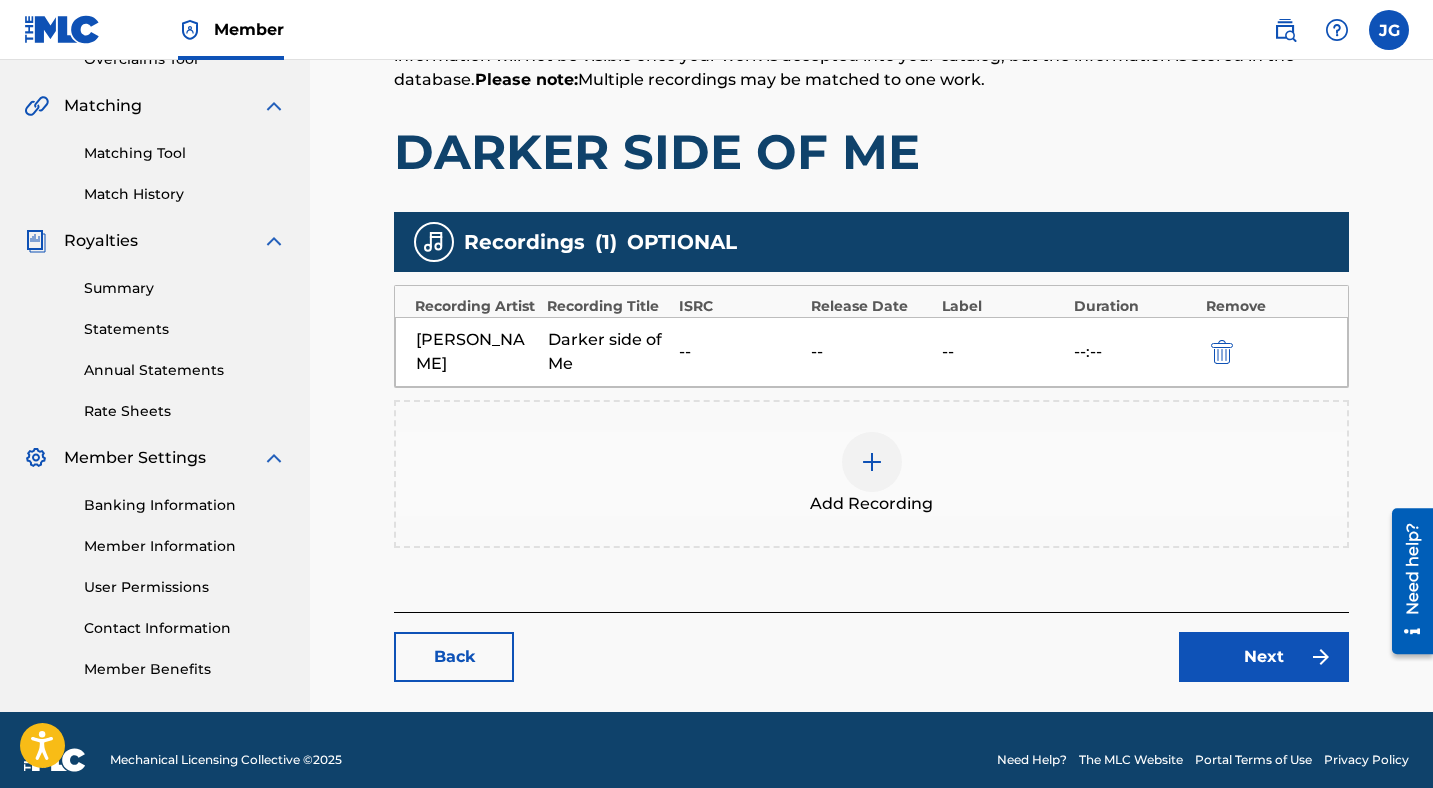 scroll, scrollTop: 445, scrollLeft: 0, axis: vertical 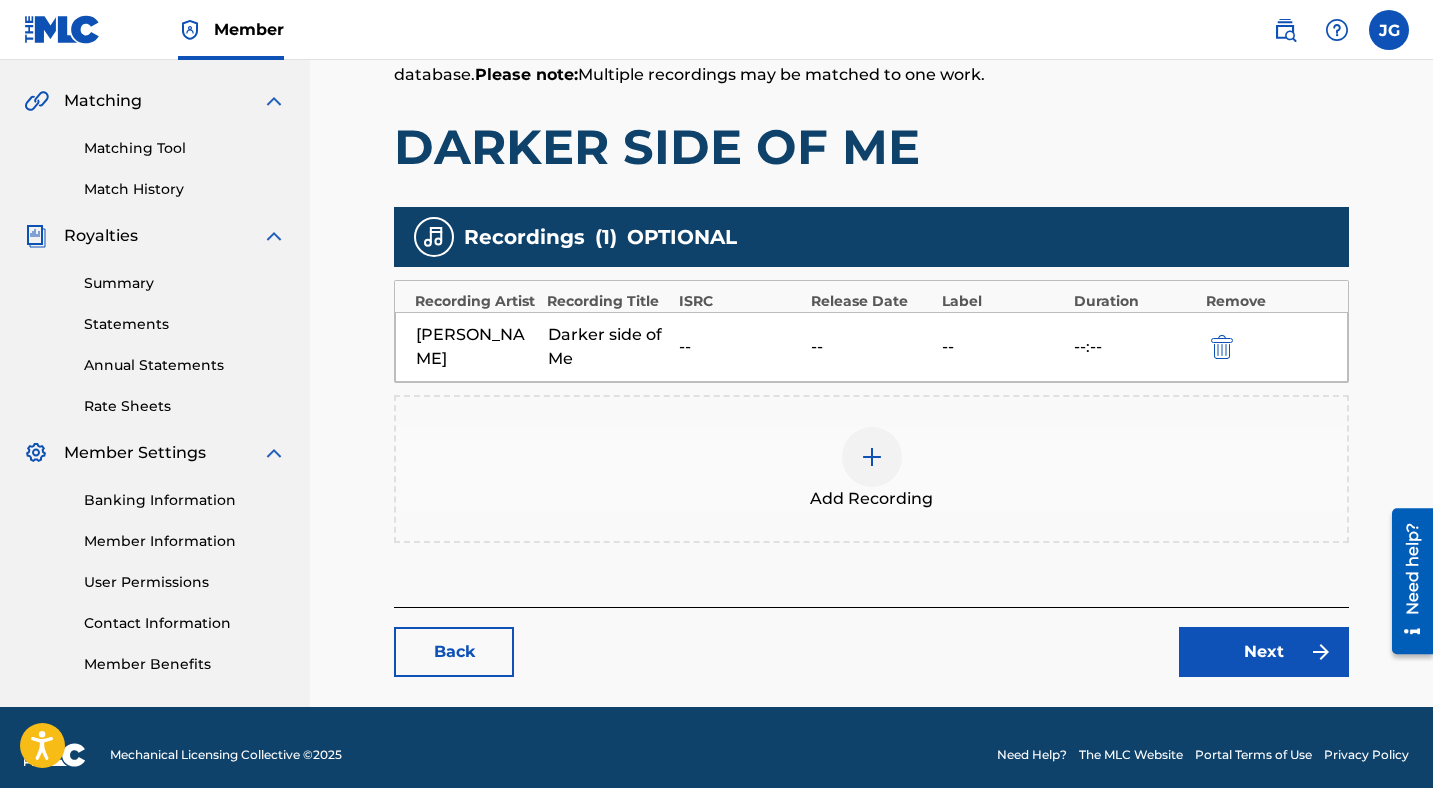 click at bounding box center (872, 457) 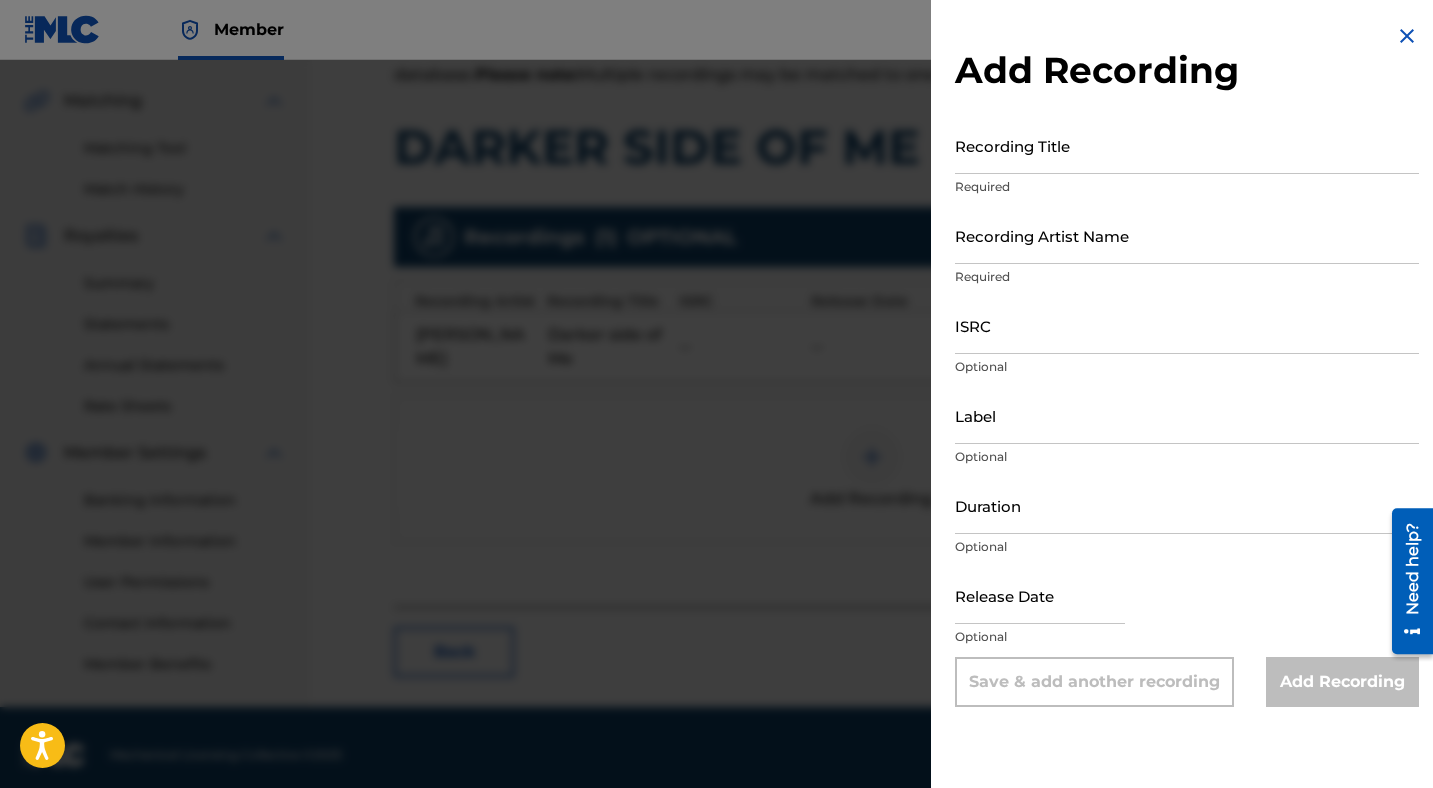click at bounding box center [1407, 36] 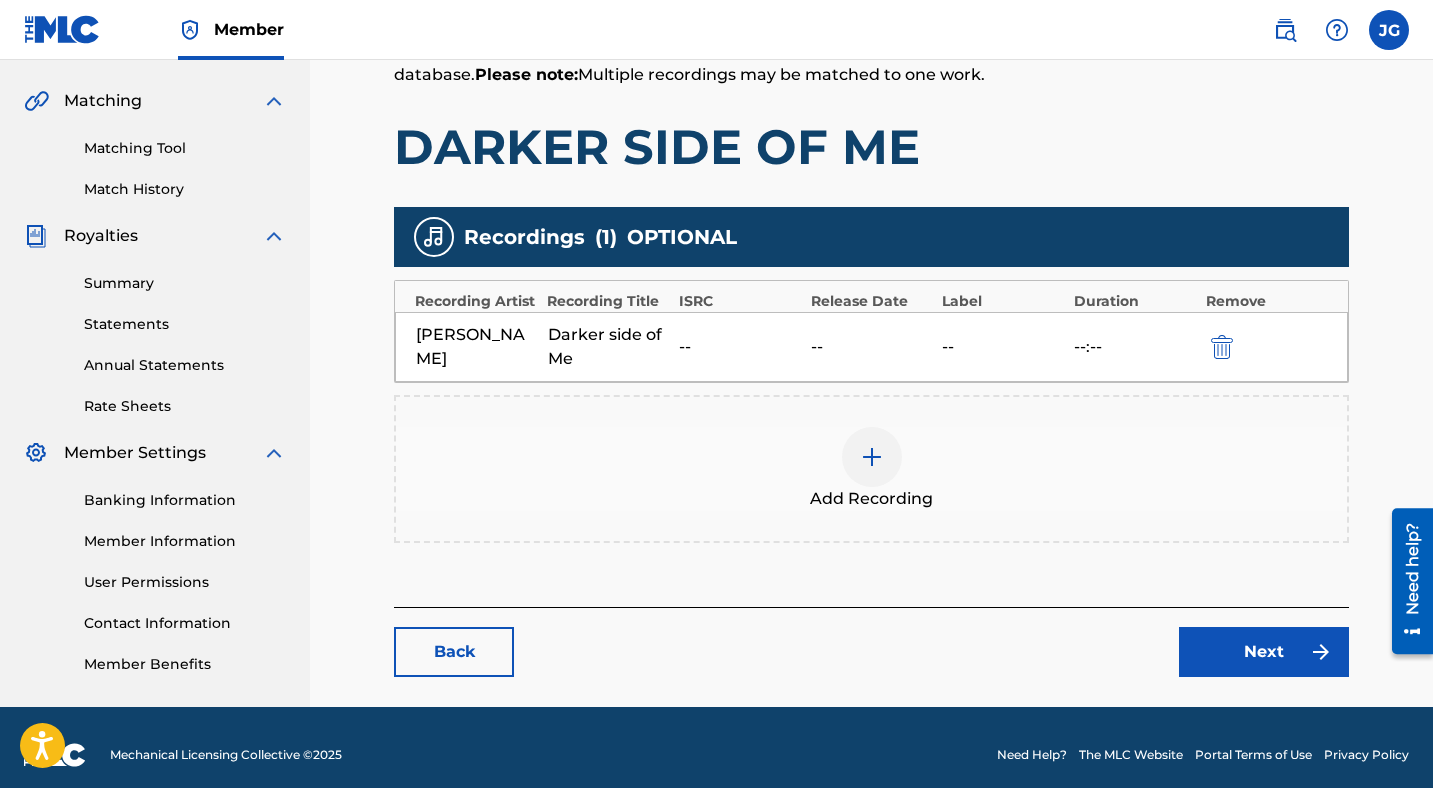 click on "[PERSON_NAME] Darker side of Me  -- -- -- --:--" at bounding box center (871, 347) 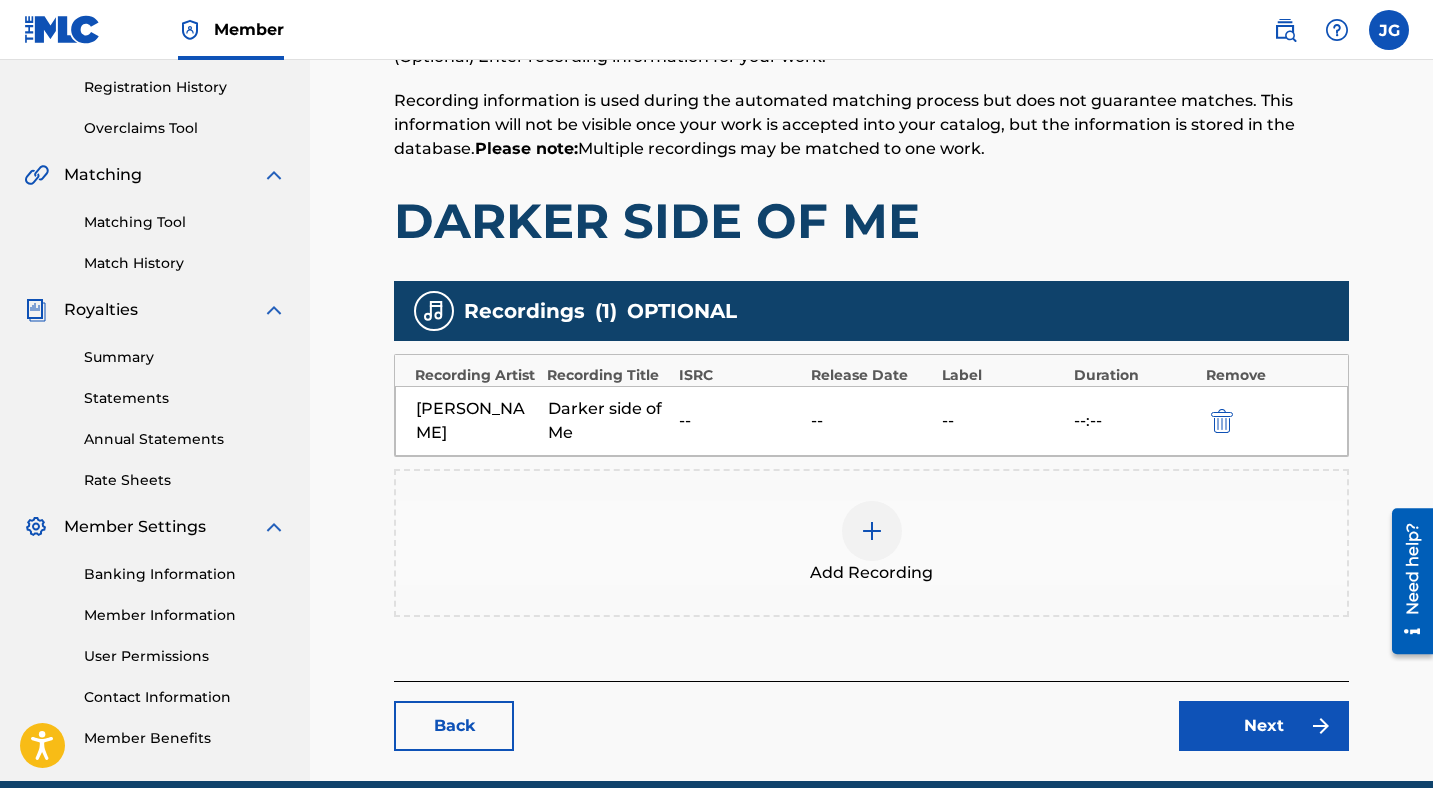 scroll, scrollTop: 460, scrollLeft: 0, axis: vertical 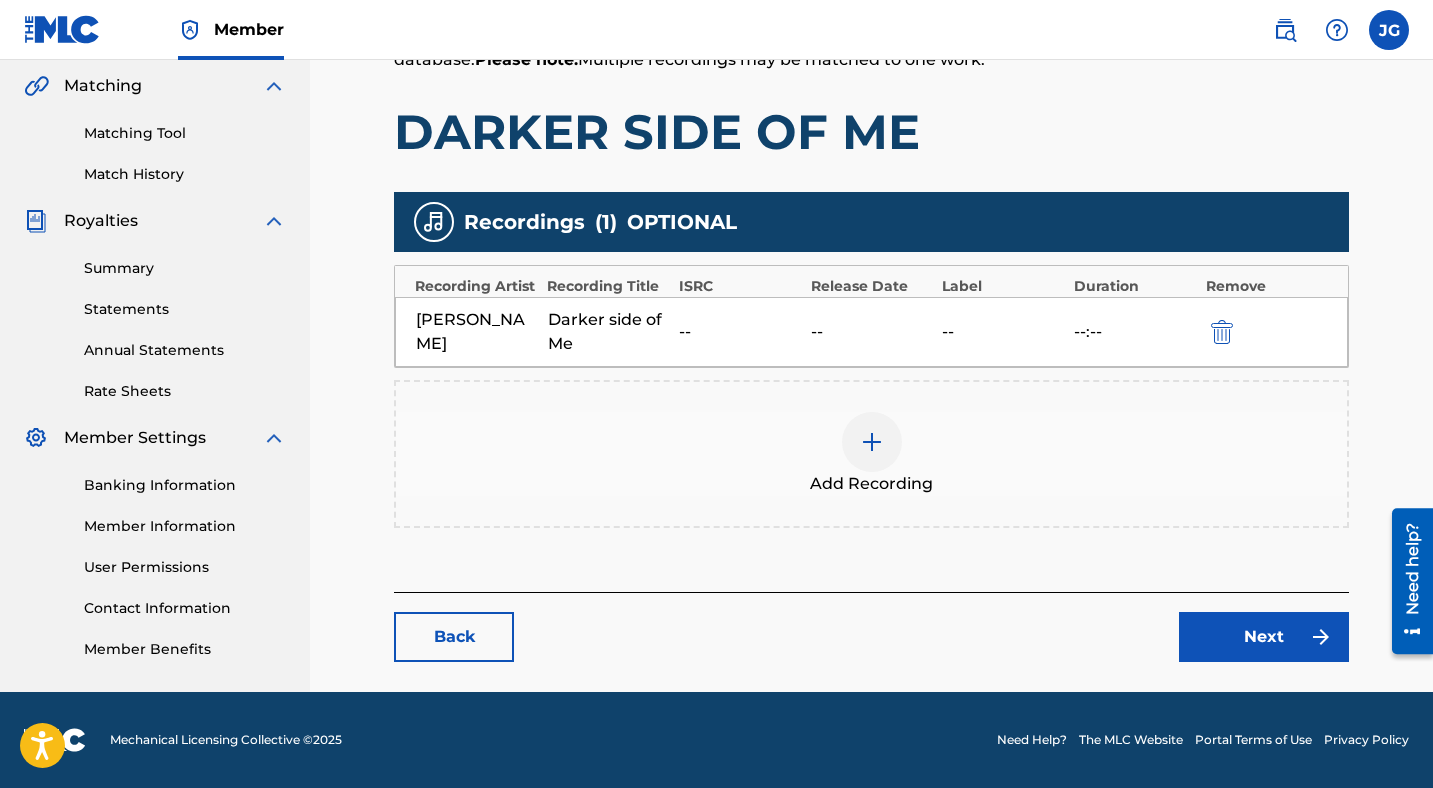 click on "Next" at bounding box center [1264, 637] 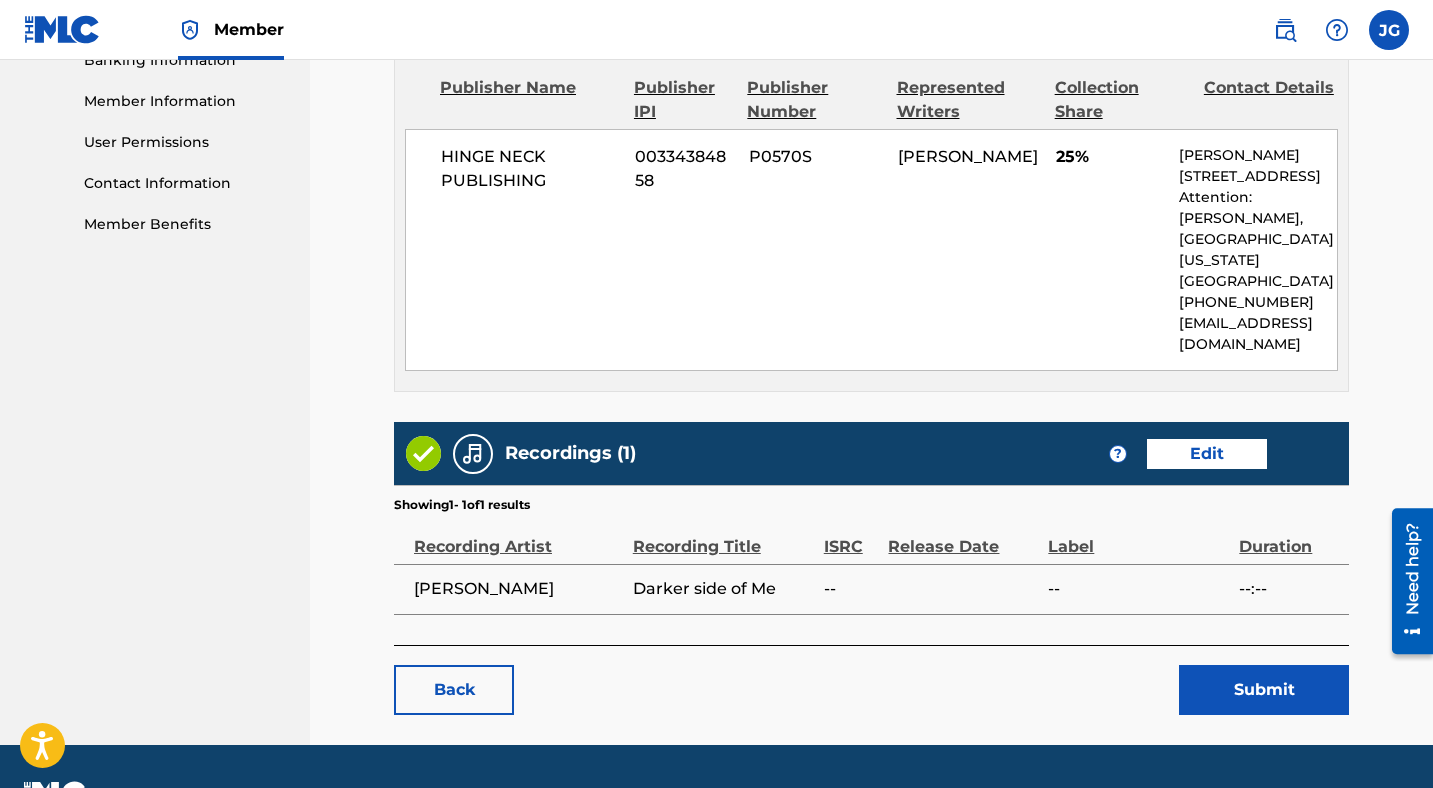 scroll, scrollTop: 915, scrollLeft: 0, axis: vertical 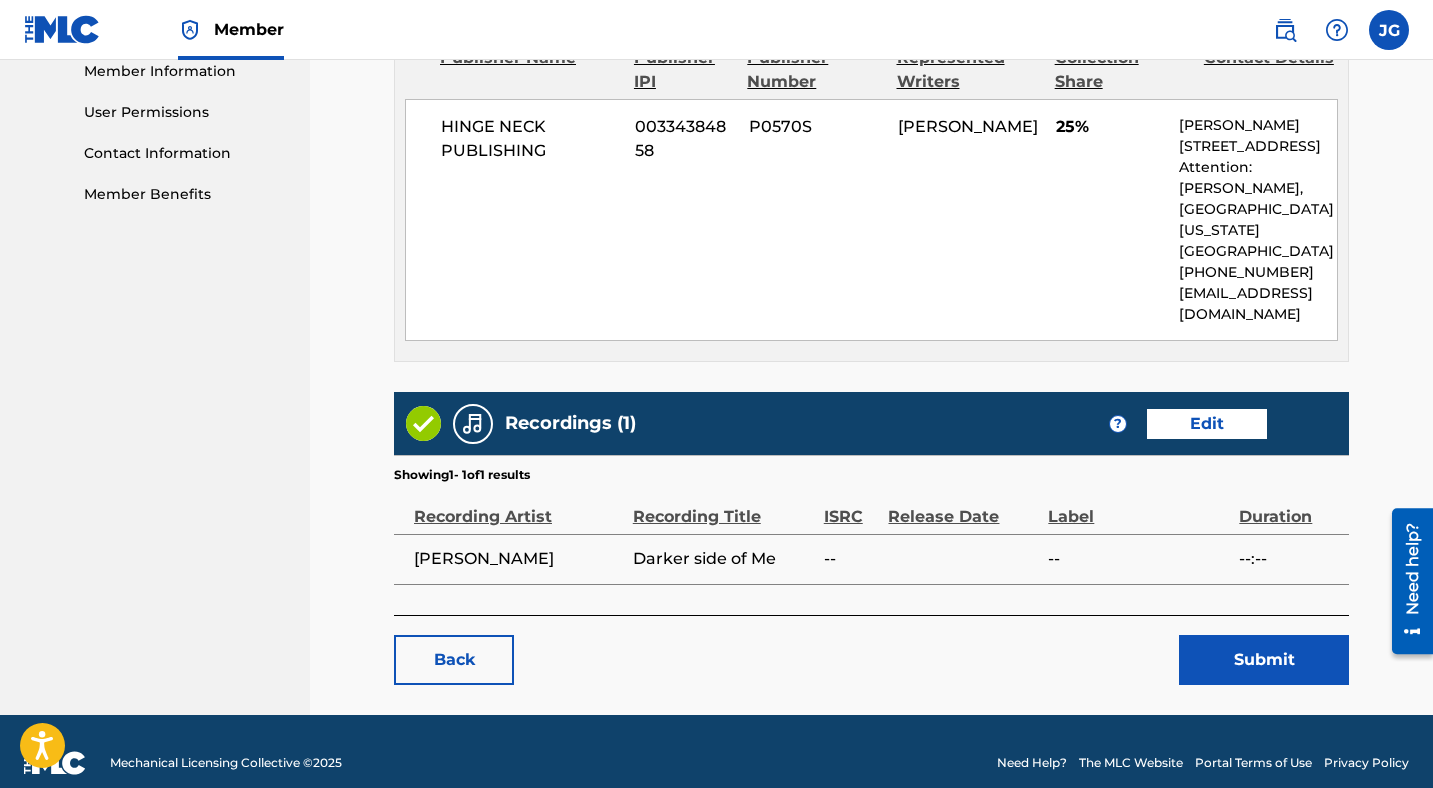 click at bounding box center [968, 559] 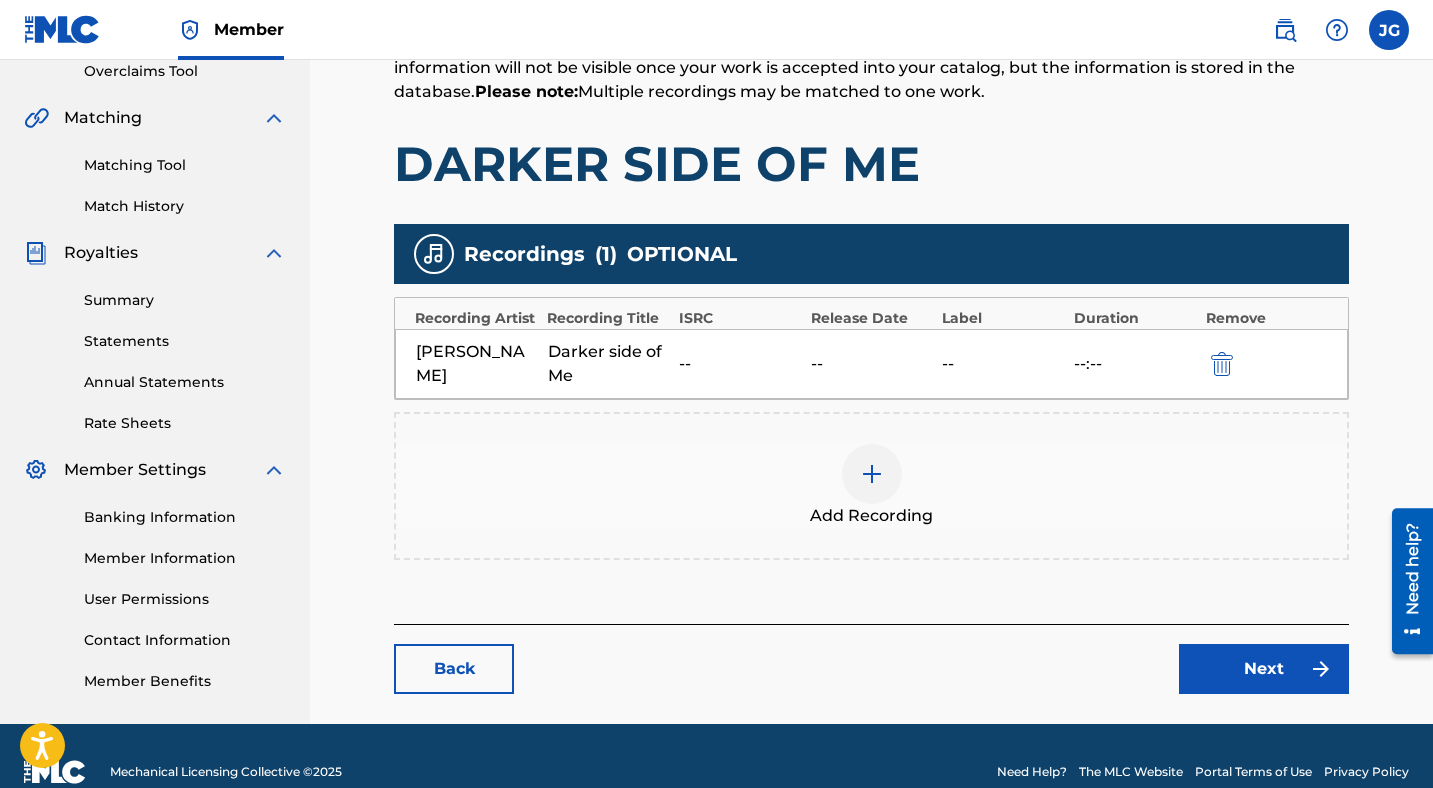 scroll, scrollTop: 434, scrollLeft: 0, axis: vertical 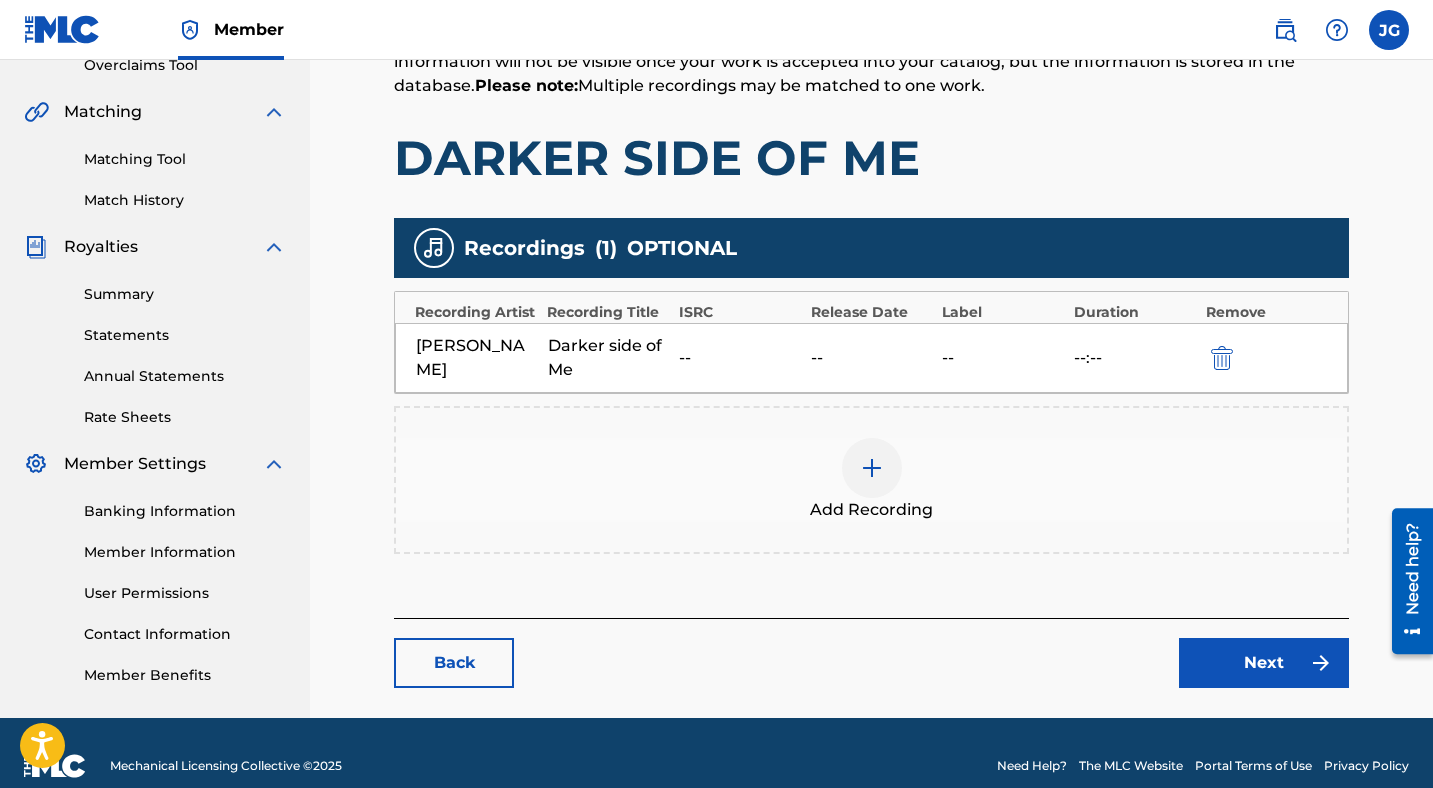 click at bounding box center [872, 468] 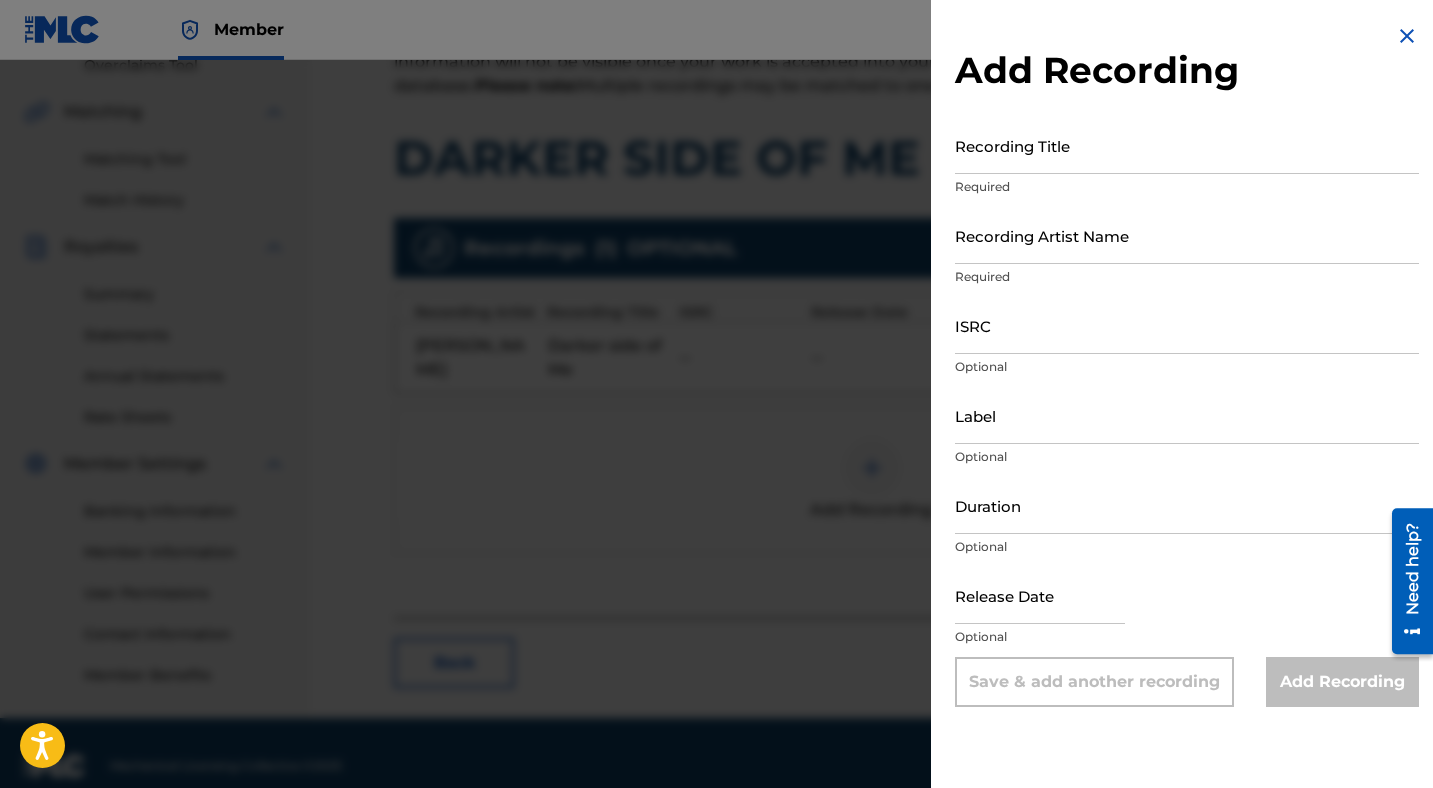 click on "Recording Title" at bounding box center [1187, 145] 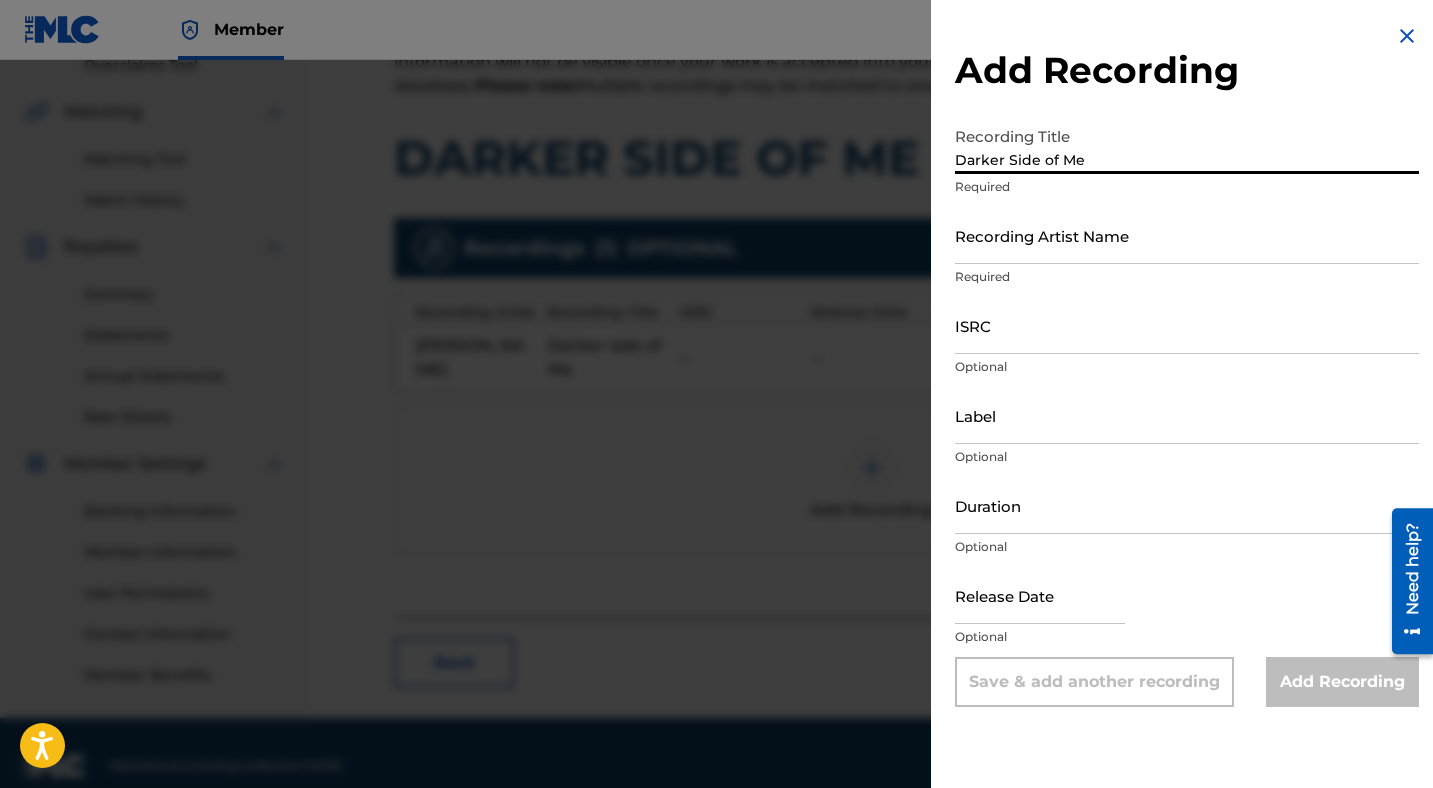 type on "Darker Side of Me" 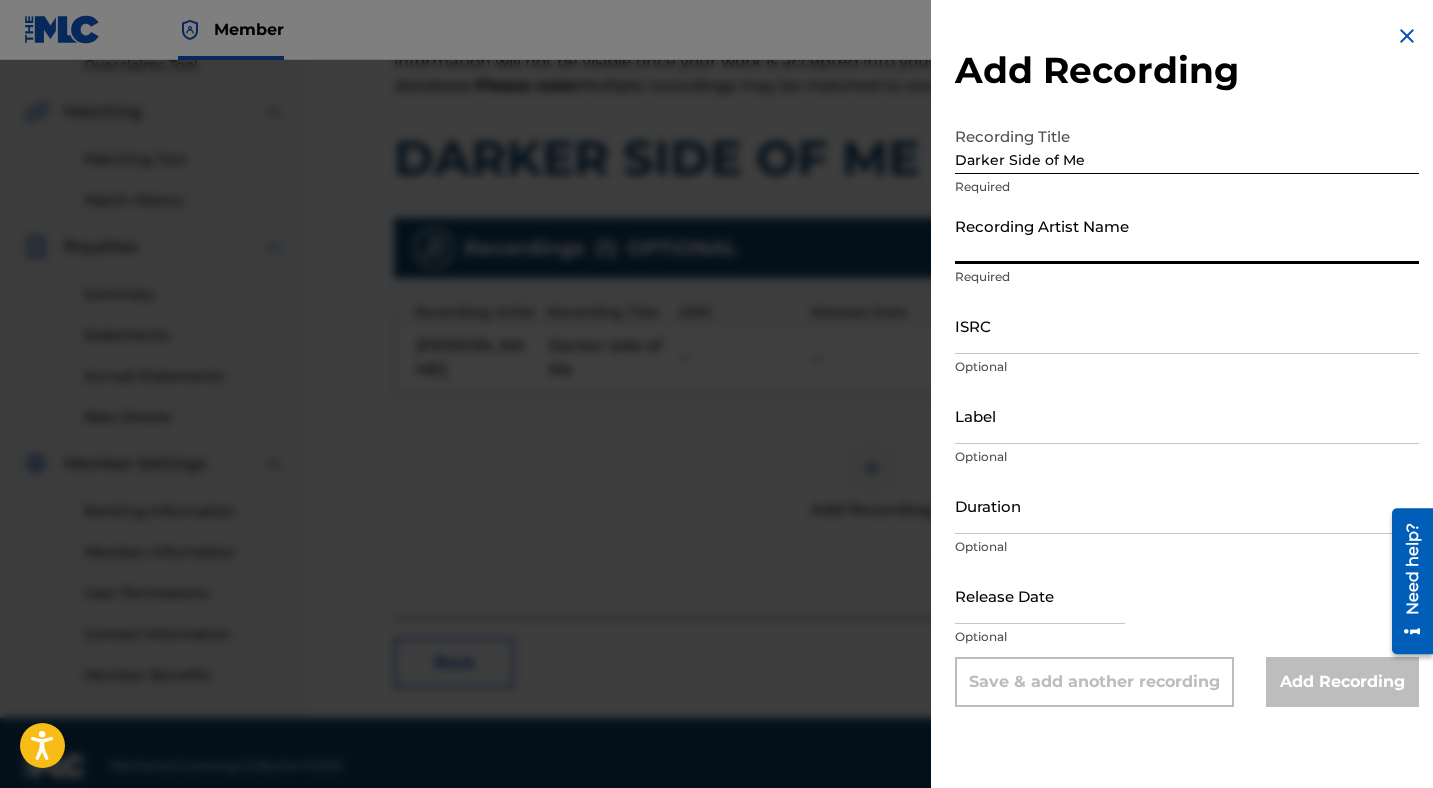 click on "Recording Artist Name" at bounding box center [1187, 235] 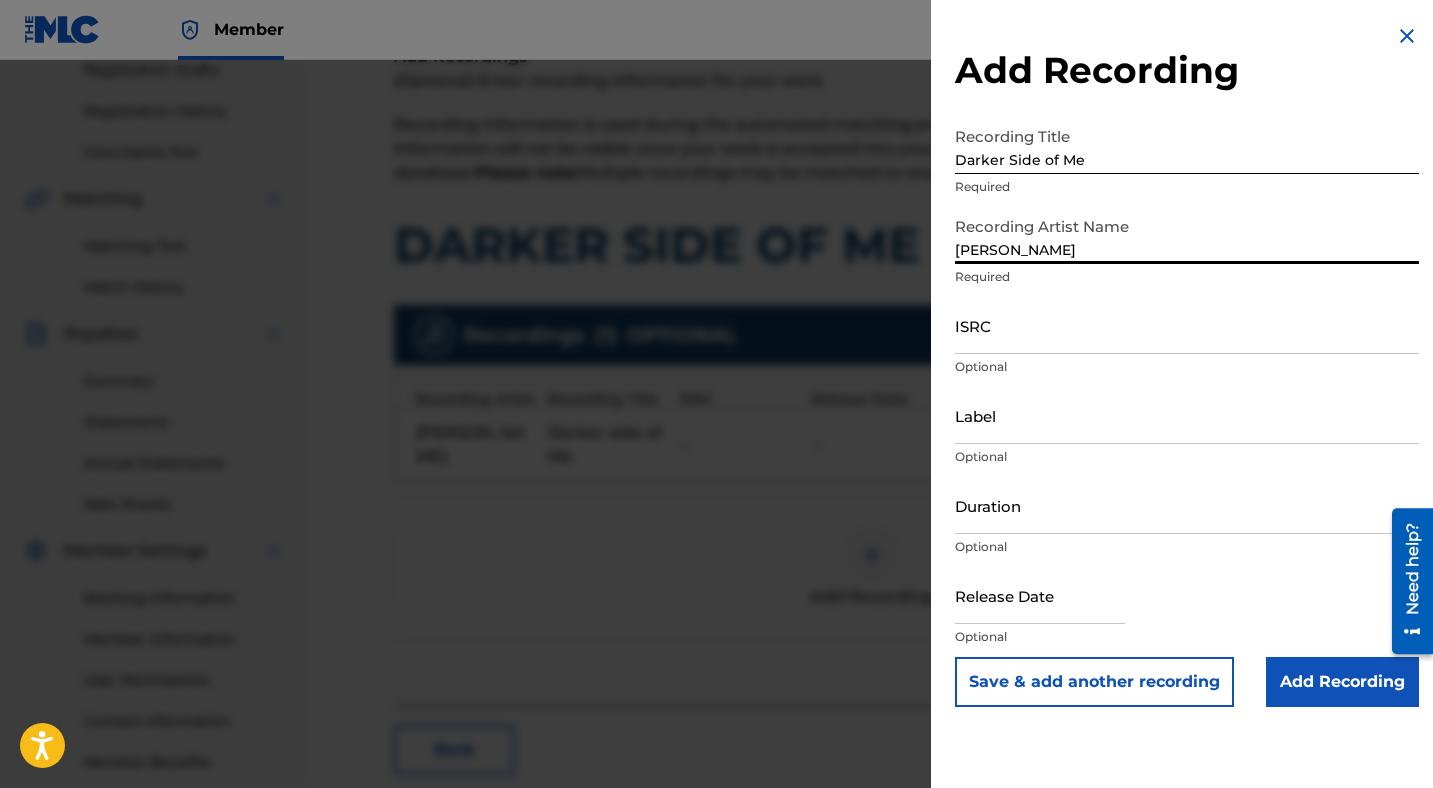 scroll, scrollTop: 460, scrollLeft: 0, axis: vertical 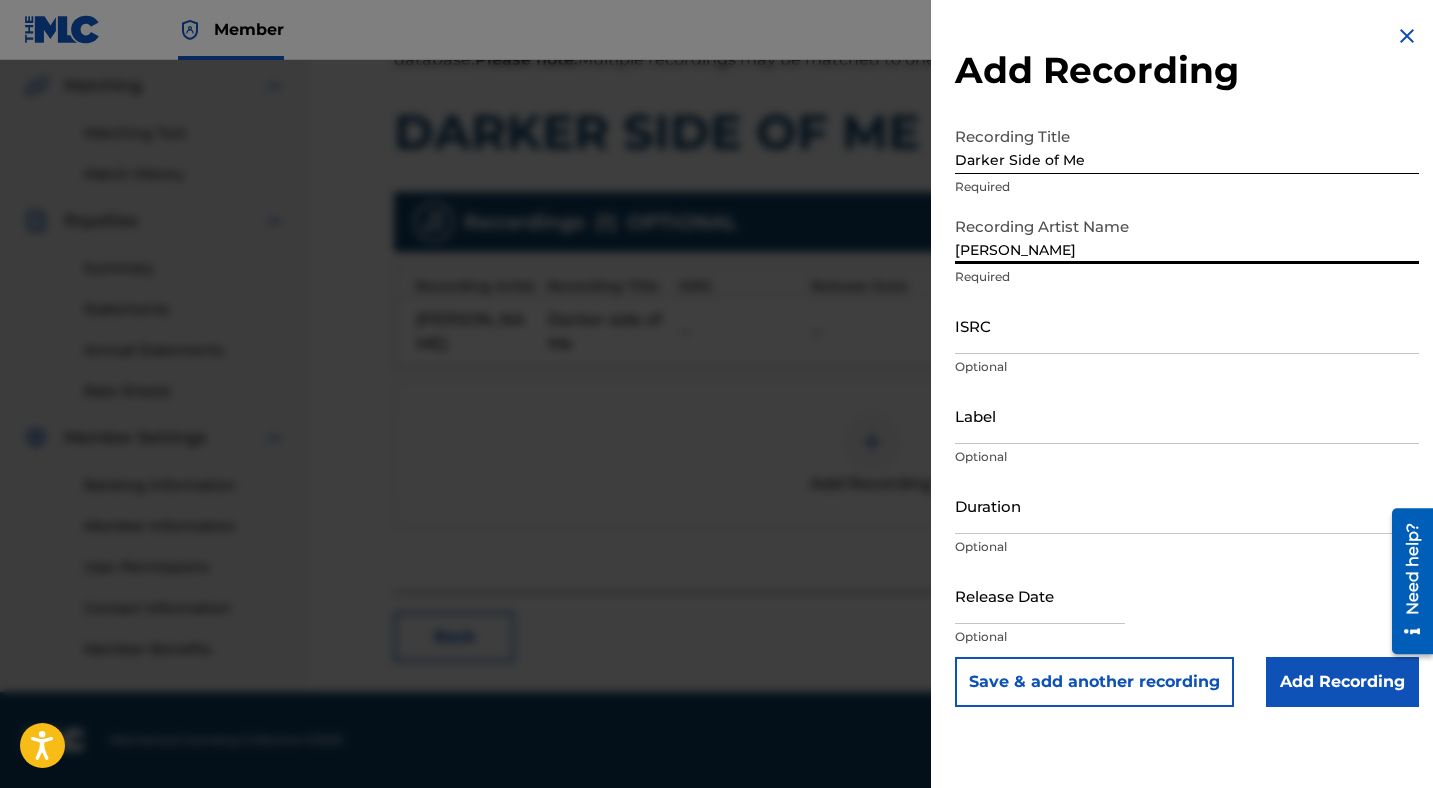 click on "ISRC" at bounding box center [1187, 325] 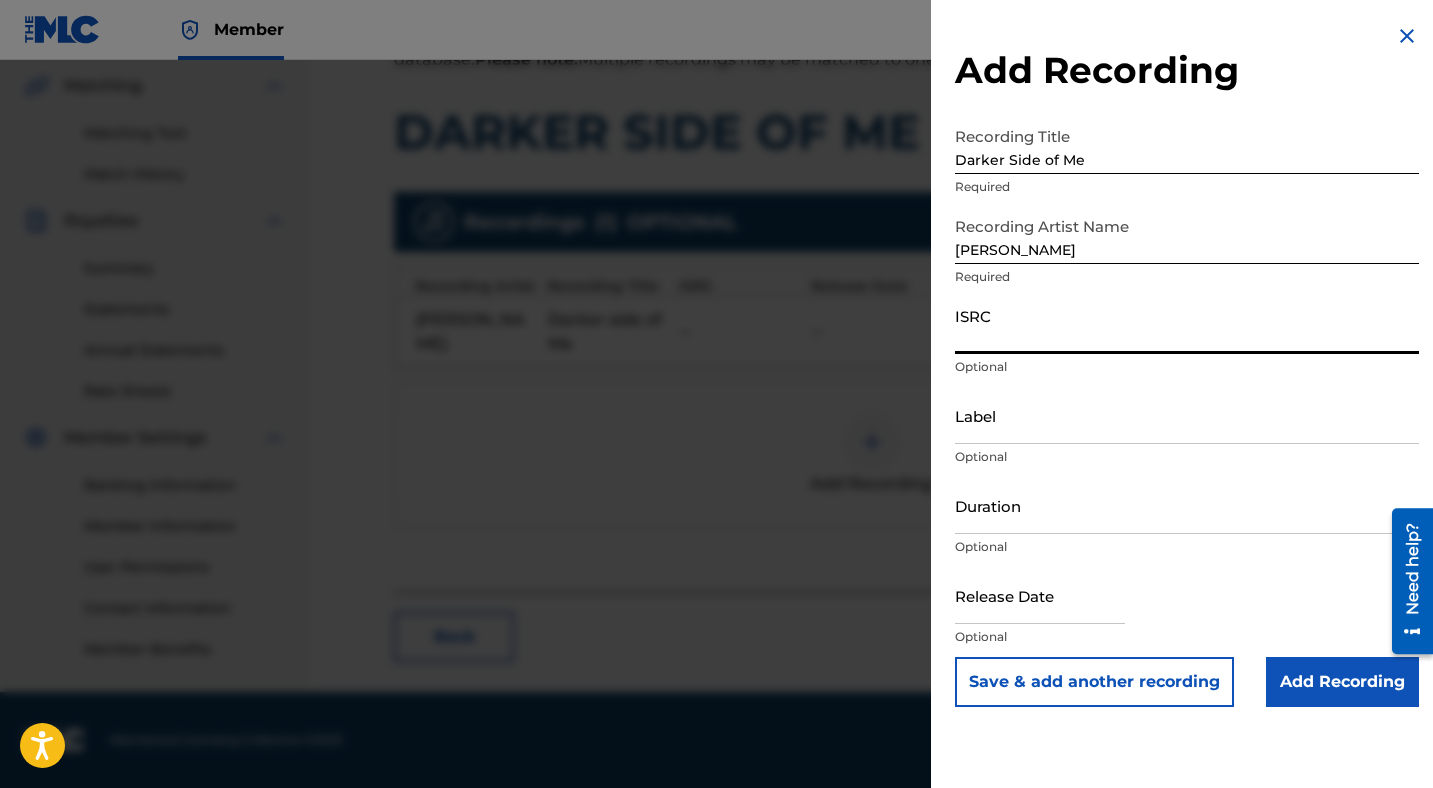 click on "Add Recording" at bounding box center (1342, 682) 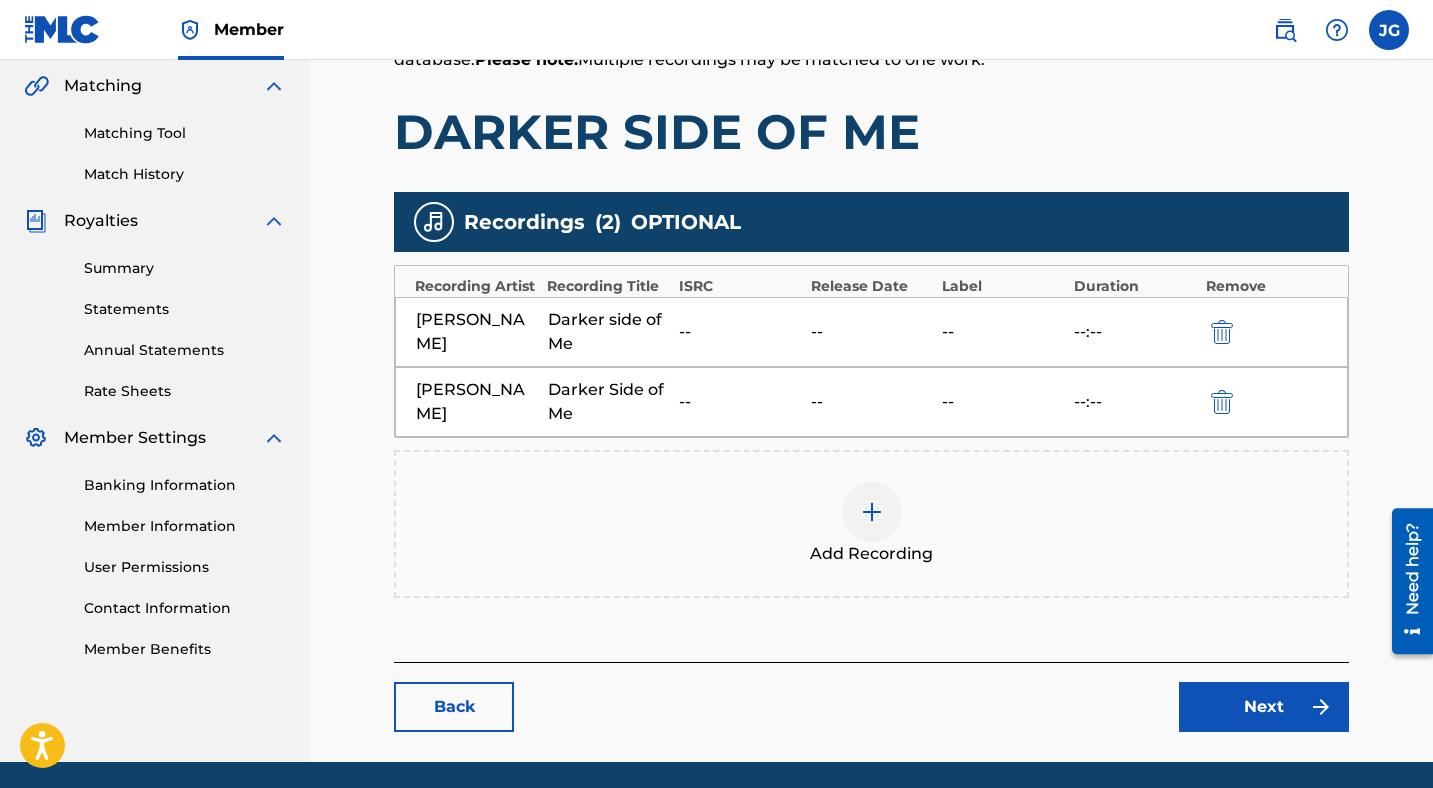 click at bounding box center [1222, 402] 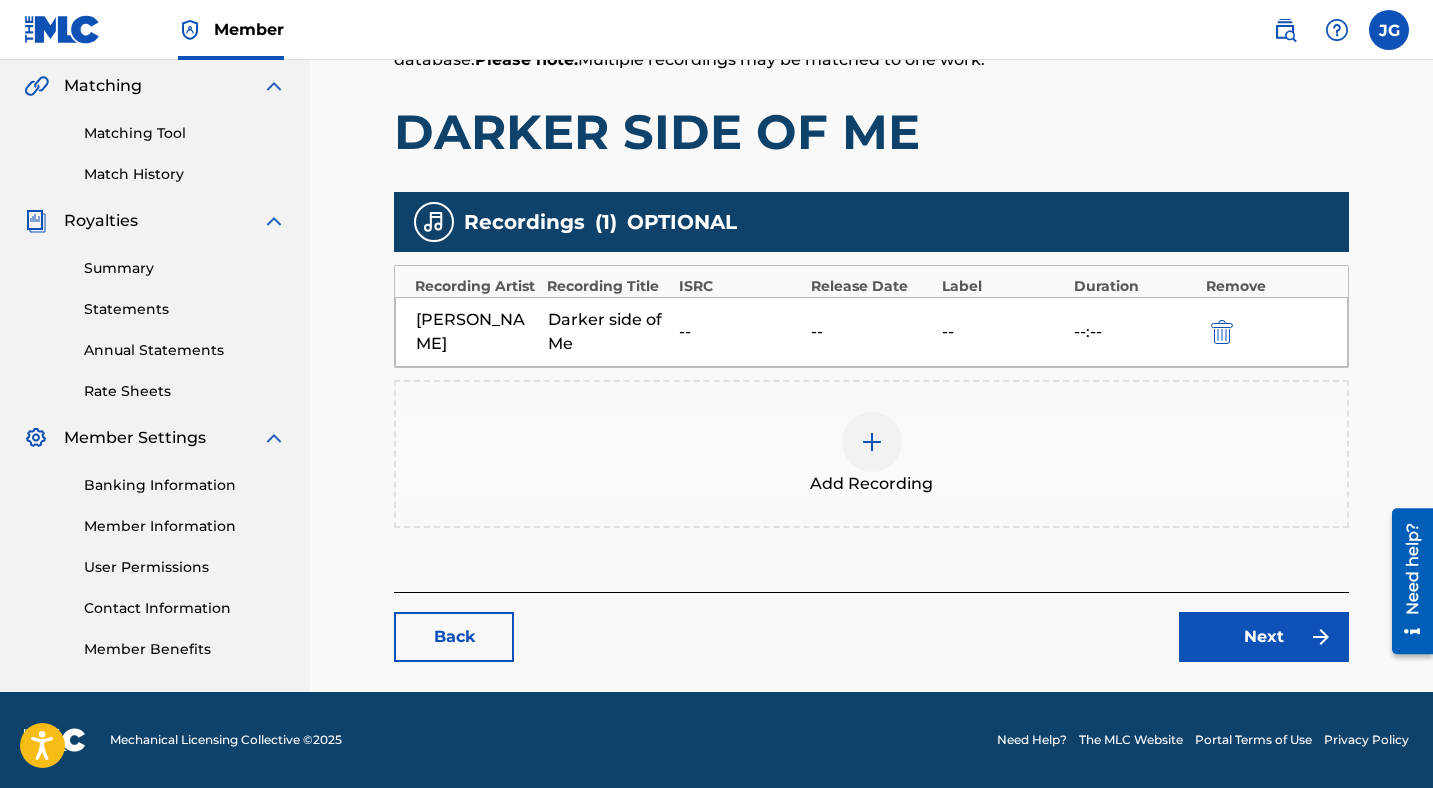 click at bounding box center (1222, 332) 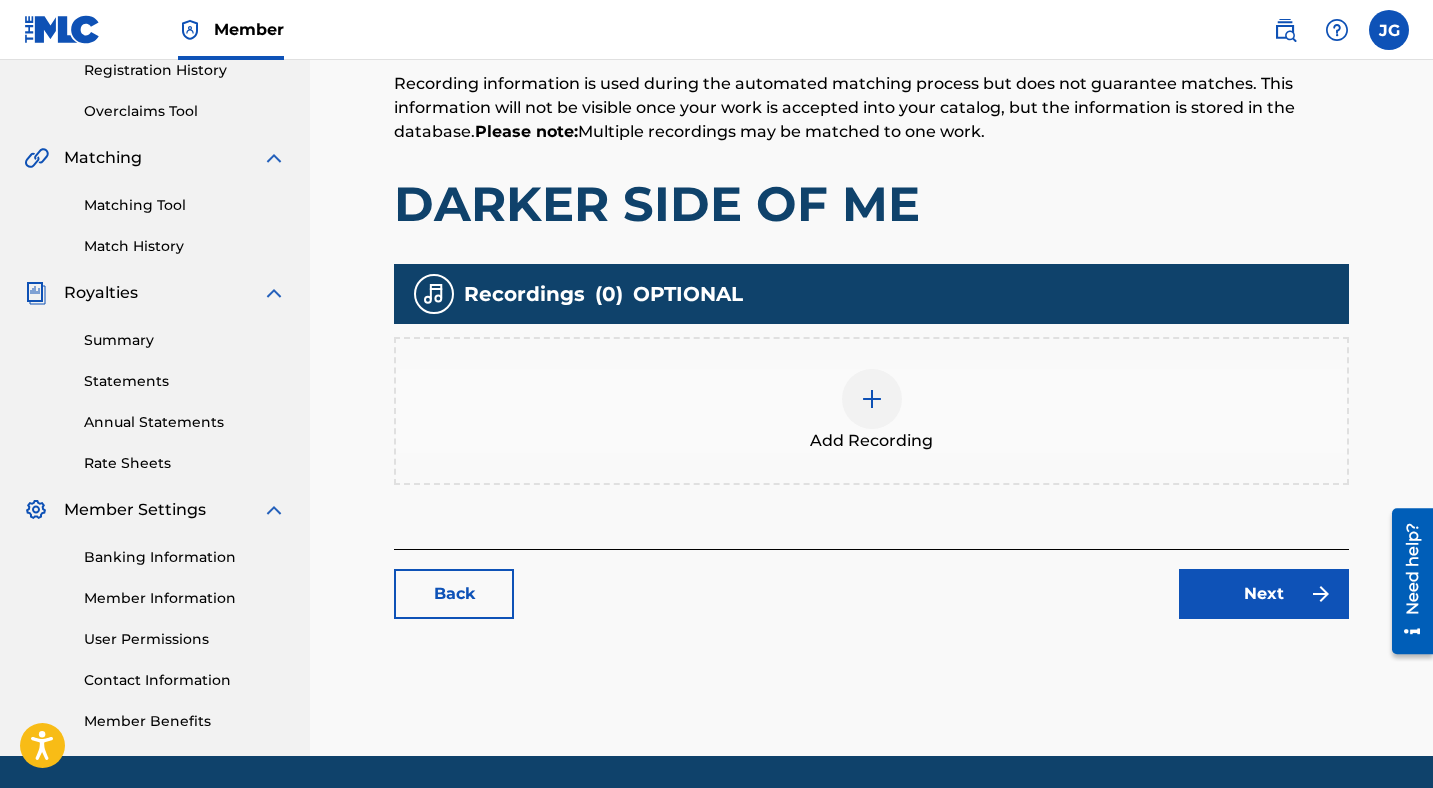 scroll, scrollTop: 381, scrollLeft: 0, axis: vertical 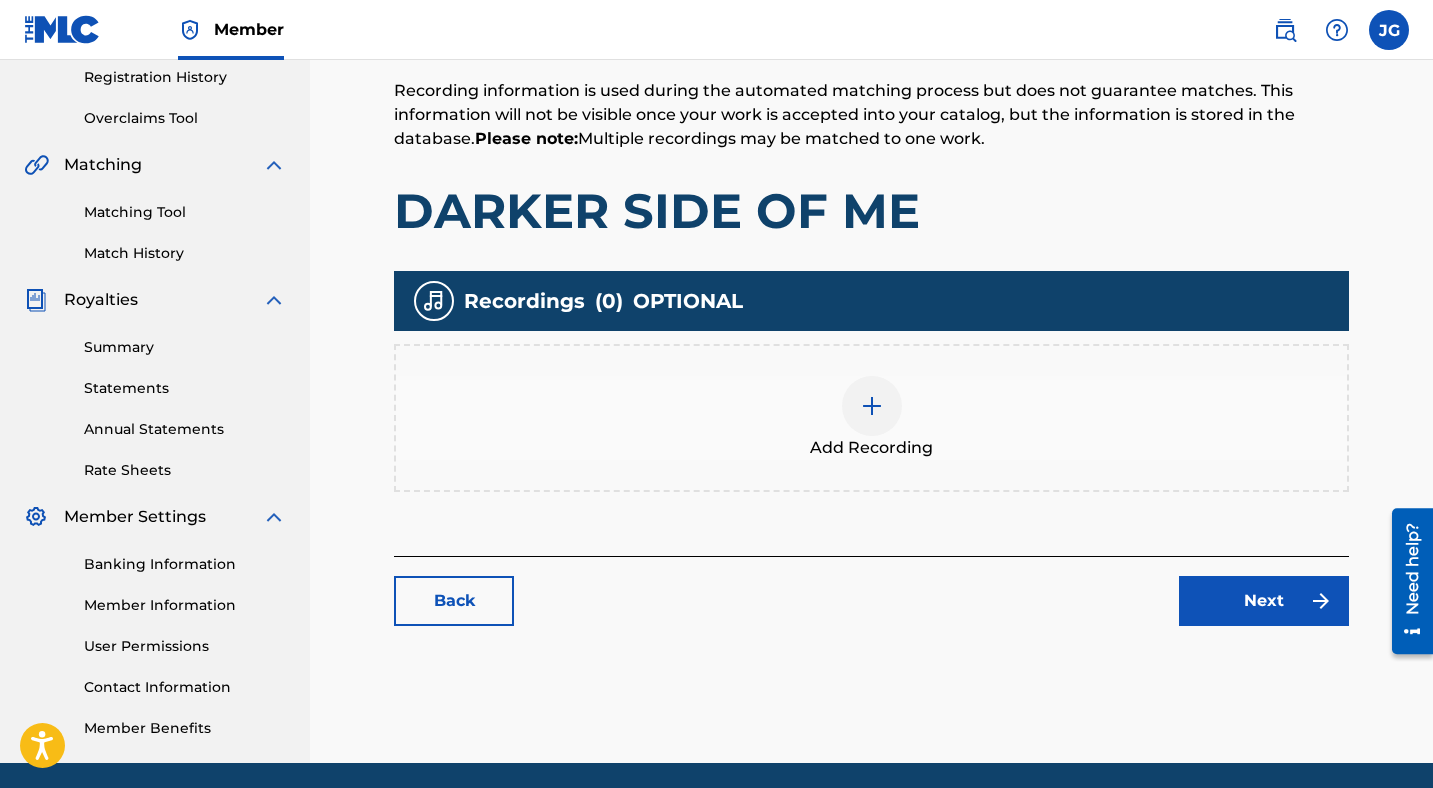 click at bounding box center (872, 406) 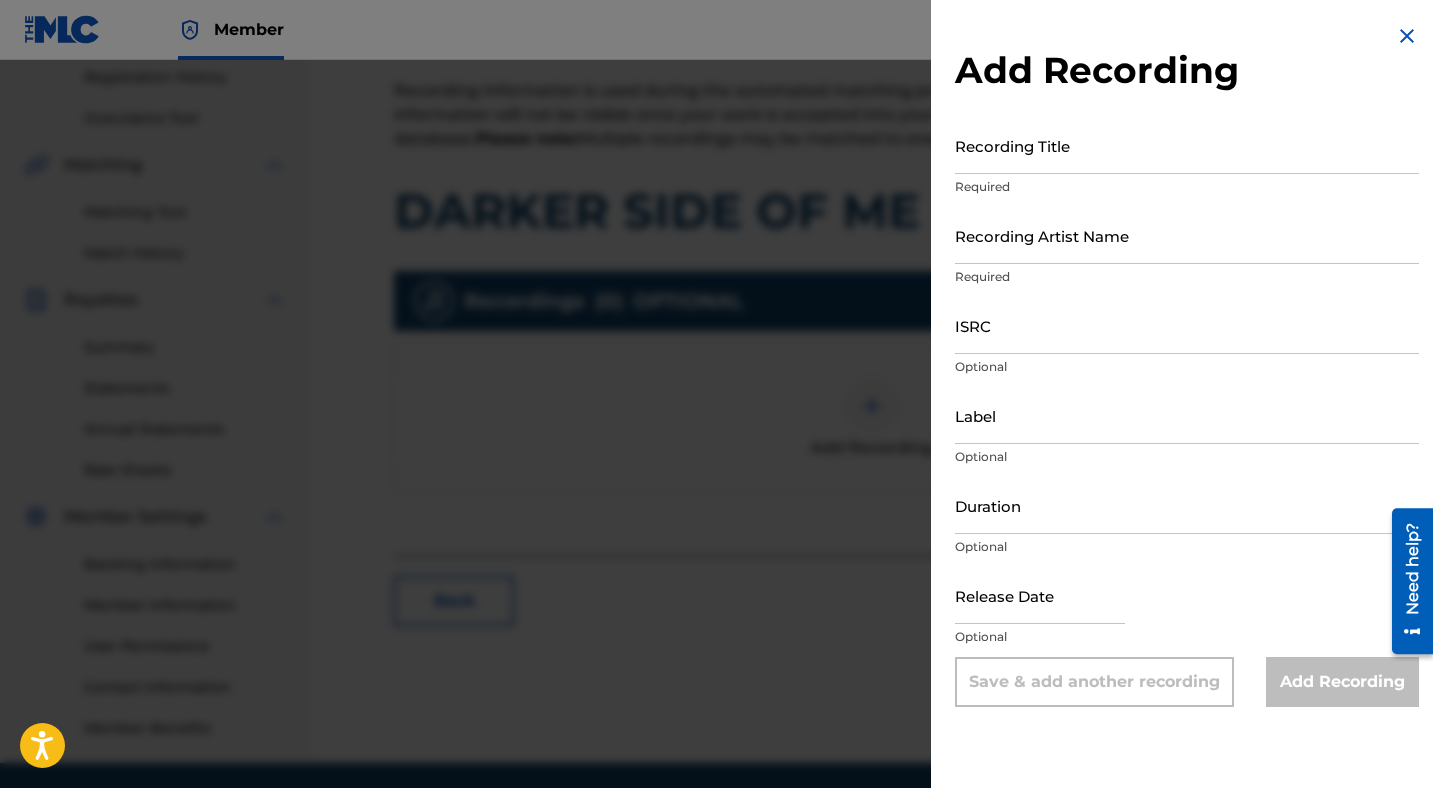 click on "Recording Title" at bounding box center (1187, 145) 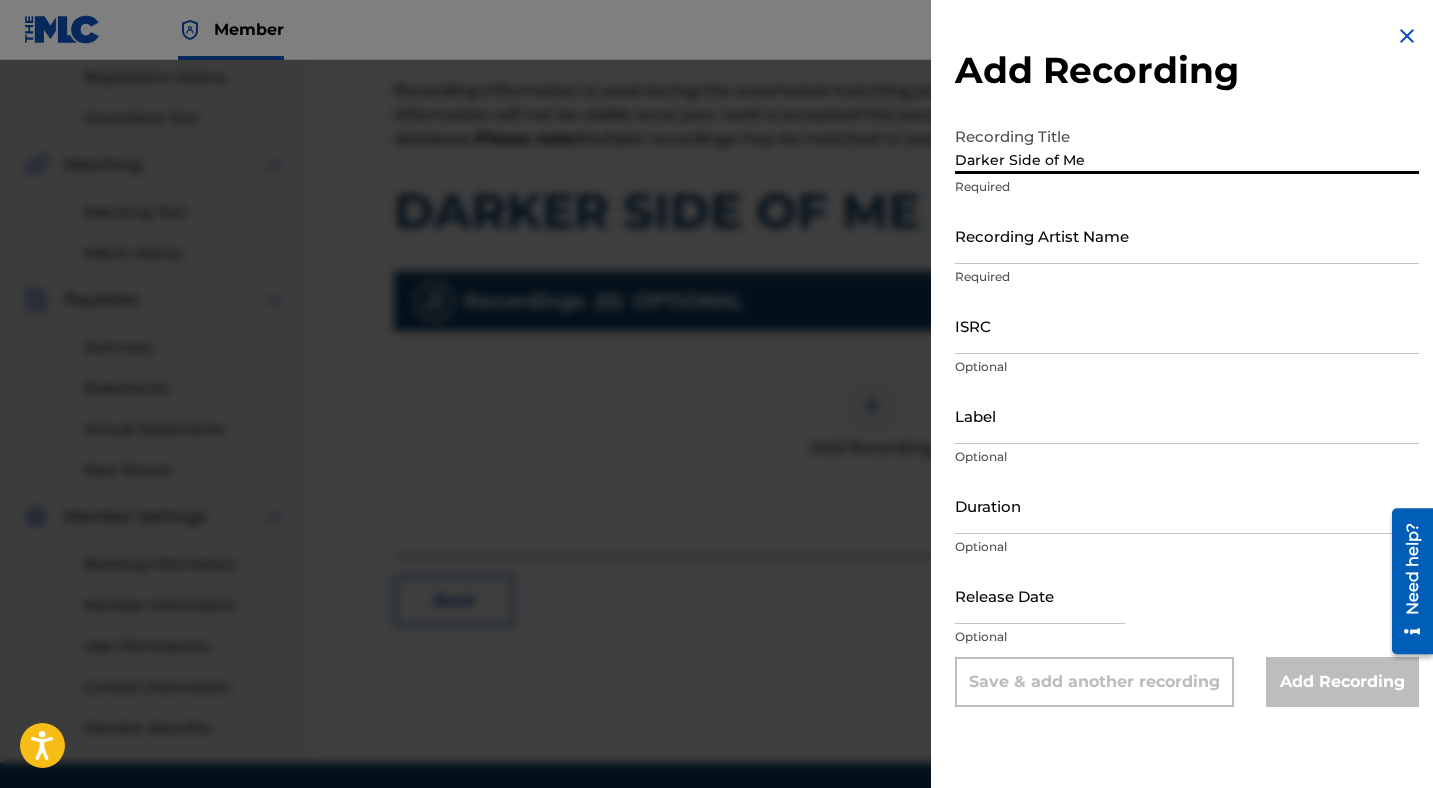 type on "Darker Side of Me" 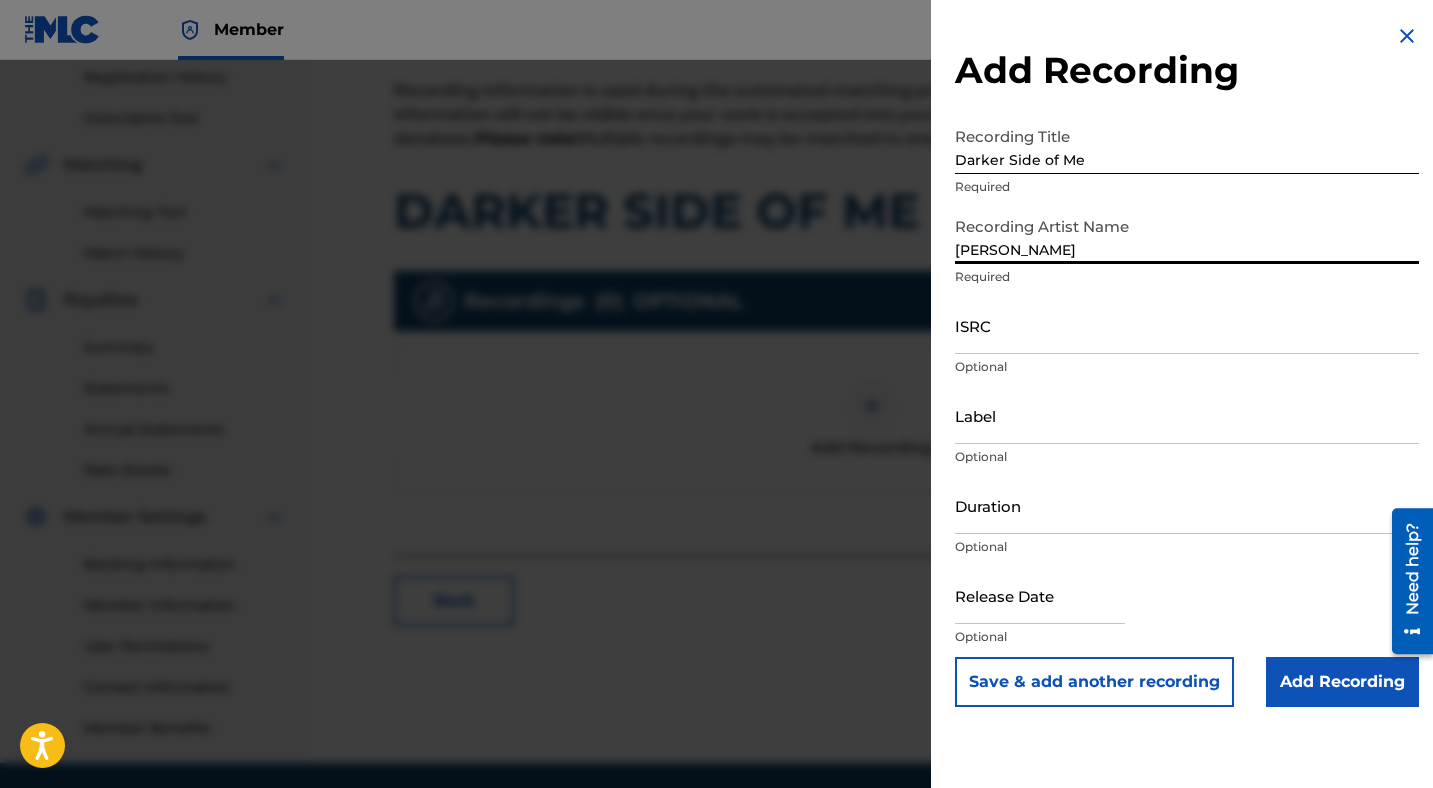 type on "[PERSON_NAME]" 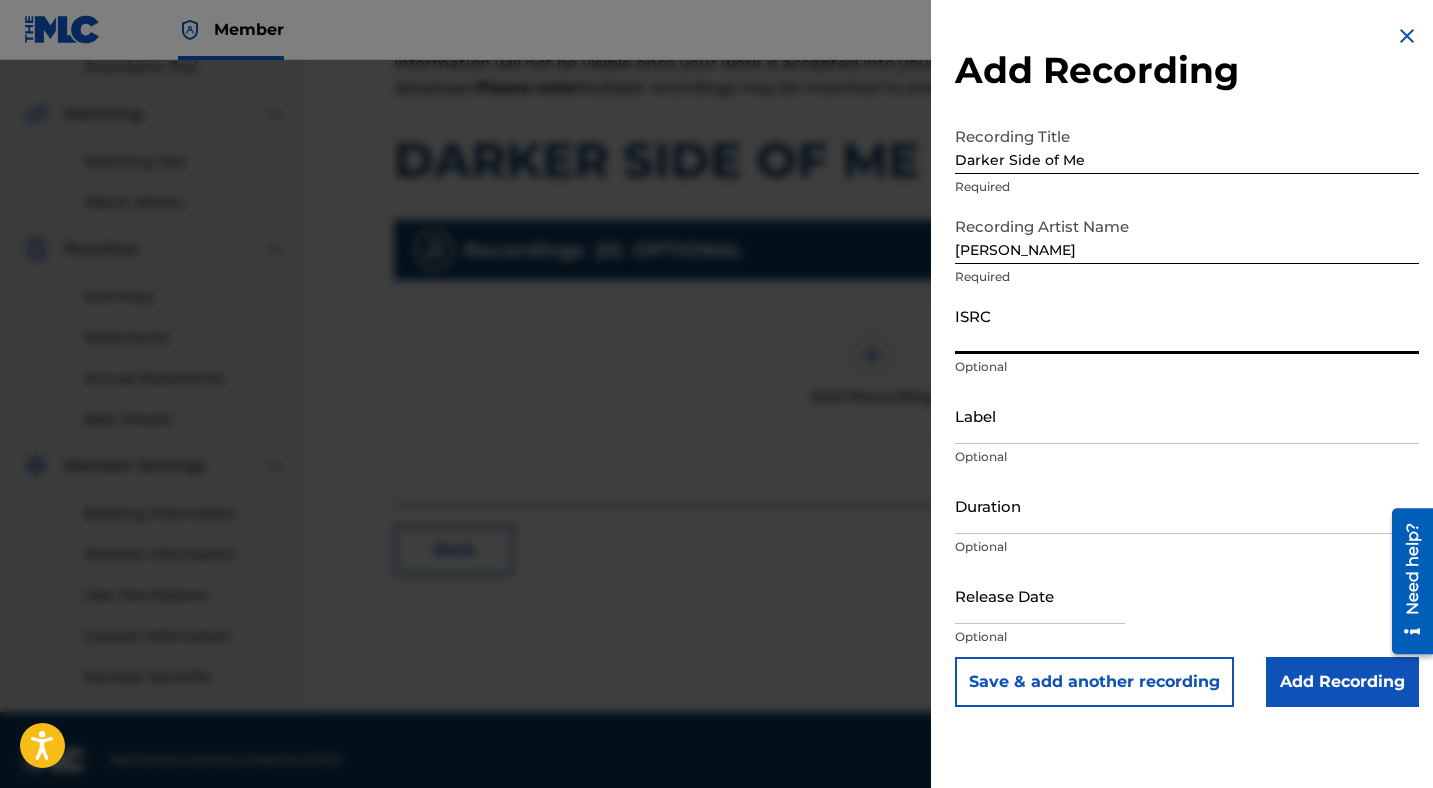 scroll, scrollTop: 452, scrollLeft: 0, axis: vertical 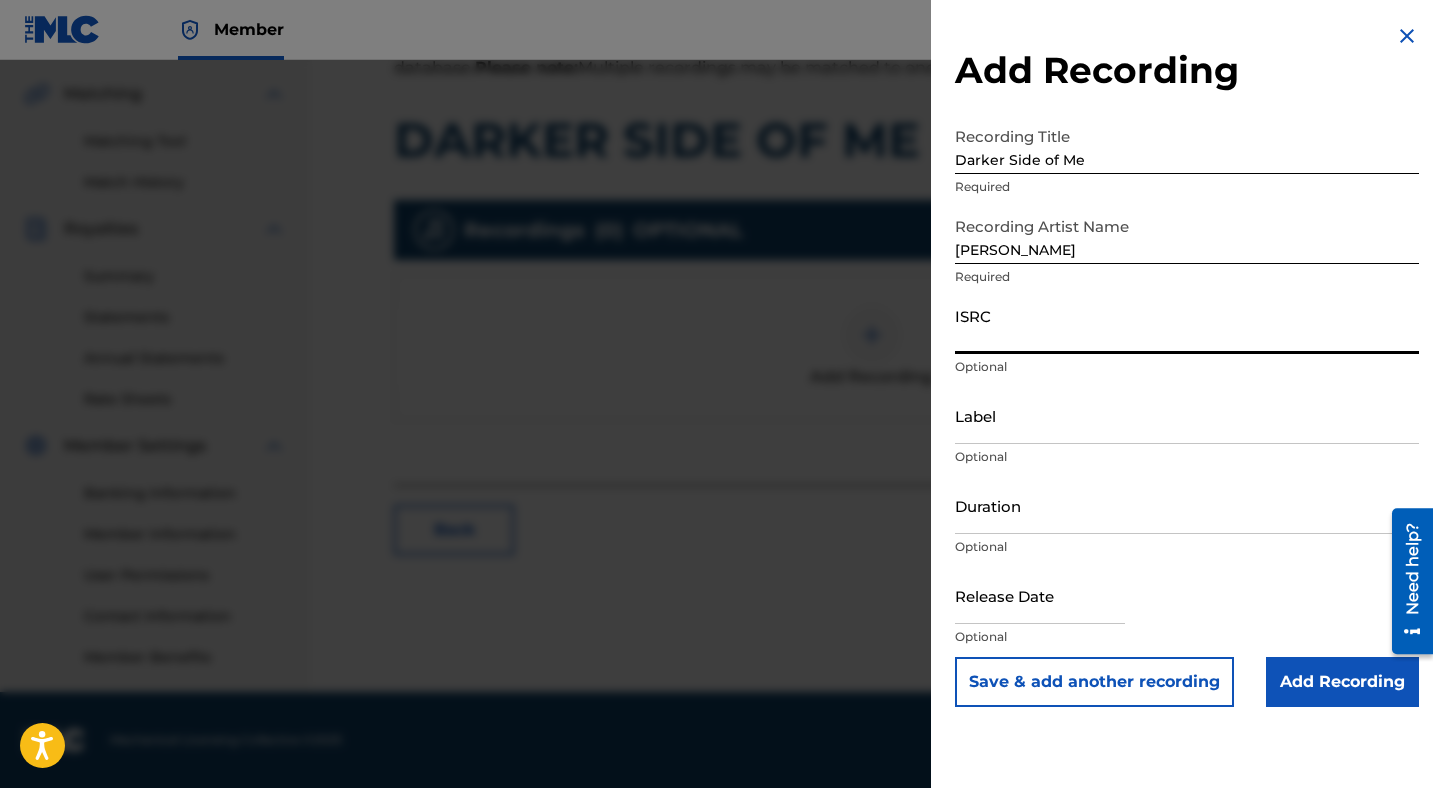 click on "Duration" at bounding box center [1187, 505] 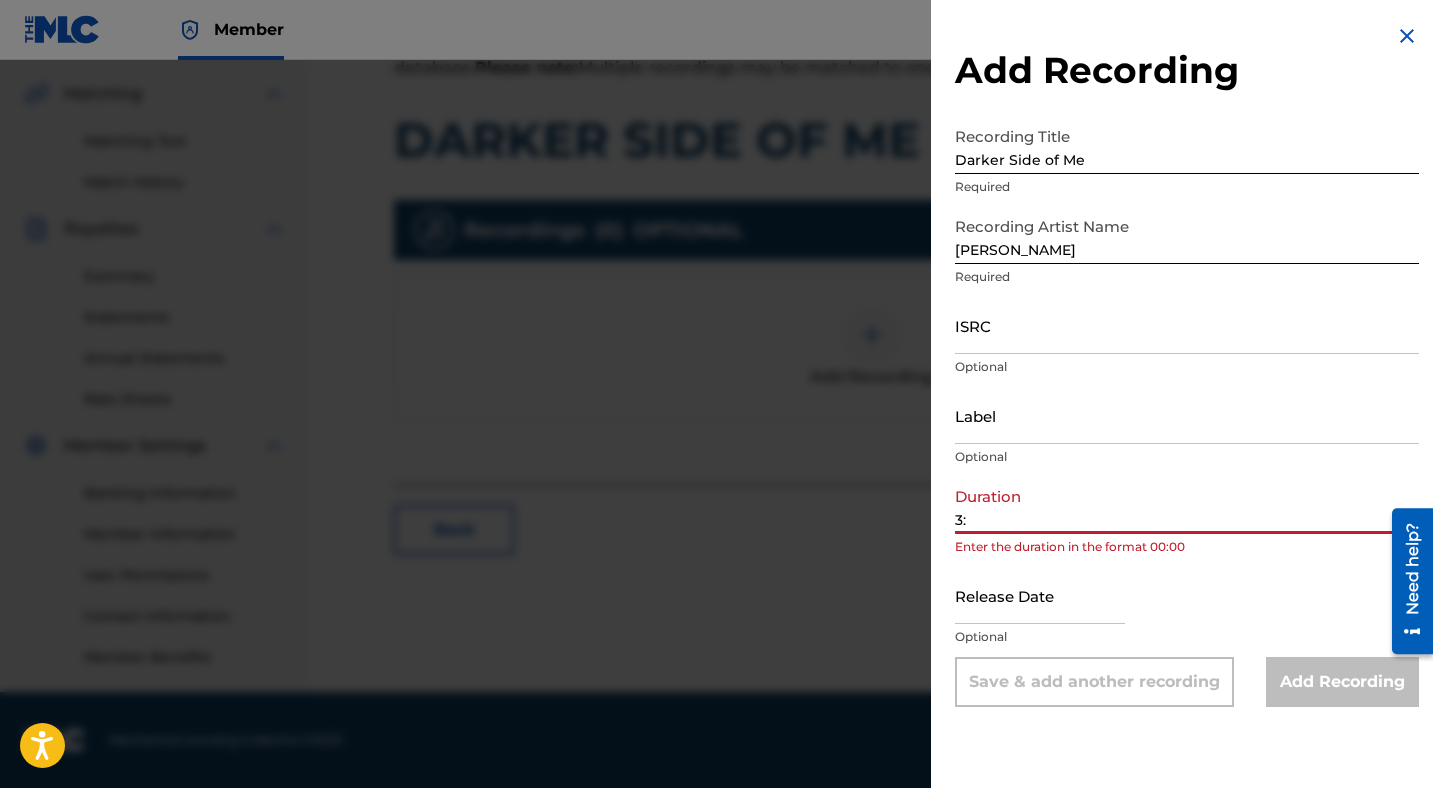 type on "3" 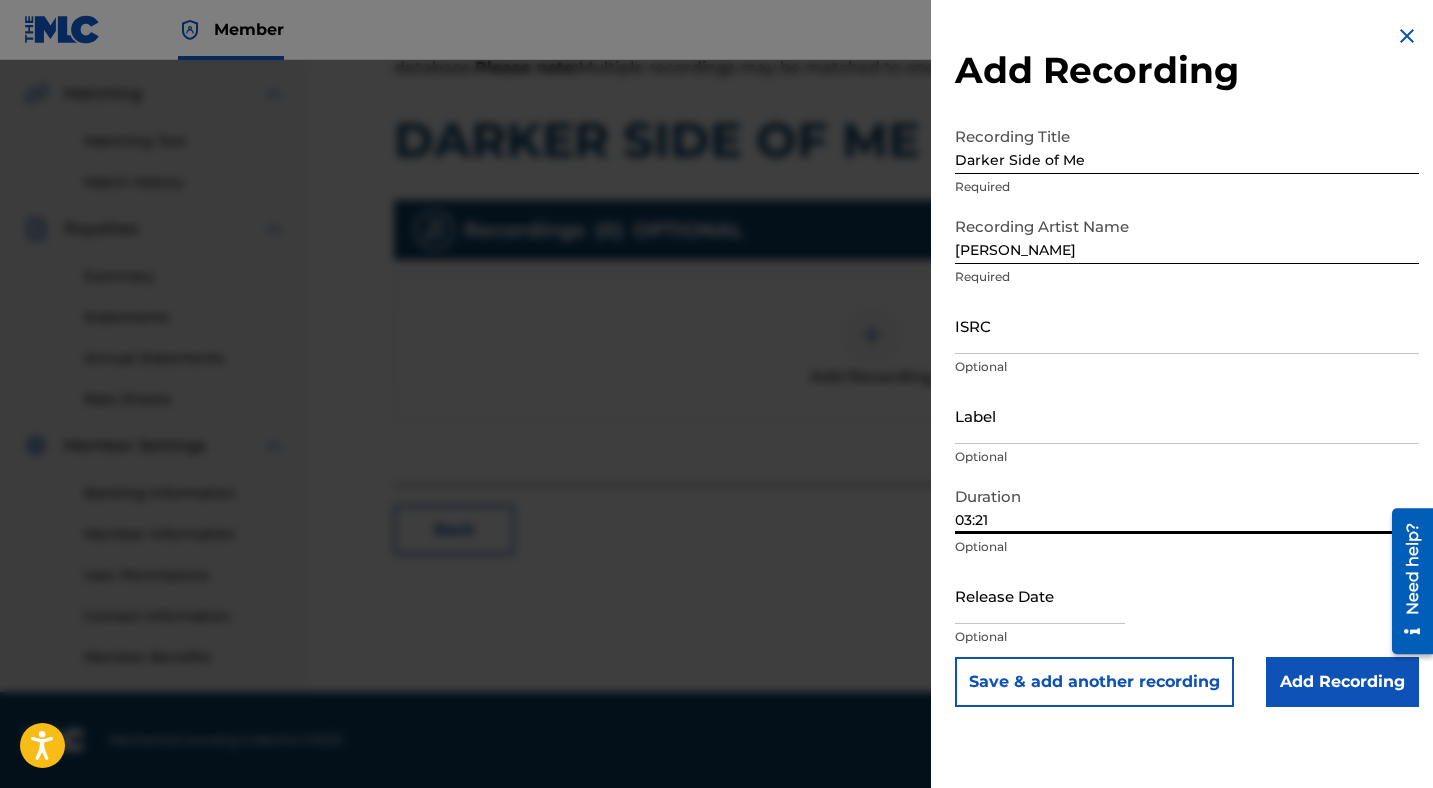 type on "03:21" 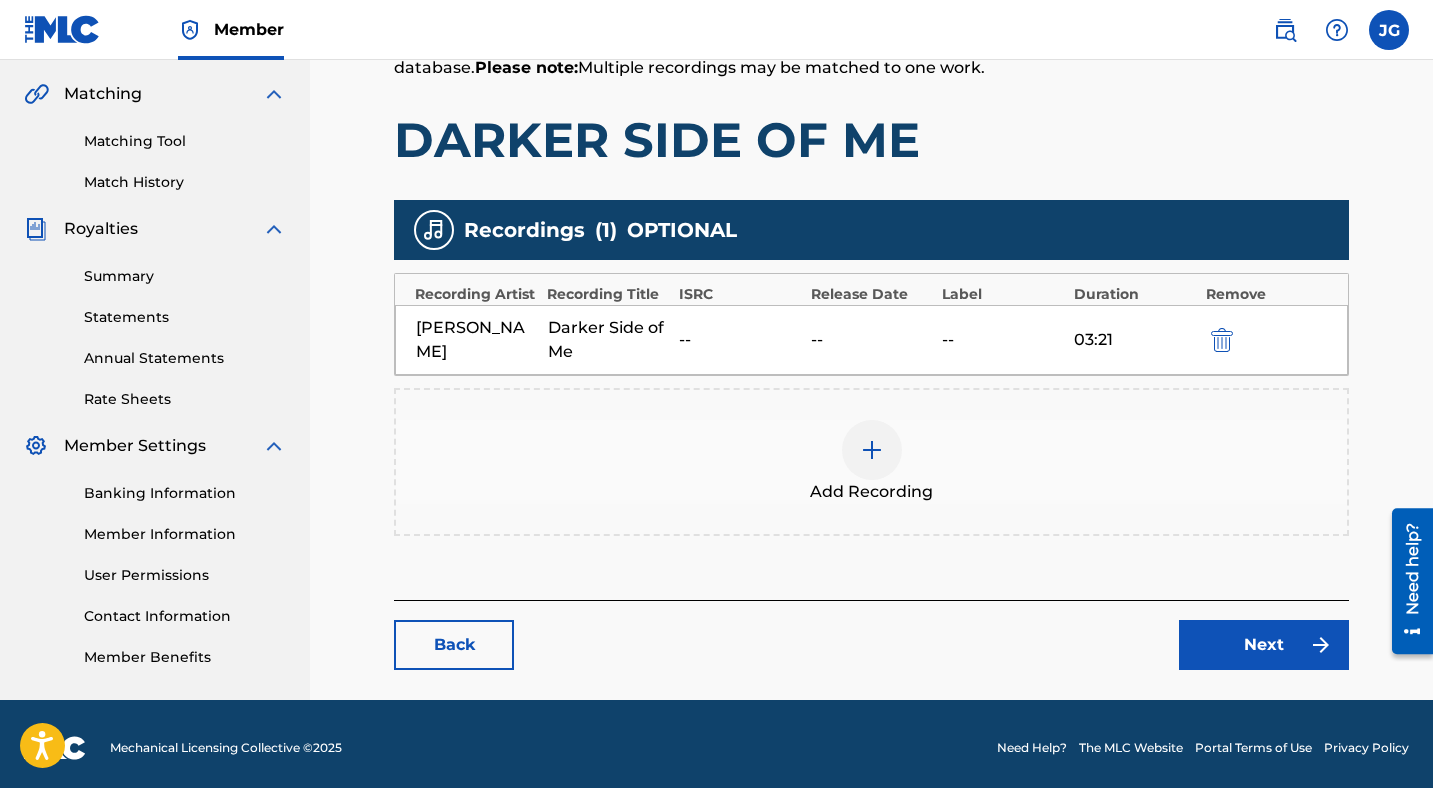 click on "Next" at bounding box center [1264, 645] 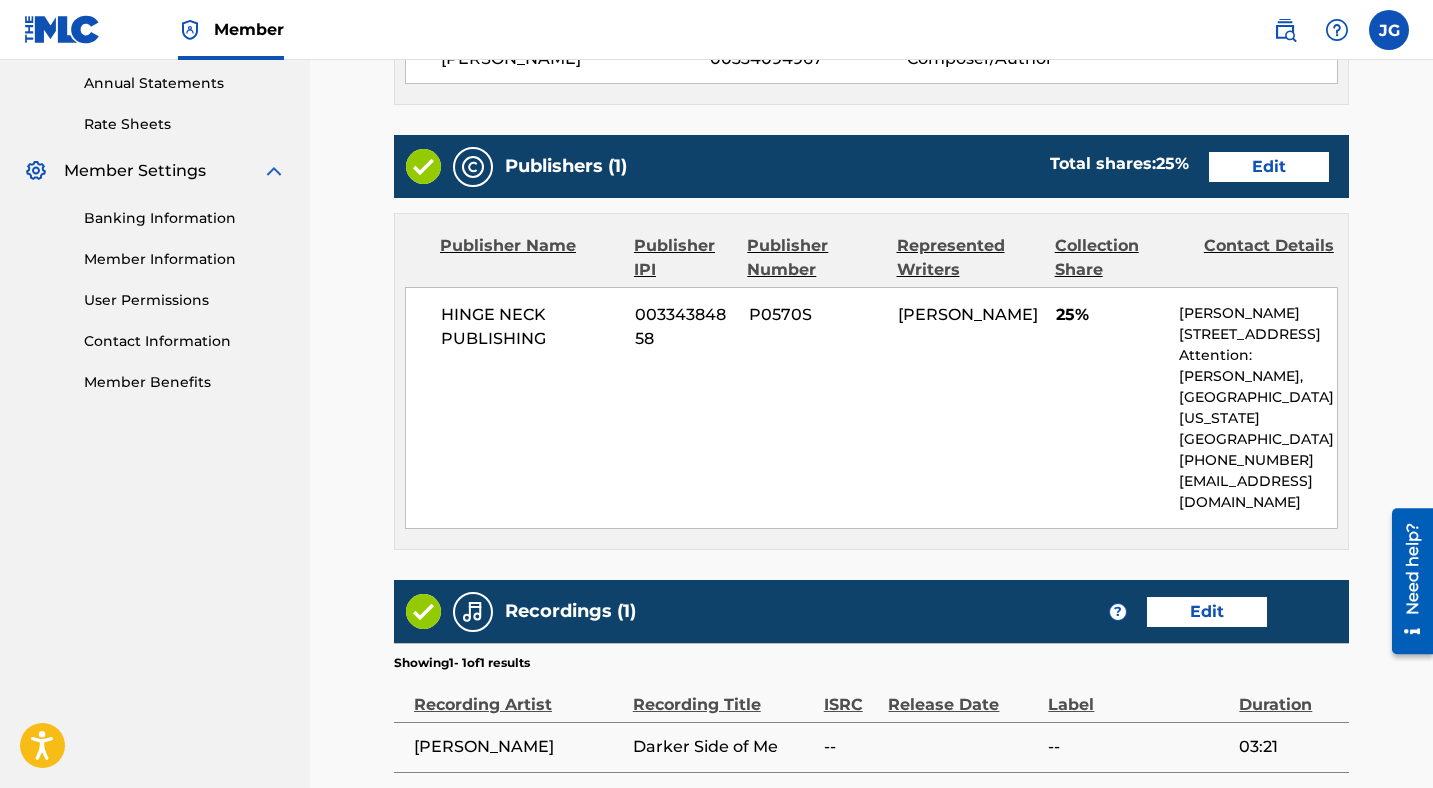 scroll, scrollTop: 915, scrollLeft: 0, axis: vertical 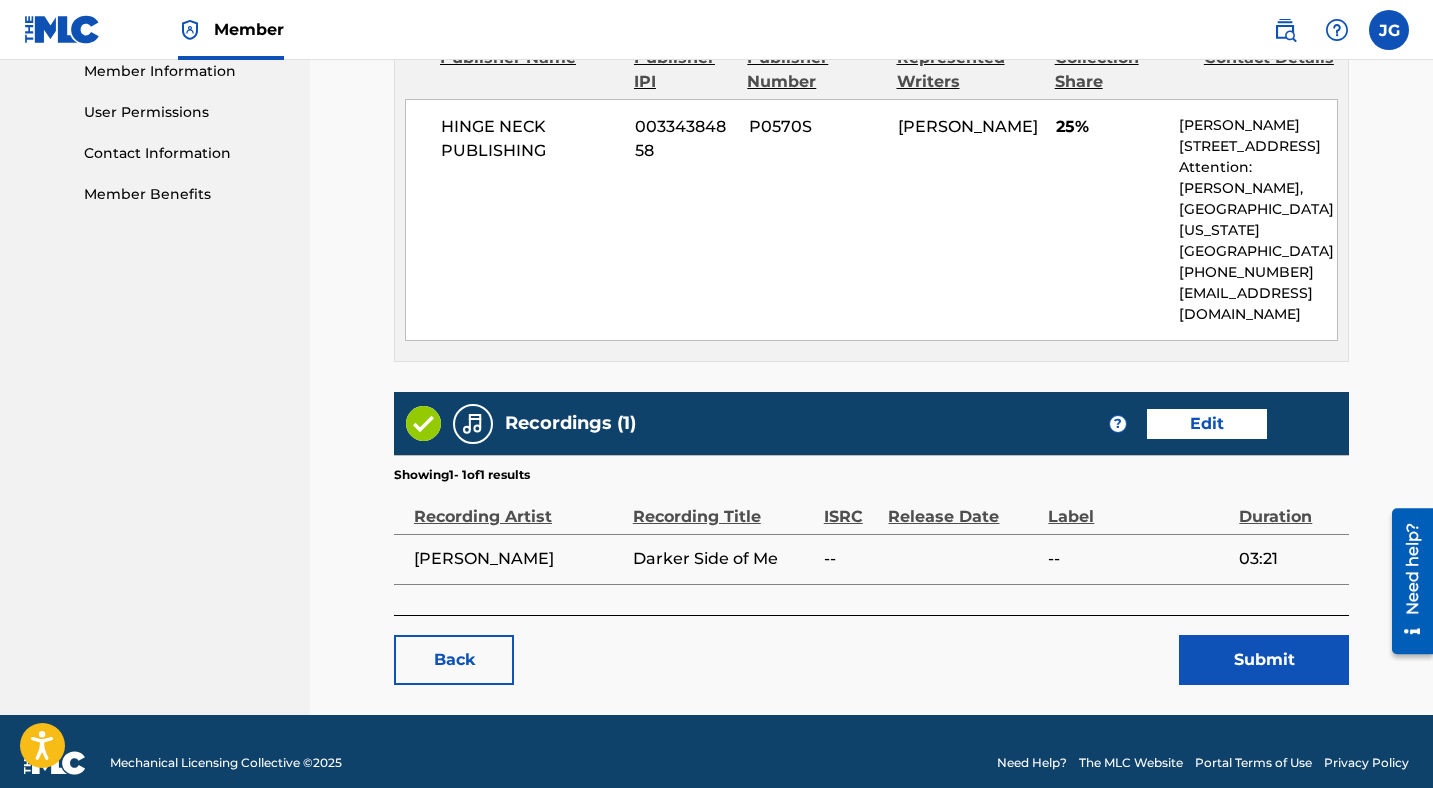 click on "Submit" at bounding box center (1264, 660) 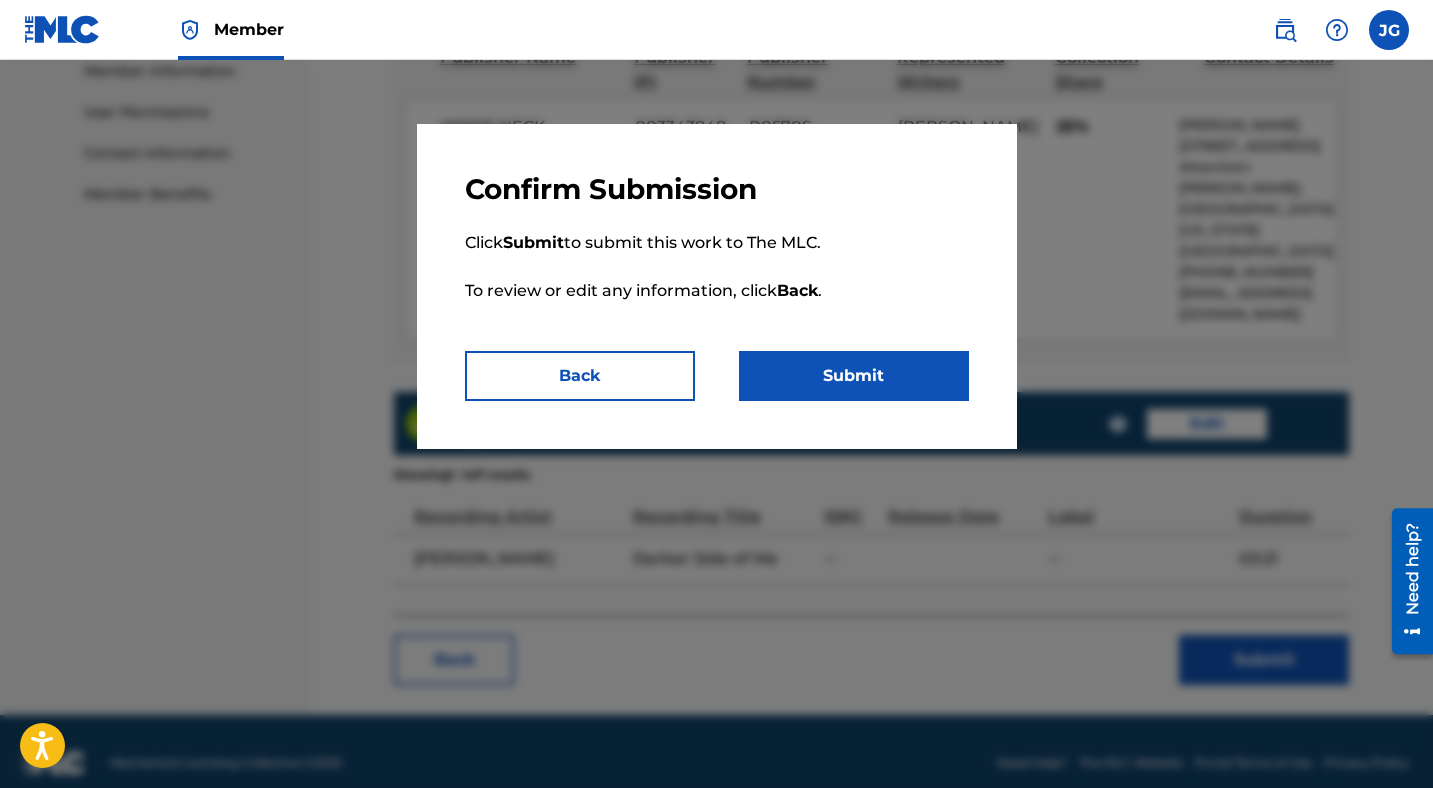 click on "Submit" at bounding box center [854, 376] 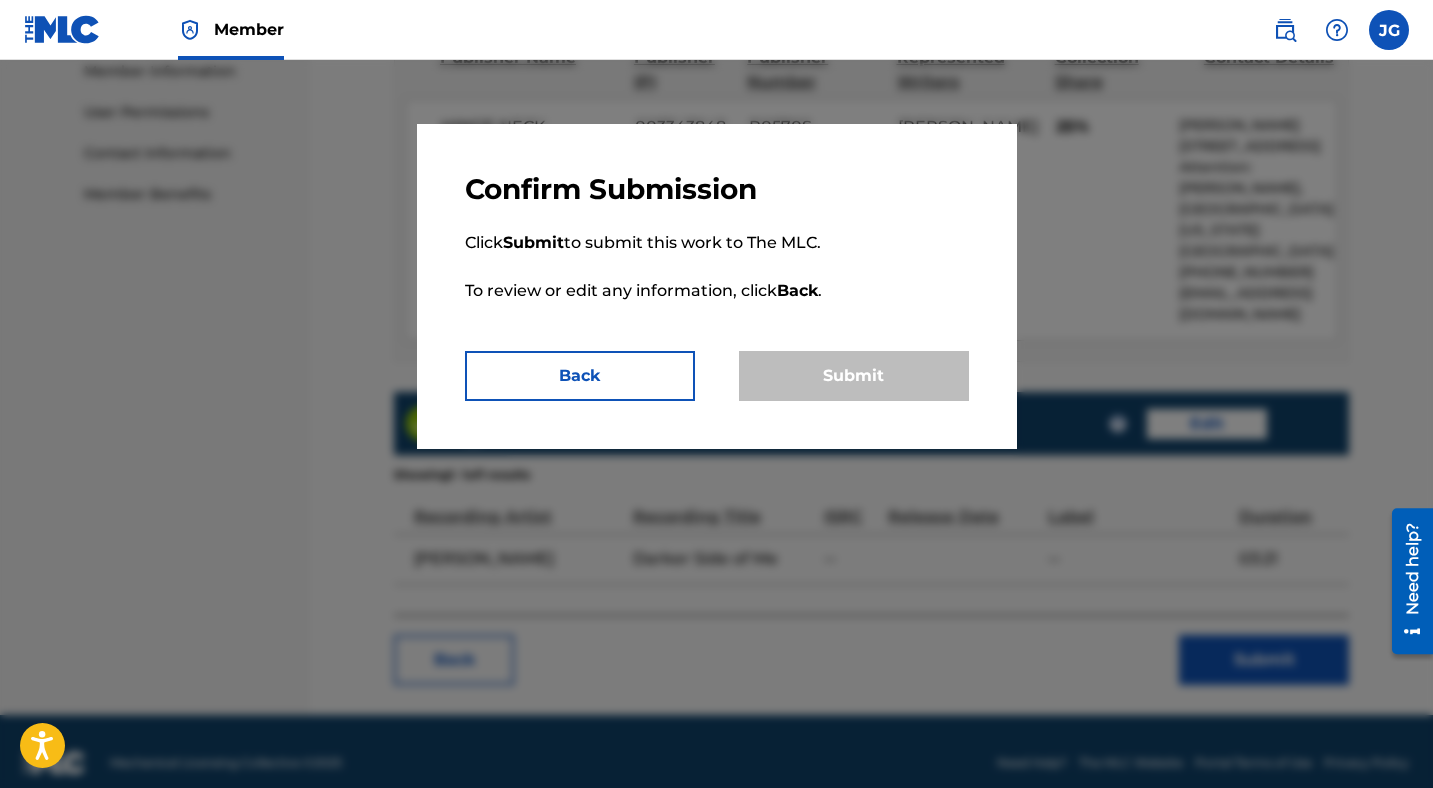 scroll, scrollTop: 0, scrollLeft: 0, axis: both 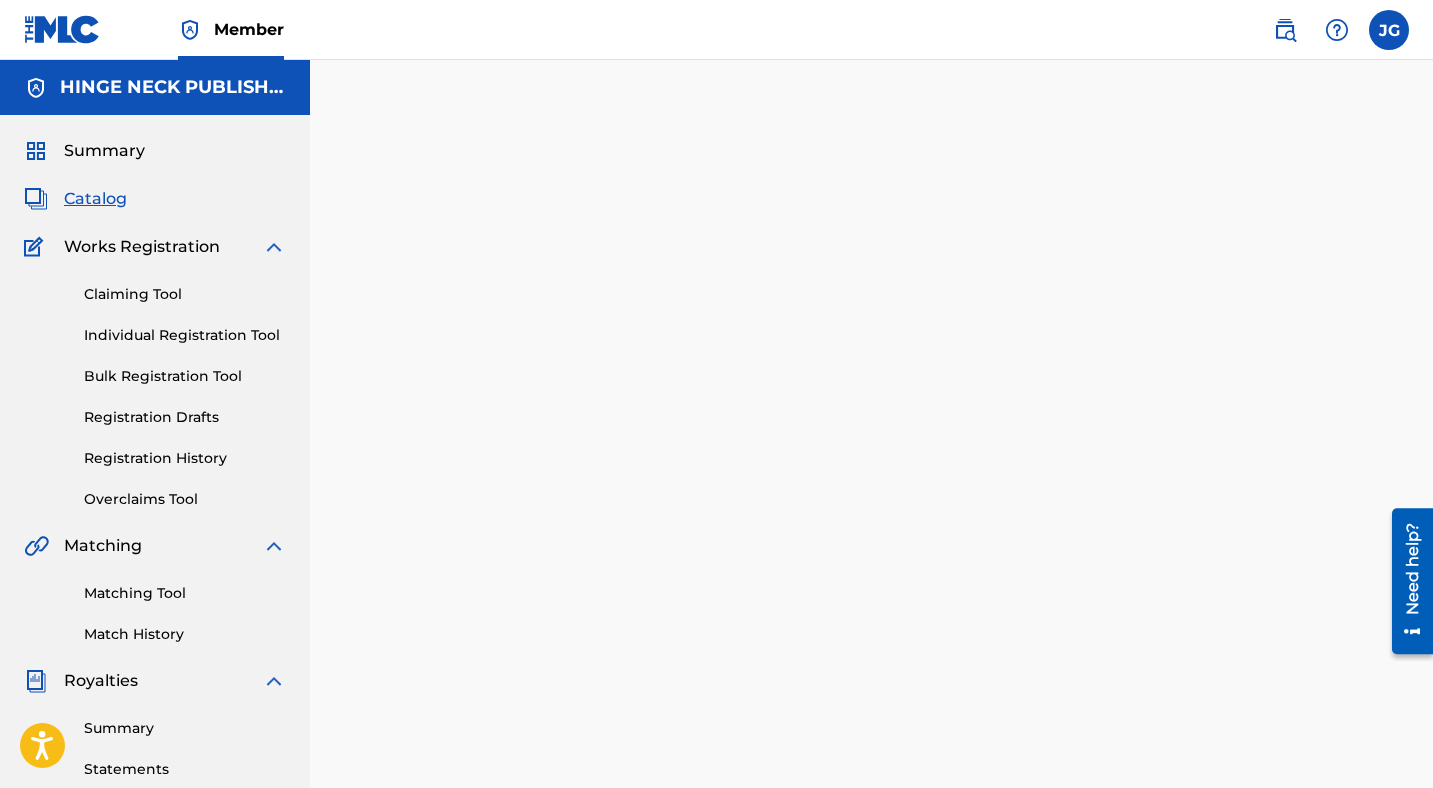 click on "Match History" at bounding box center [185, 634] 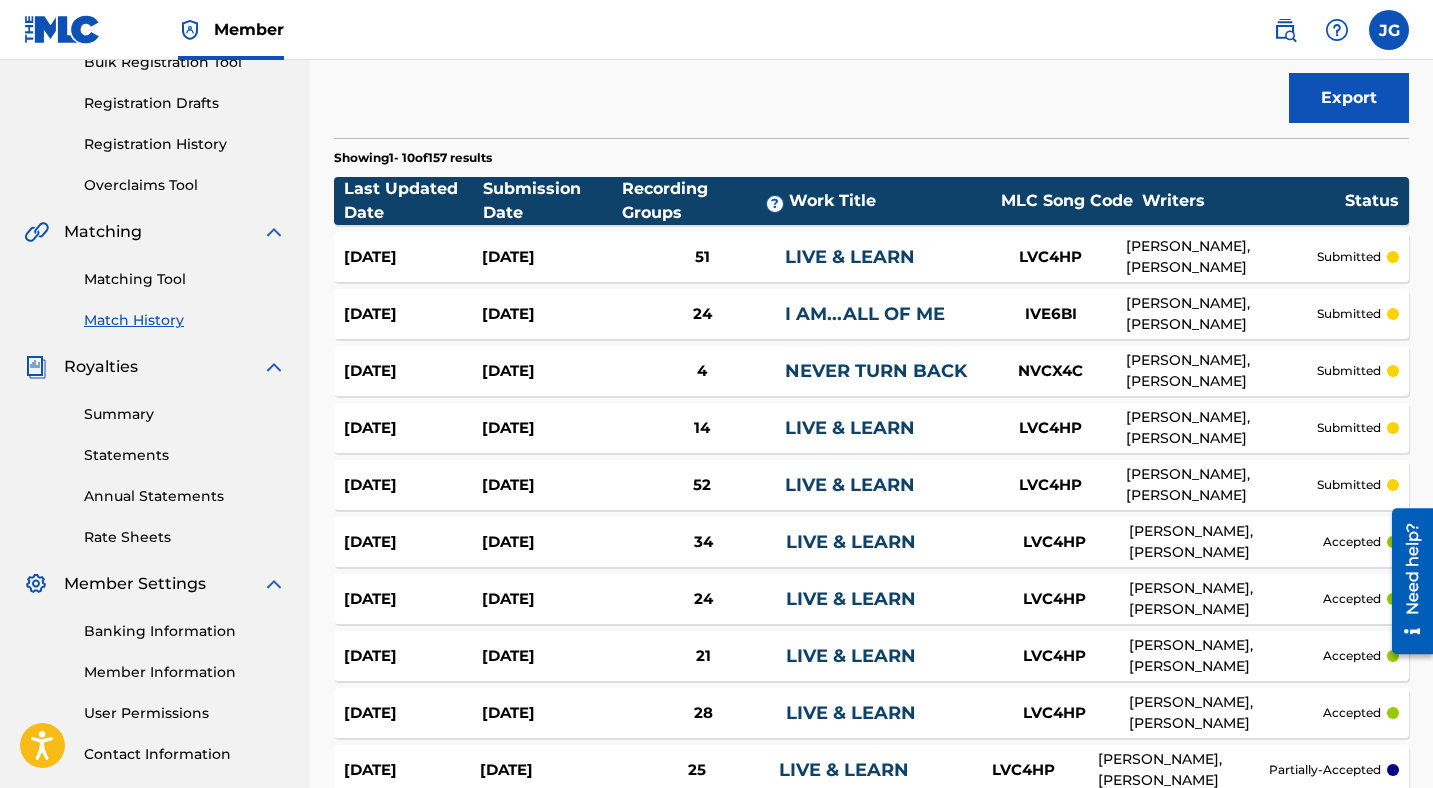 scroll, scrollTop: 328, scrollLeft: 0, axis: vertical 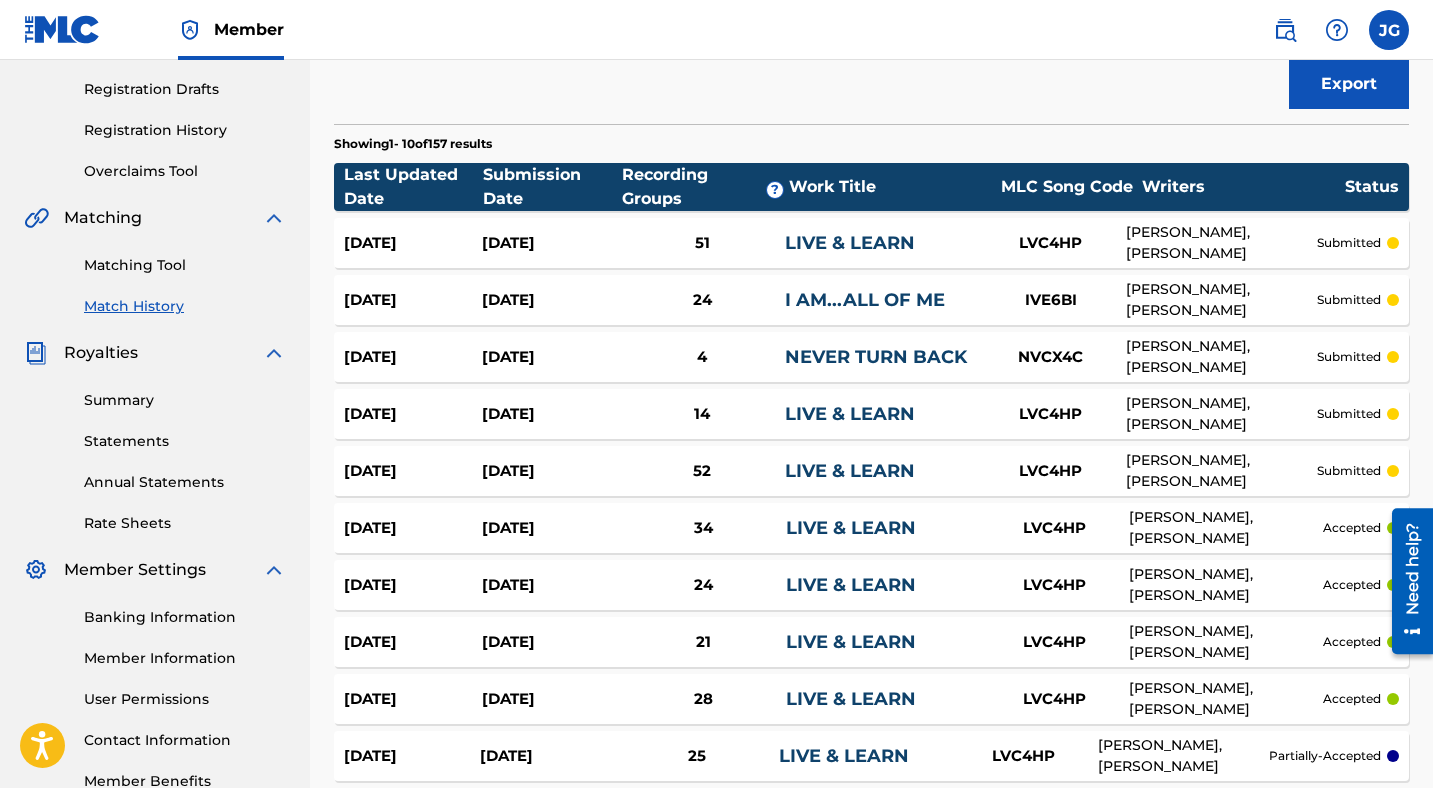click on "Matching Tool" at bounding box center [185, 265] 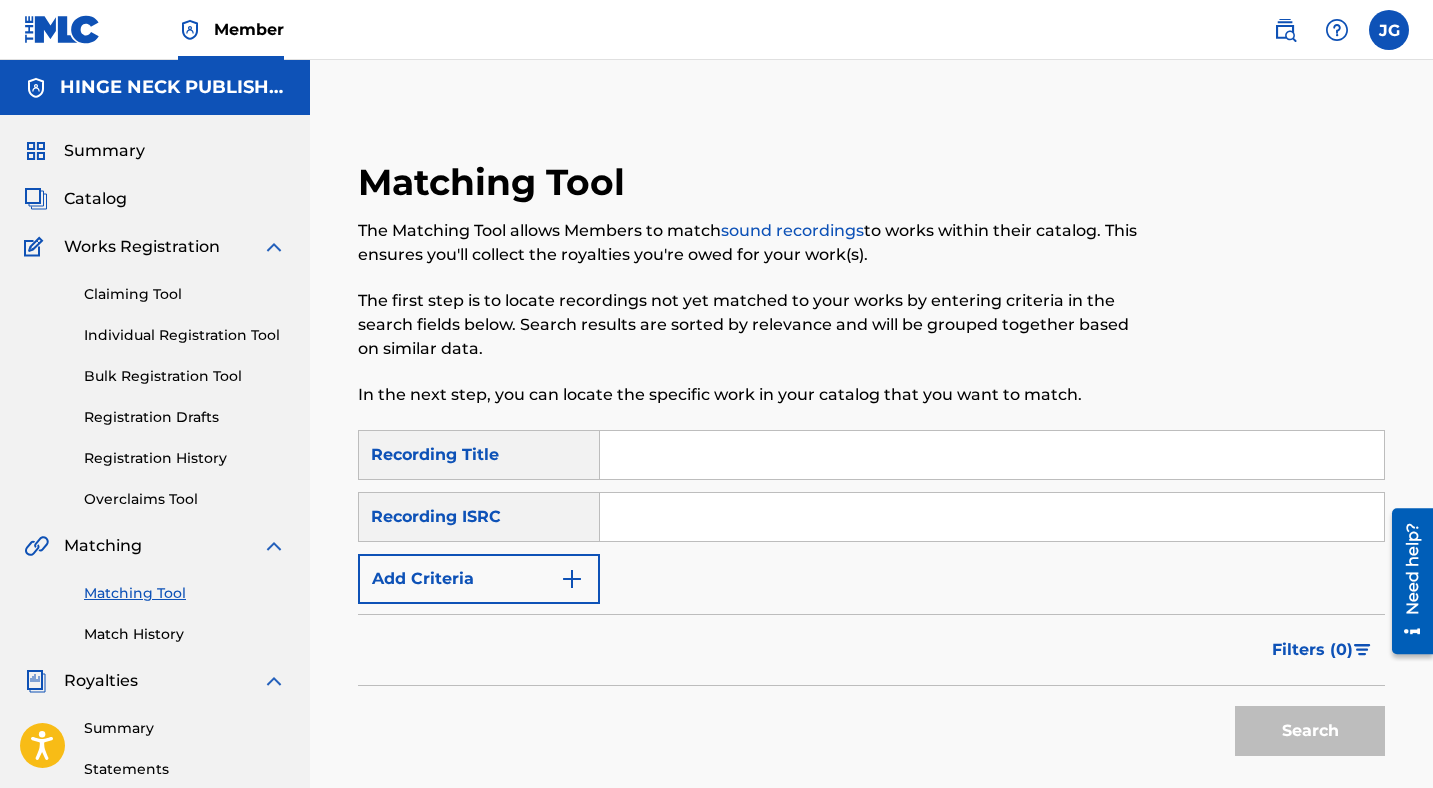 click on "Add Criteria" at bounding box center [479, 579] 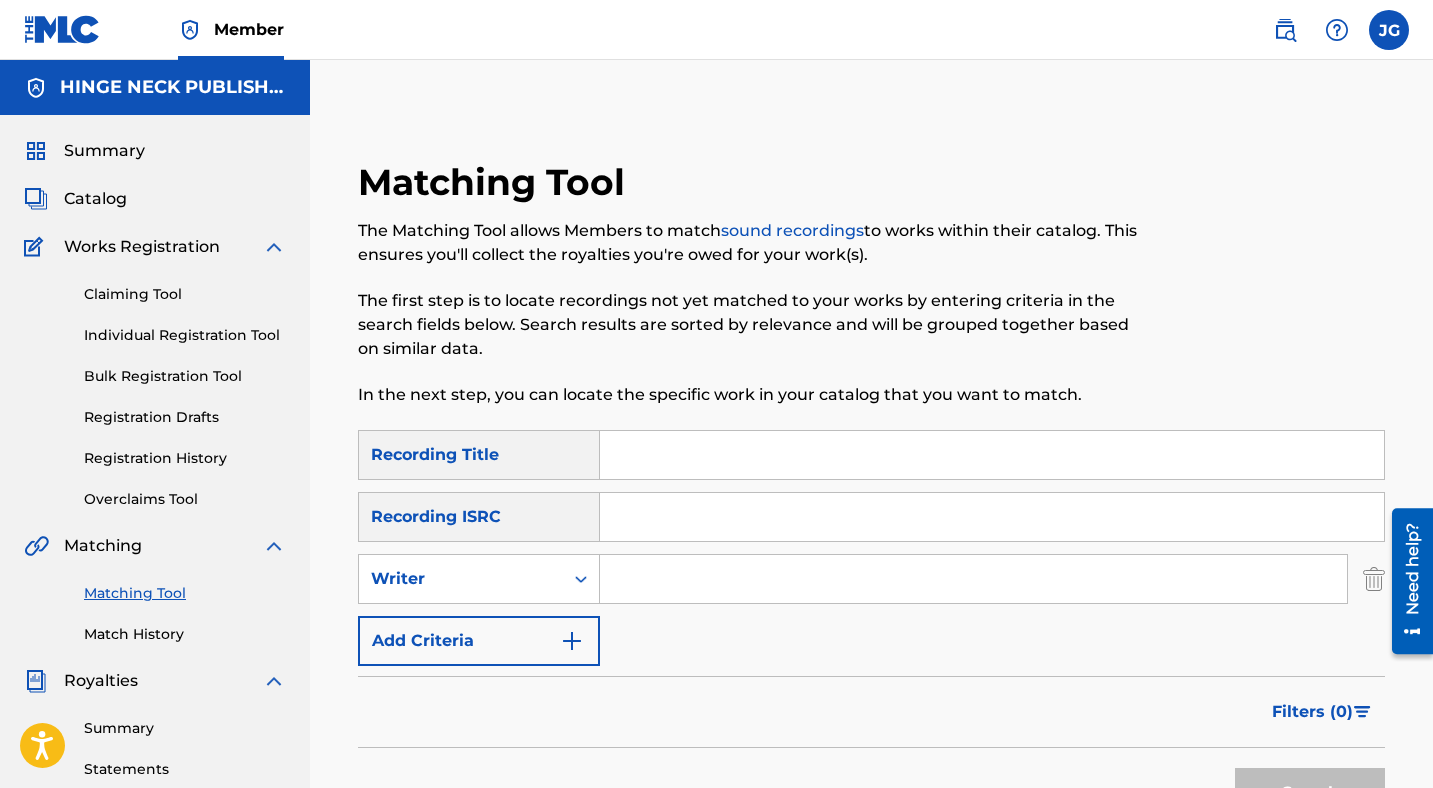 click at bounding box center (973, 579) 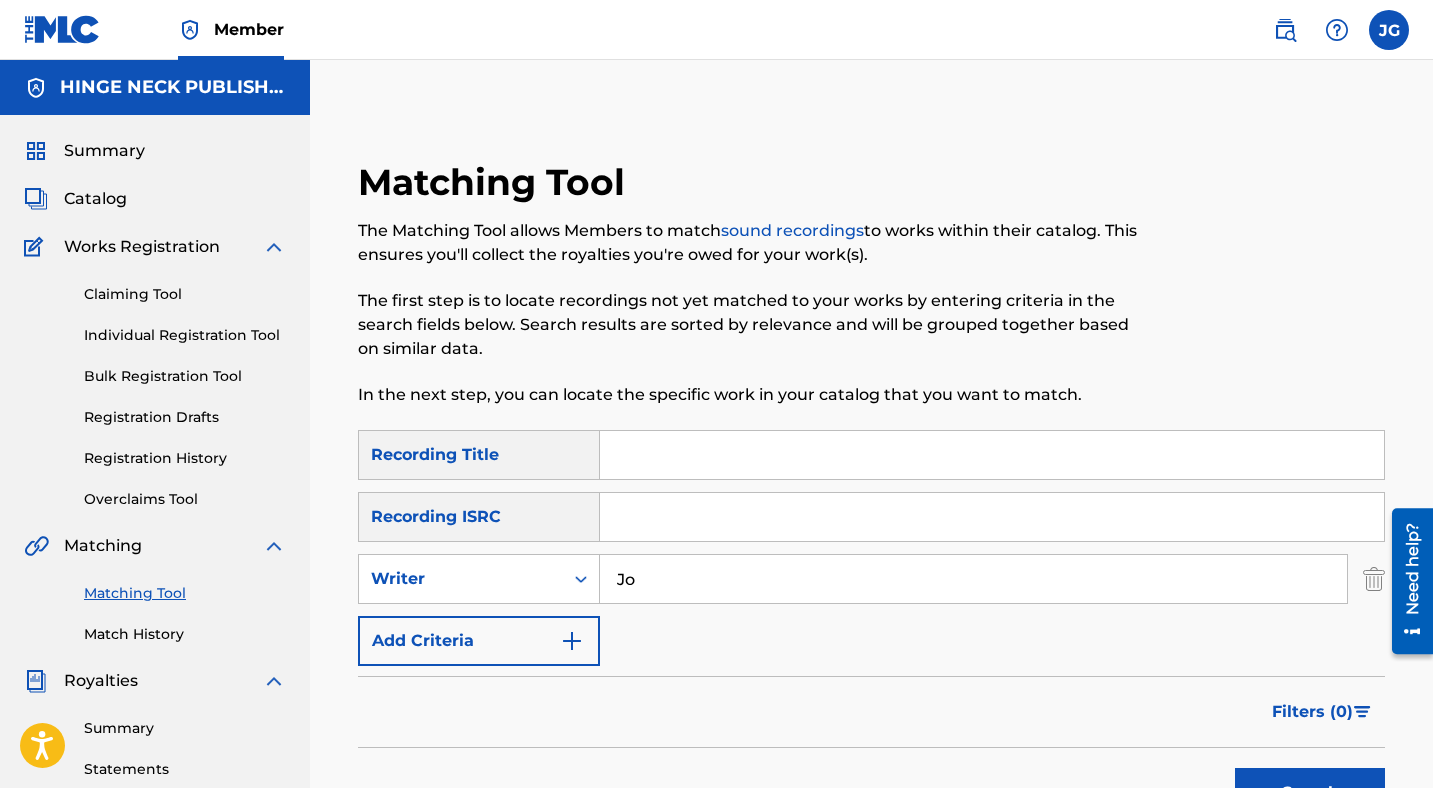 type on "J" 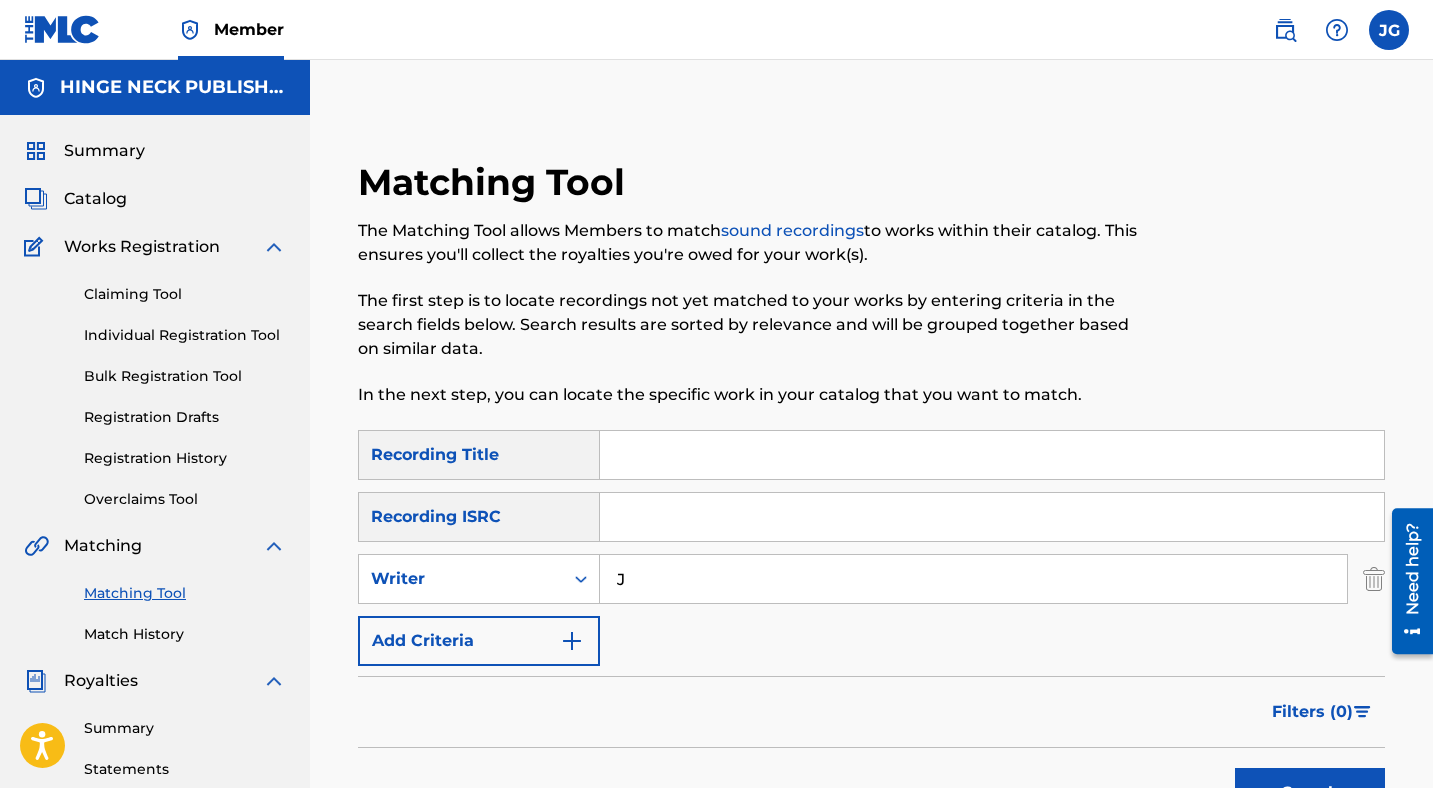 type 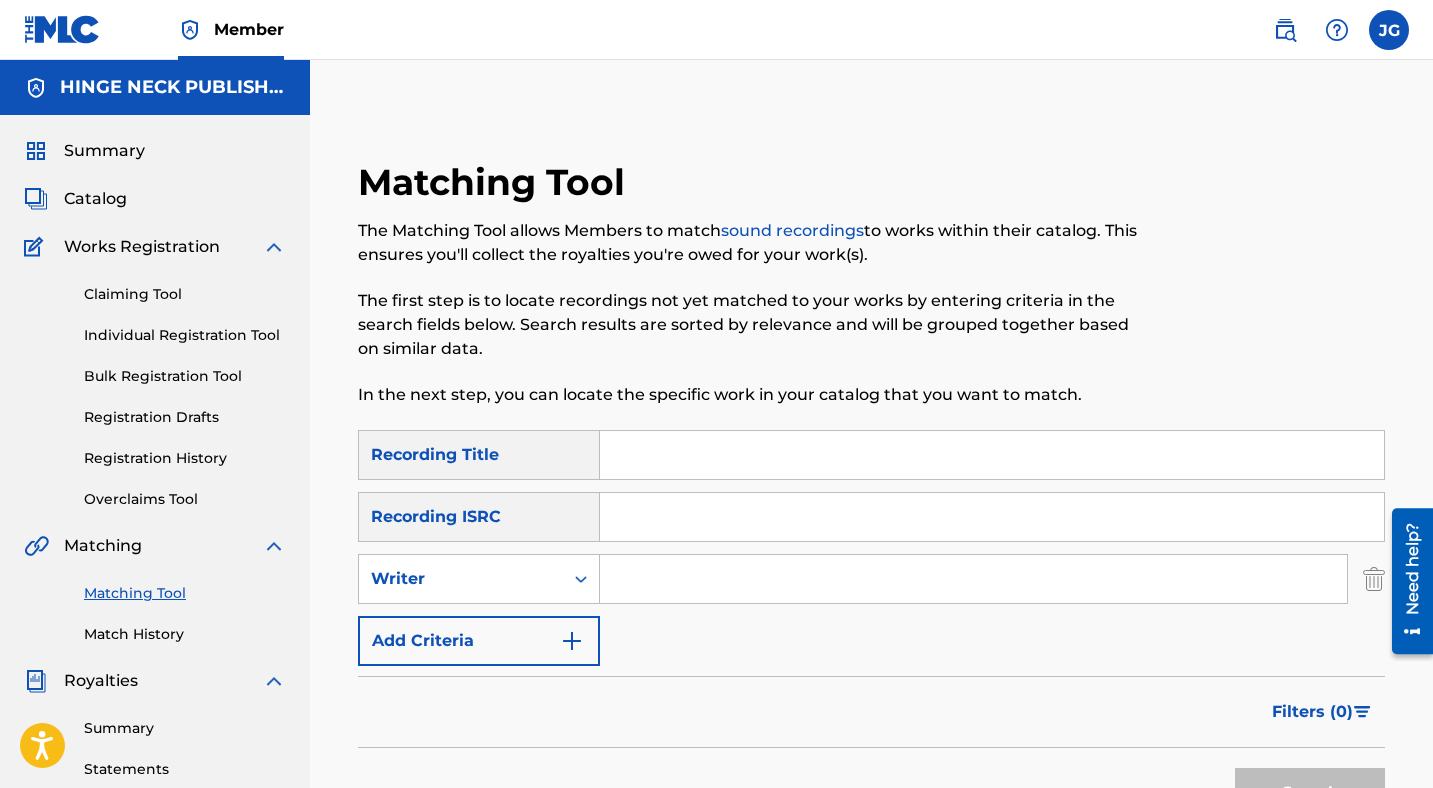 click at bounding box center [992, 455] 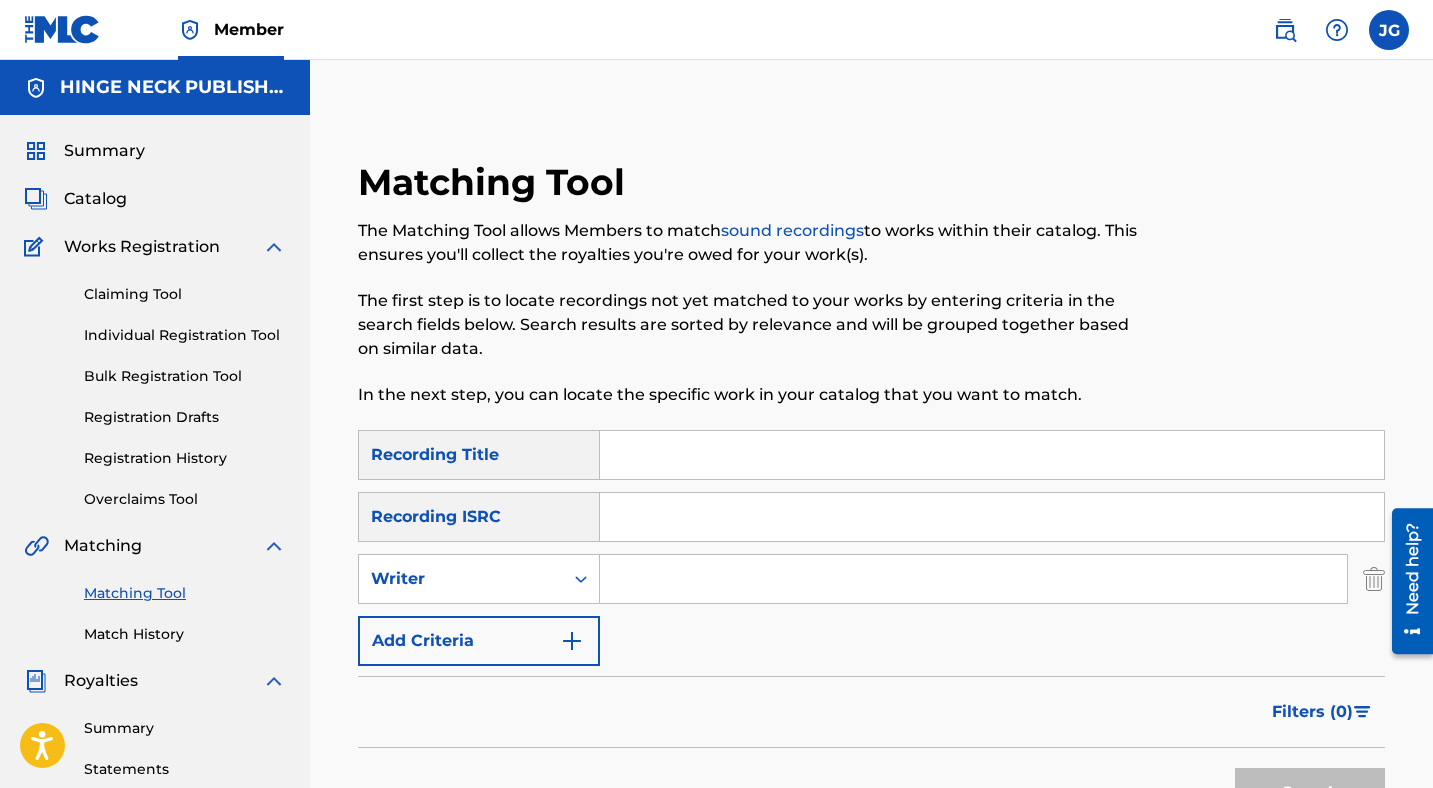 type on "darker side of me" 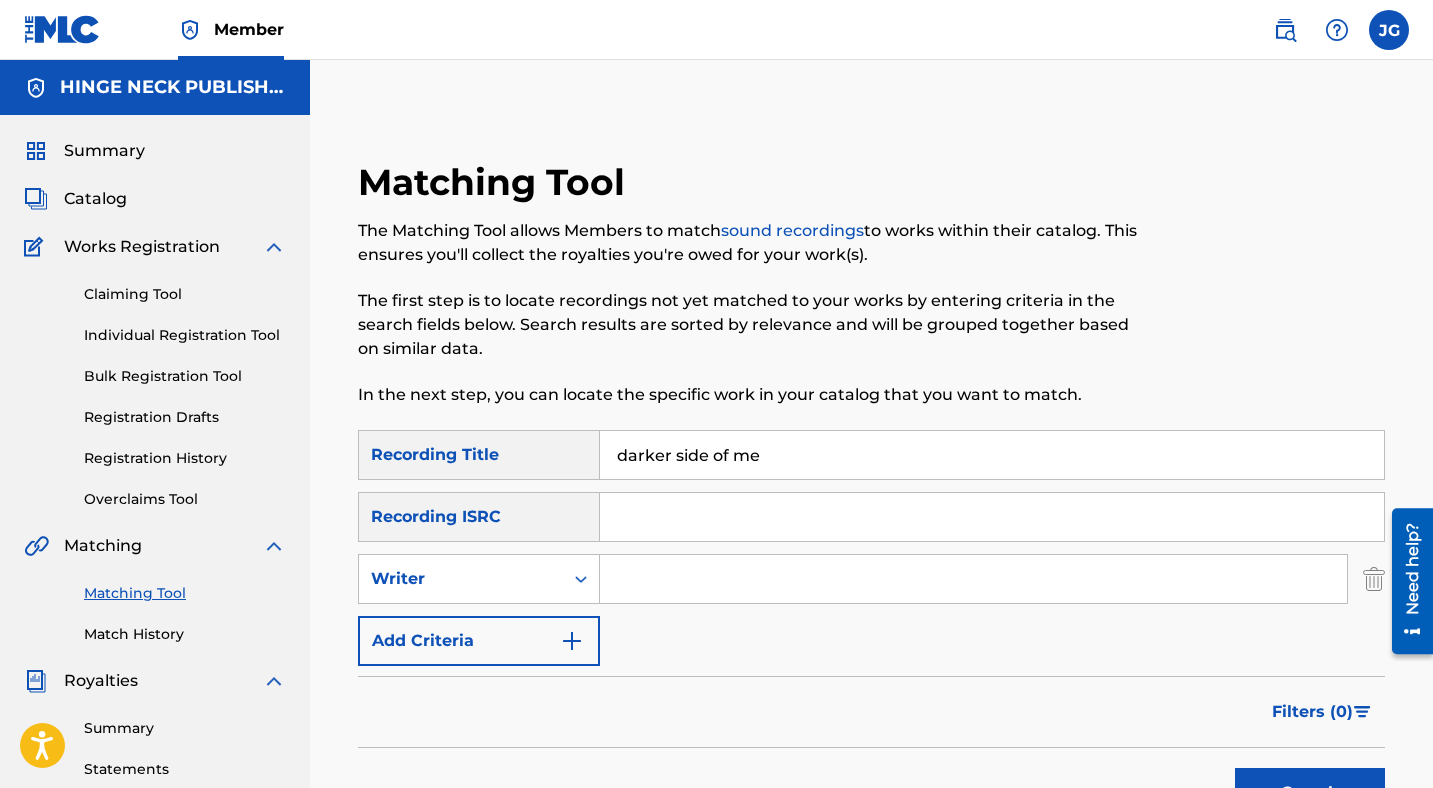click at bounding box center [973, 579] 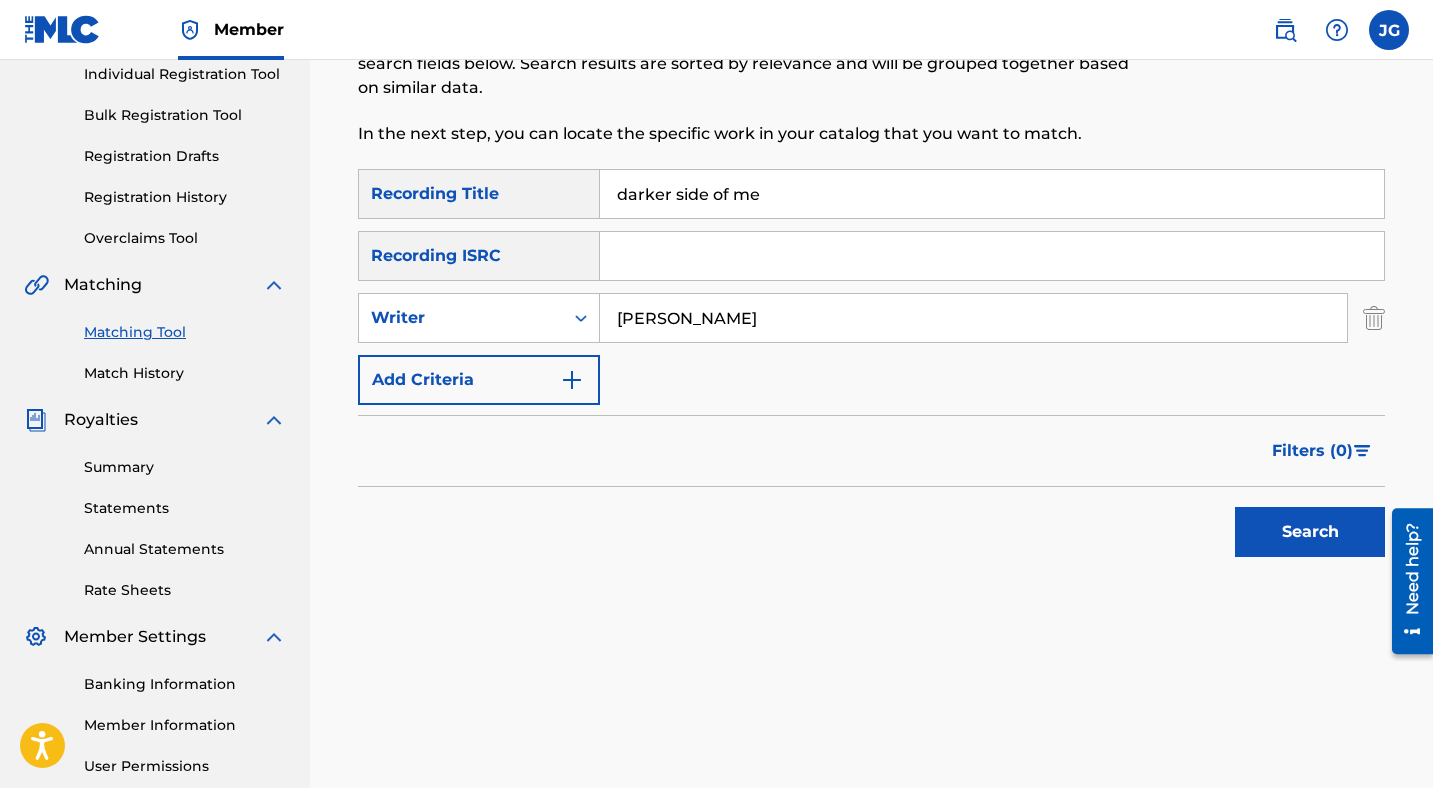 scroll, scrollTop: 267, scrollLeft: 0, axis: vertical 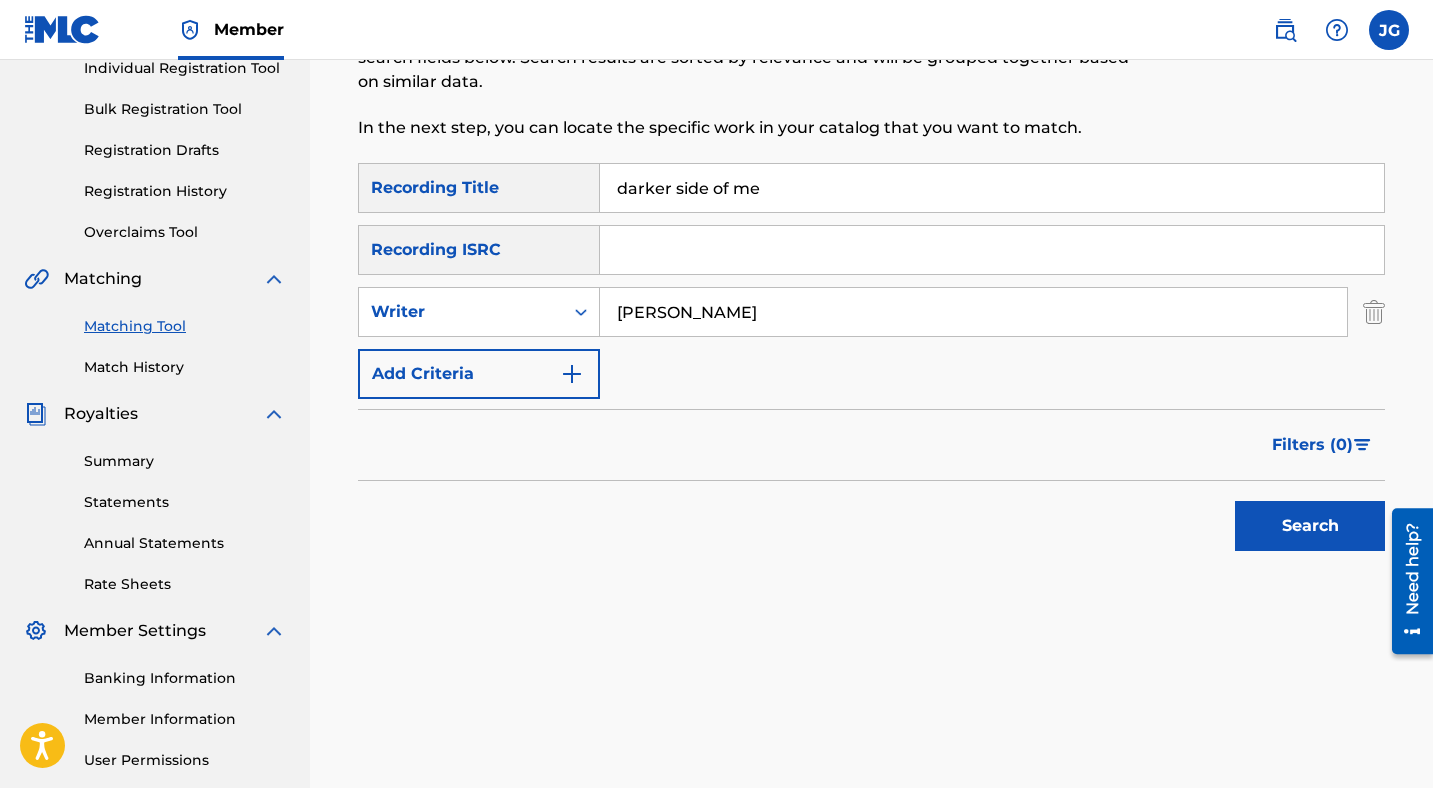 click on "Search" at bounding box center [1310, 526] 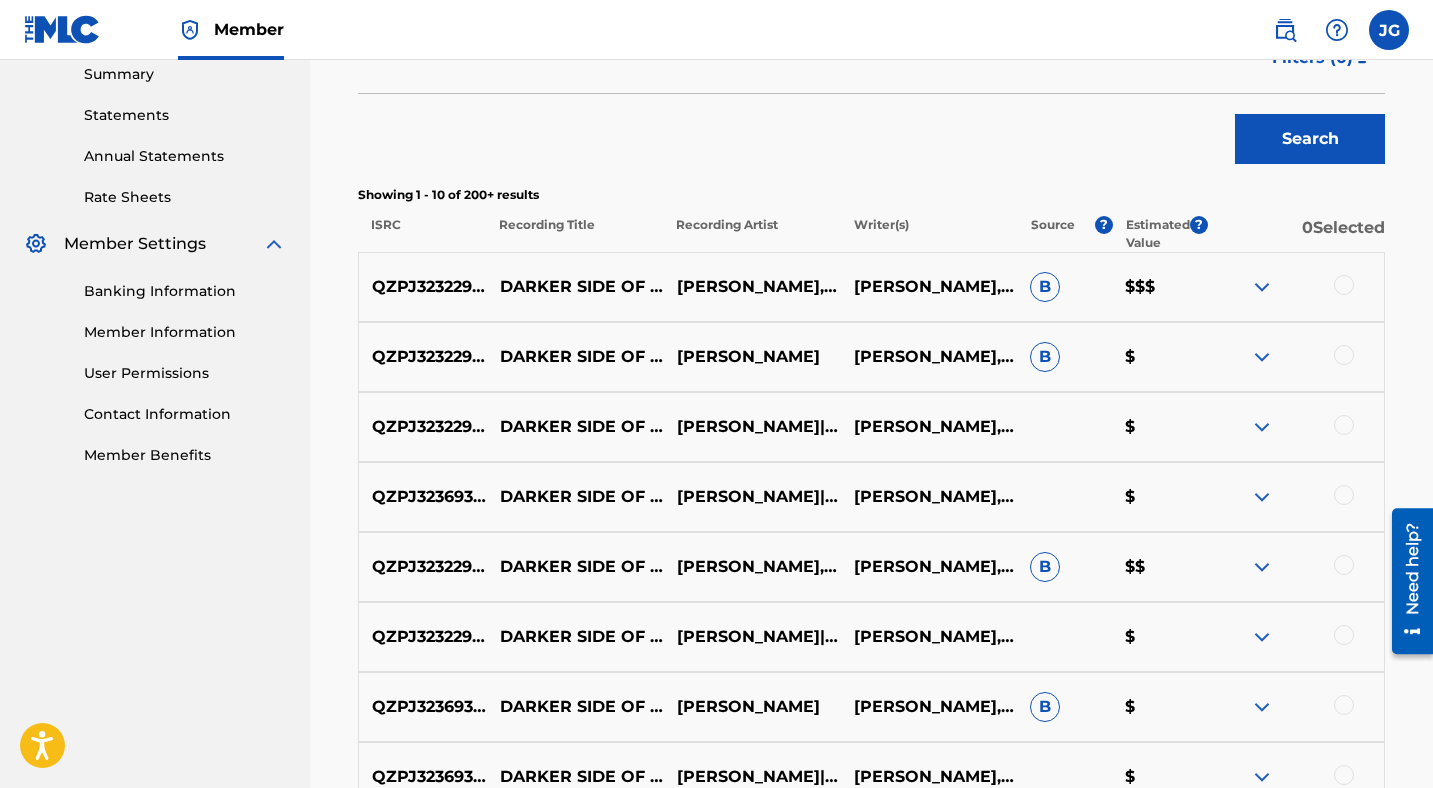 scroll, scrollTop: 664, scrollLeft: 0, axis: vertical 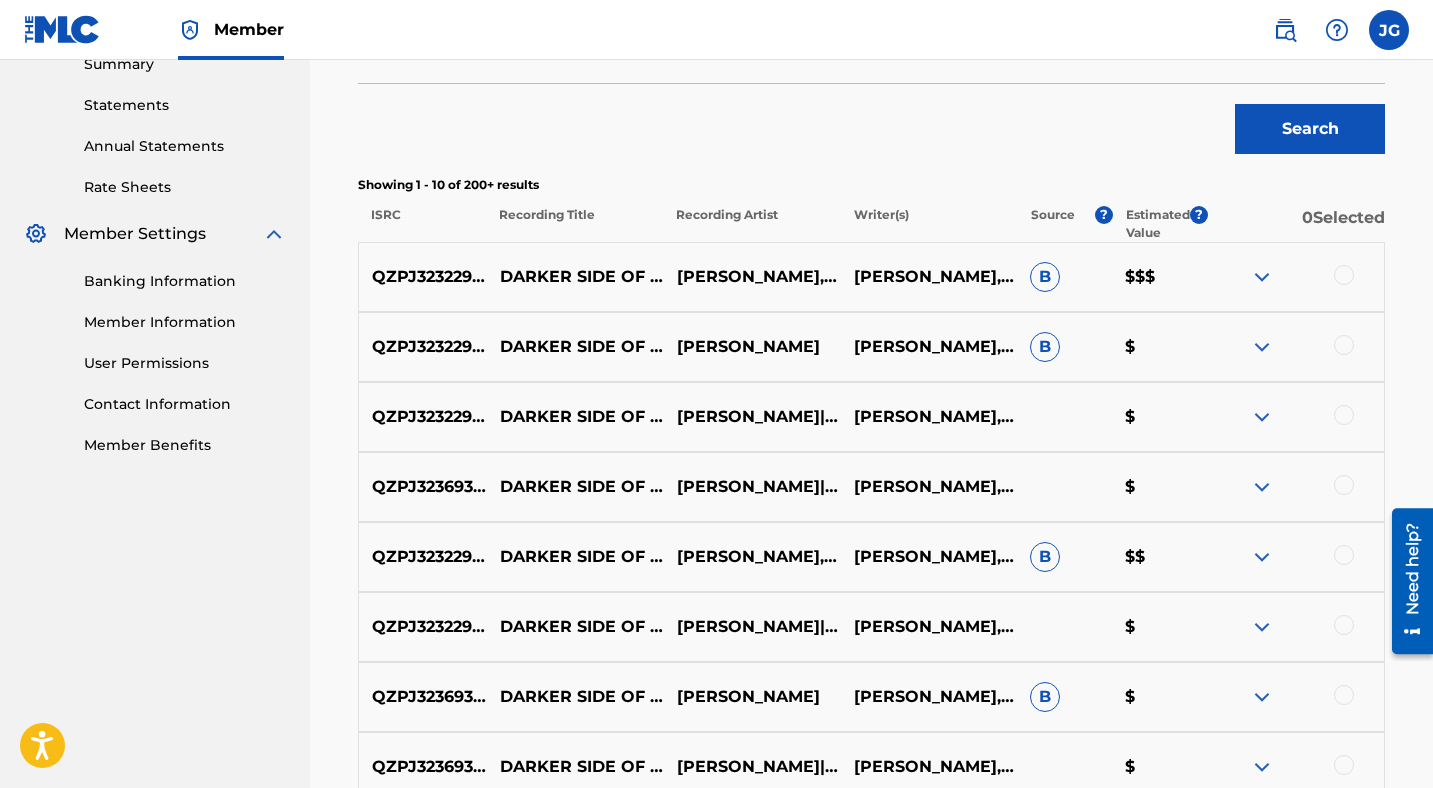 click at bounding box center (1344, 275) 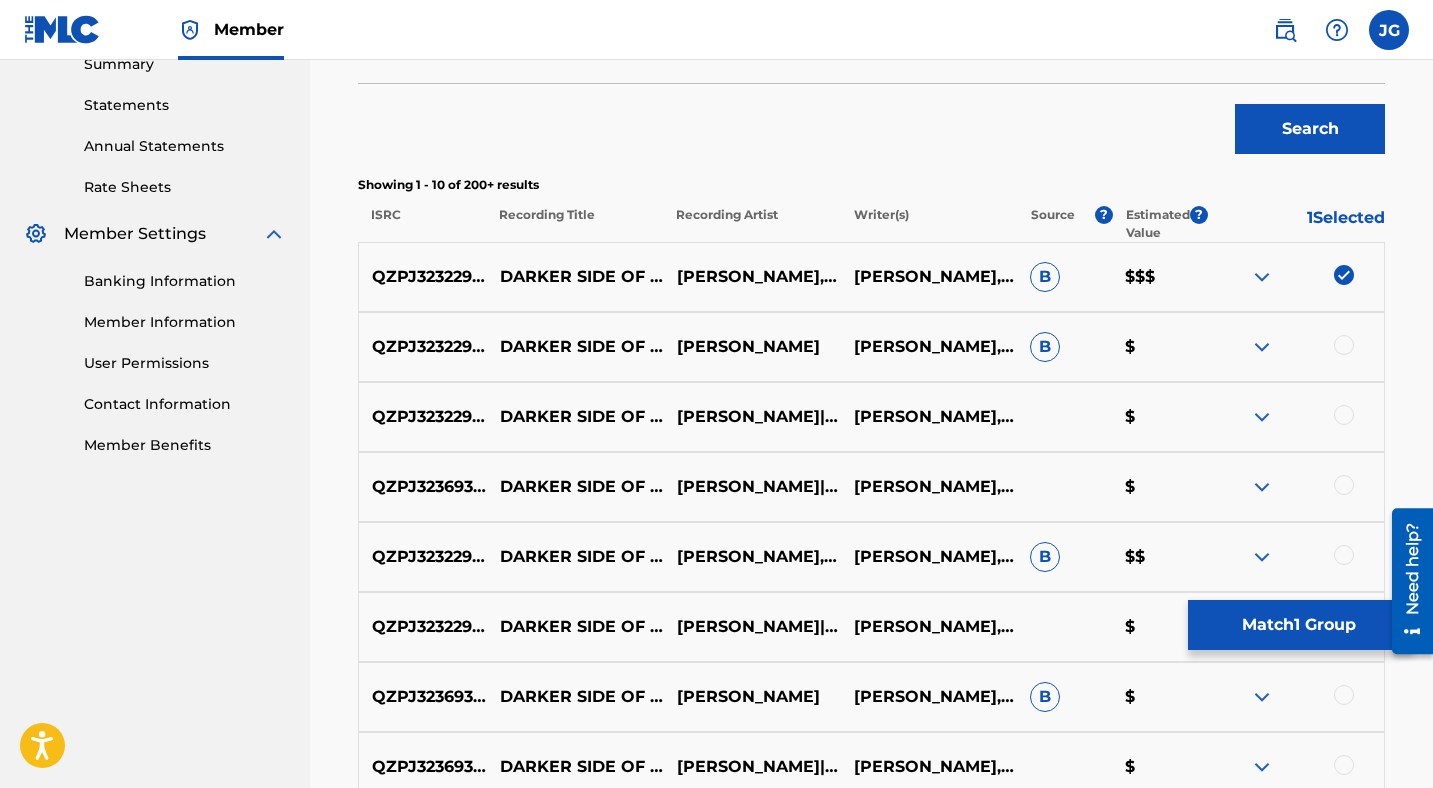 click at bounding box center [1295, 347] 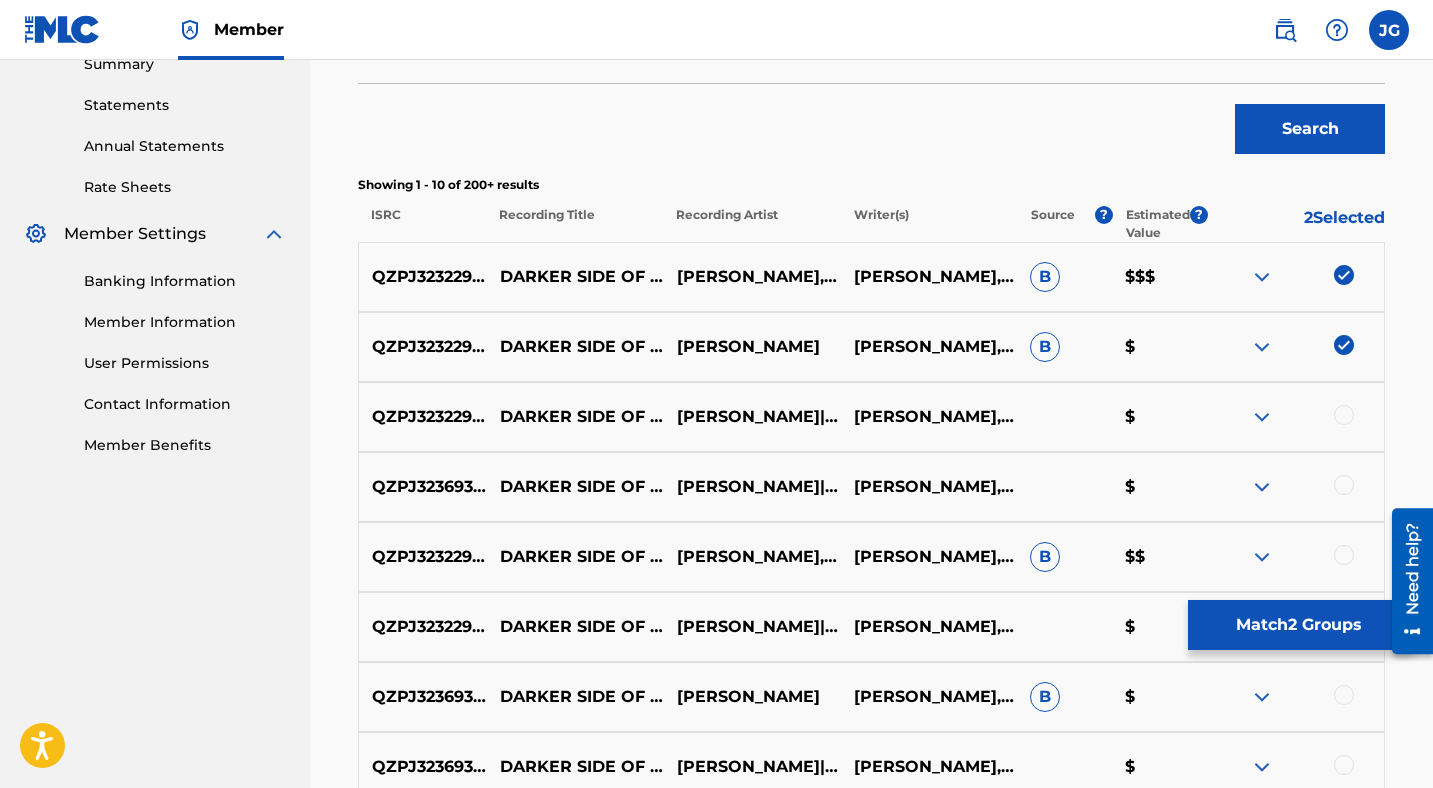click at bounding box center (1344, 415) 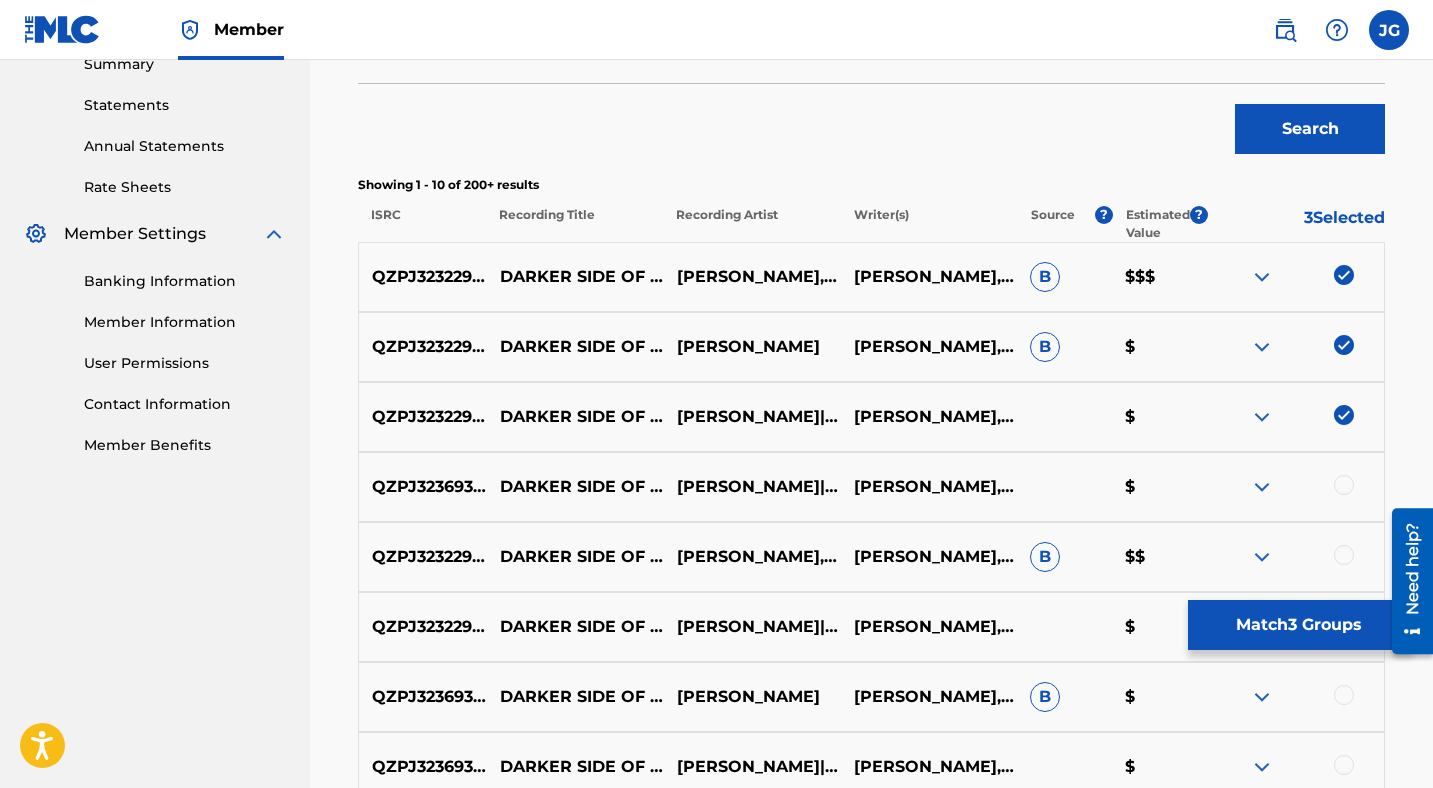 click at bounding box center (1344, 485) 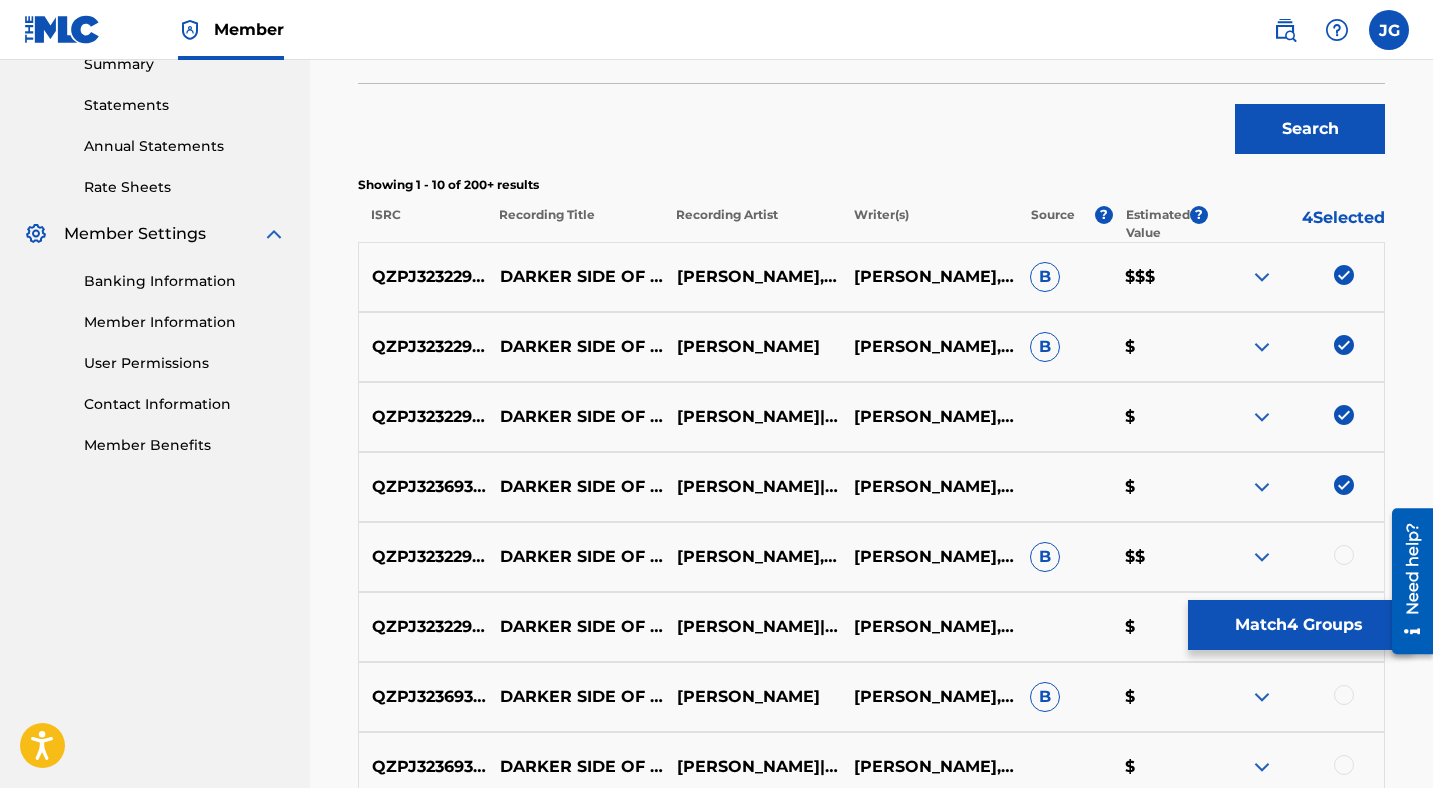 click at bounding box center [1344, 555] 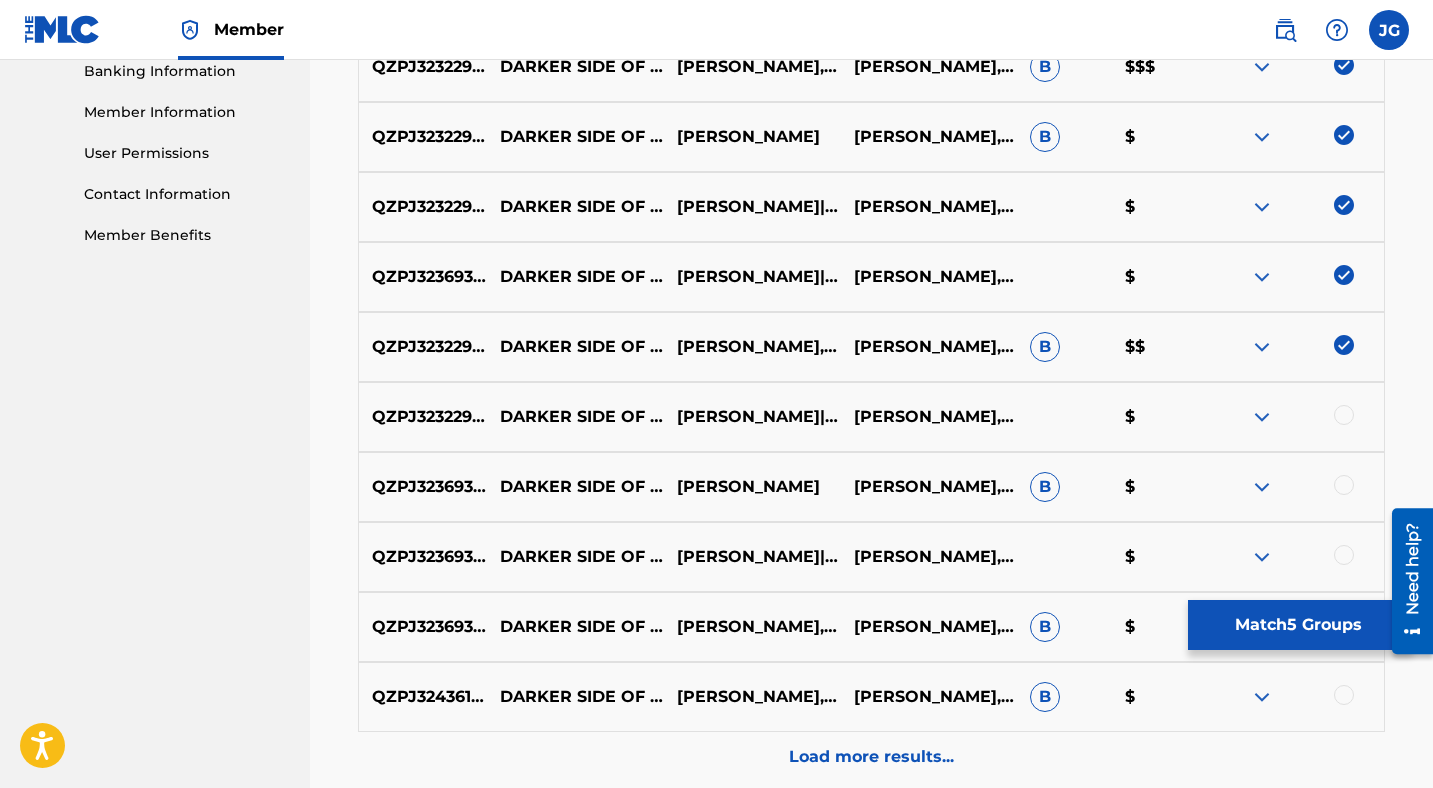 scroll, scrollTop: 933, scrollLeft: 0, axis: vertical 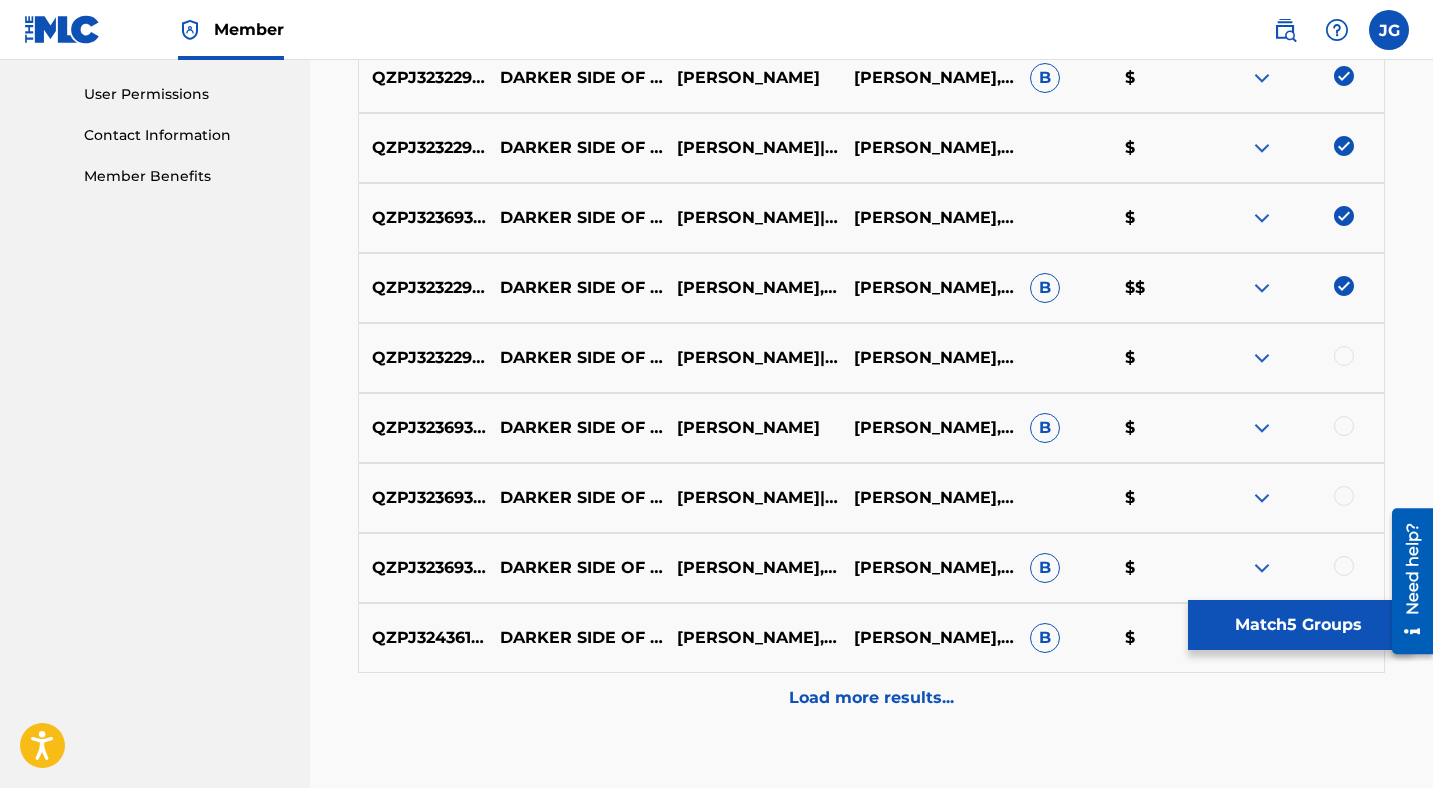 click at bounding box center (1344, 356) 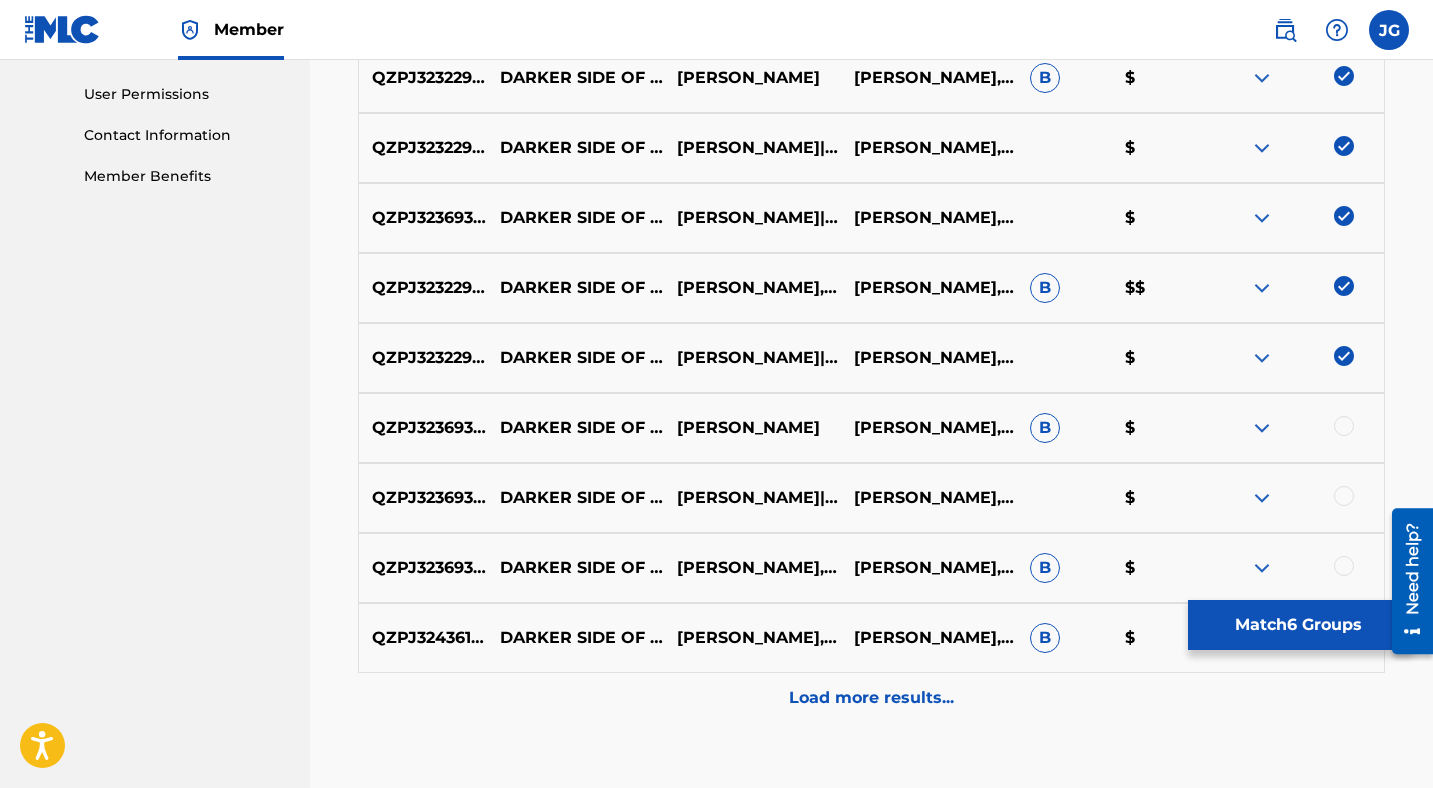 click at bounding box center [1344, 426] 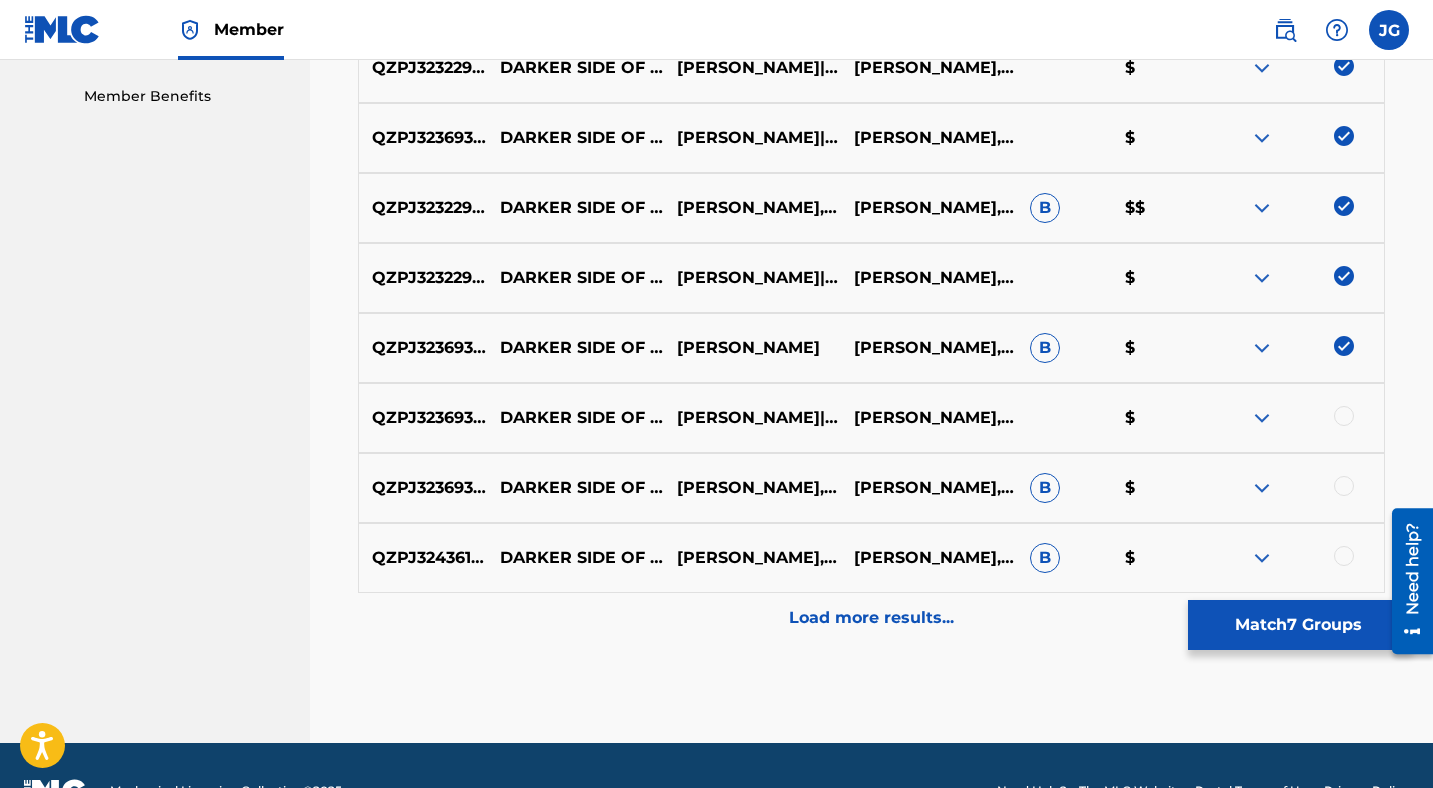 scroll, scrollTop: 1064, scrollLeft: 0, axis: vertical 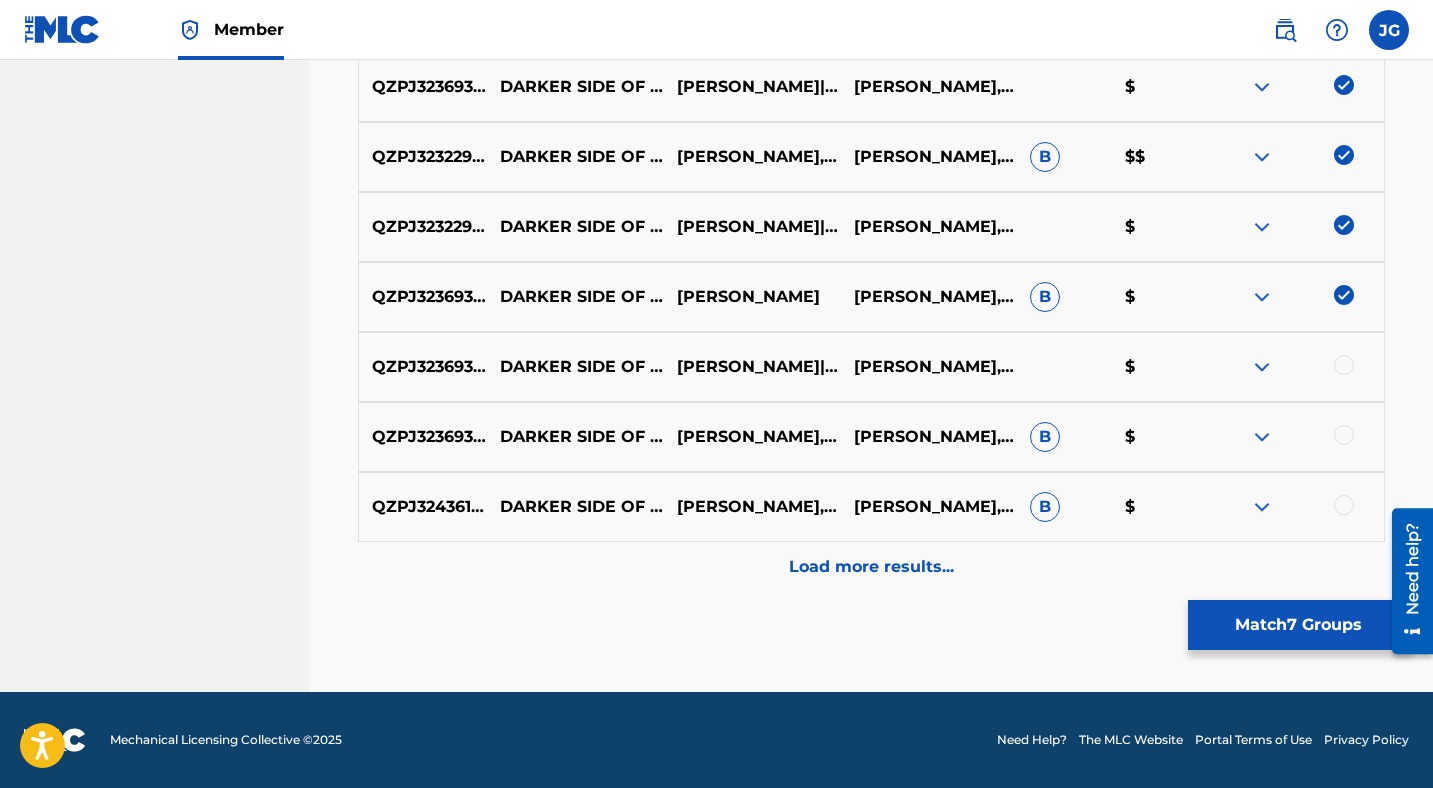click at bounding box center [1344, 365] 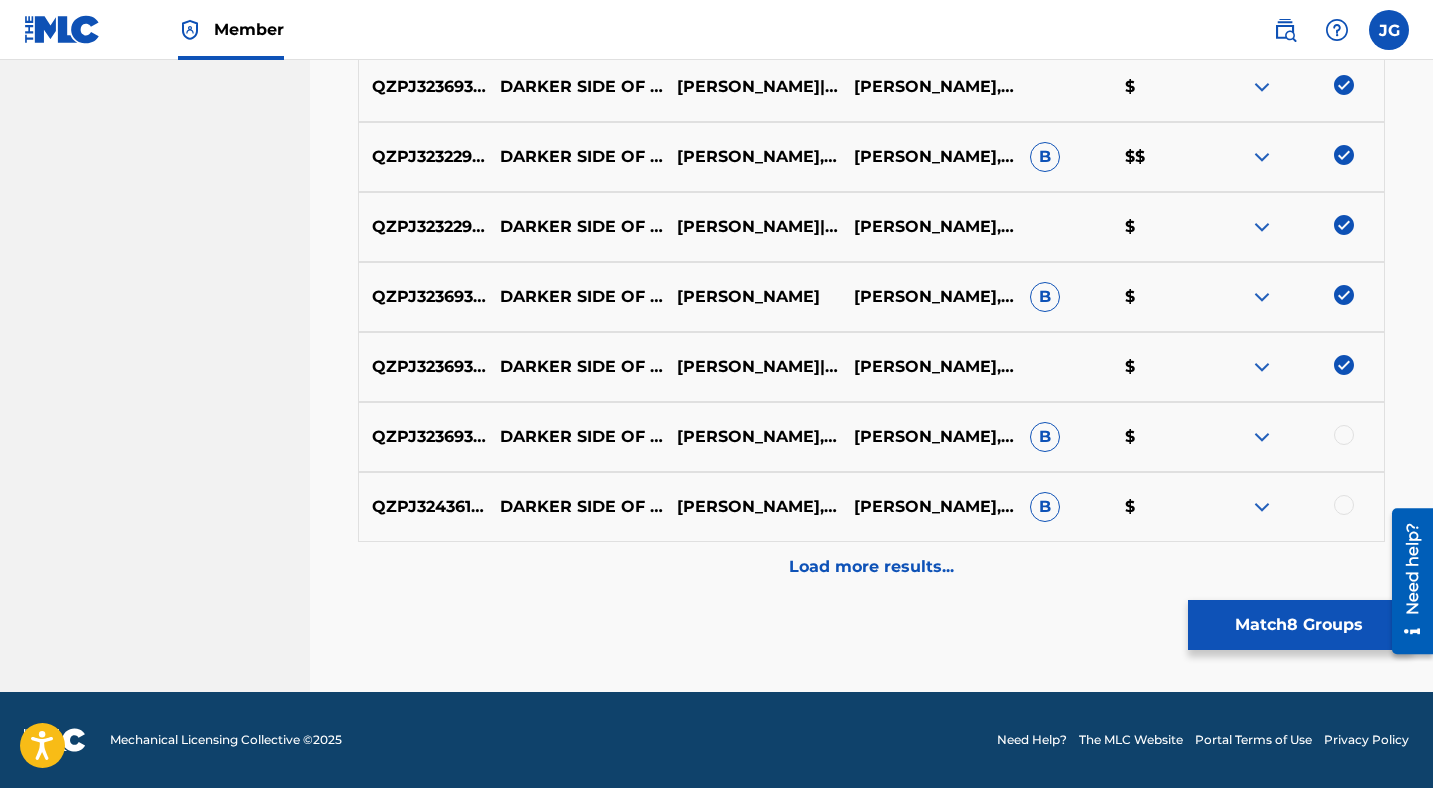 click at bounding box center (1344, 435) 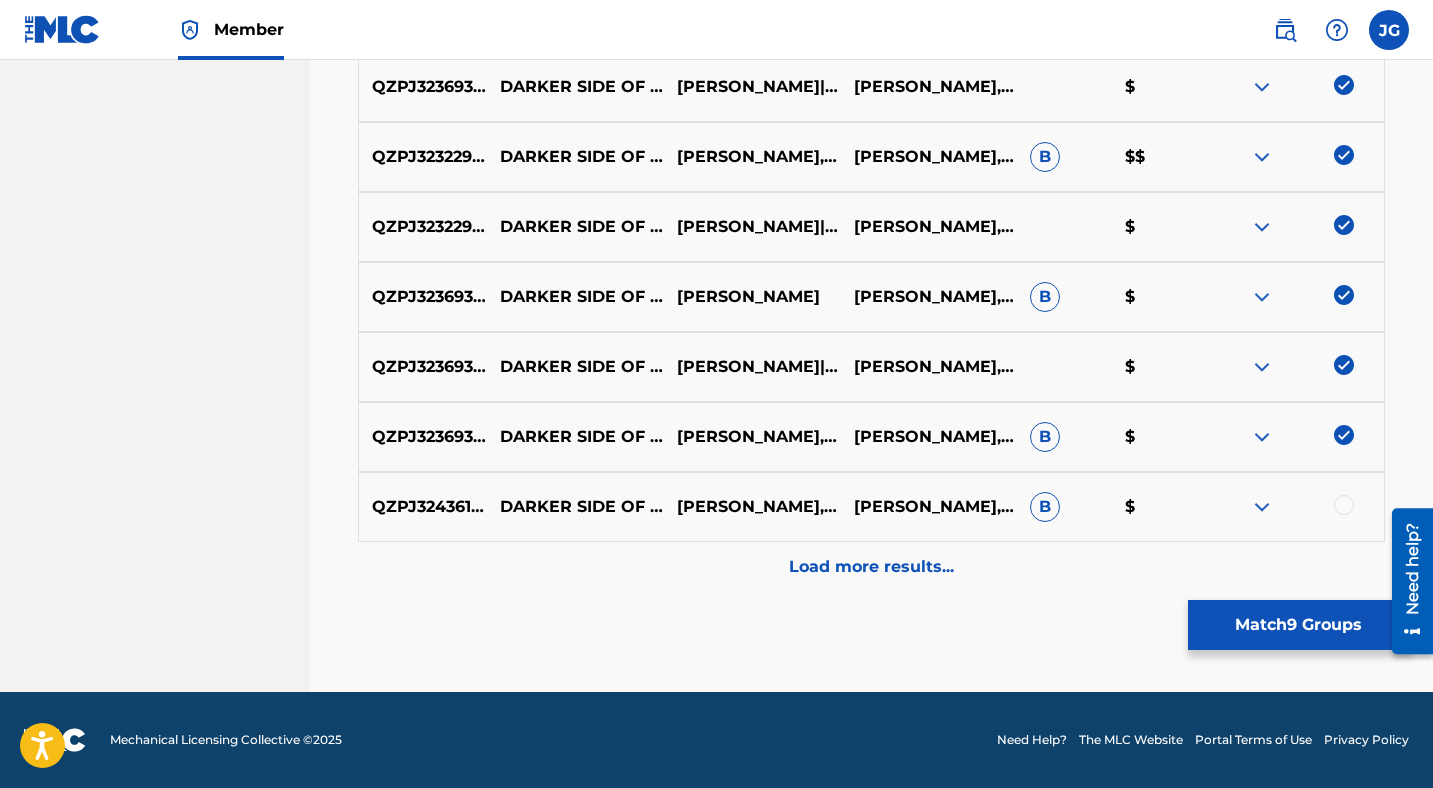 click at bounding box center [1344, 505] 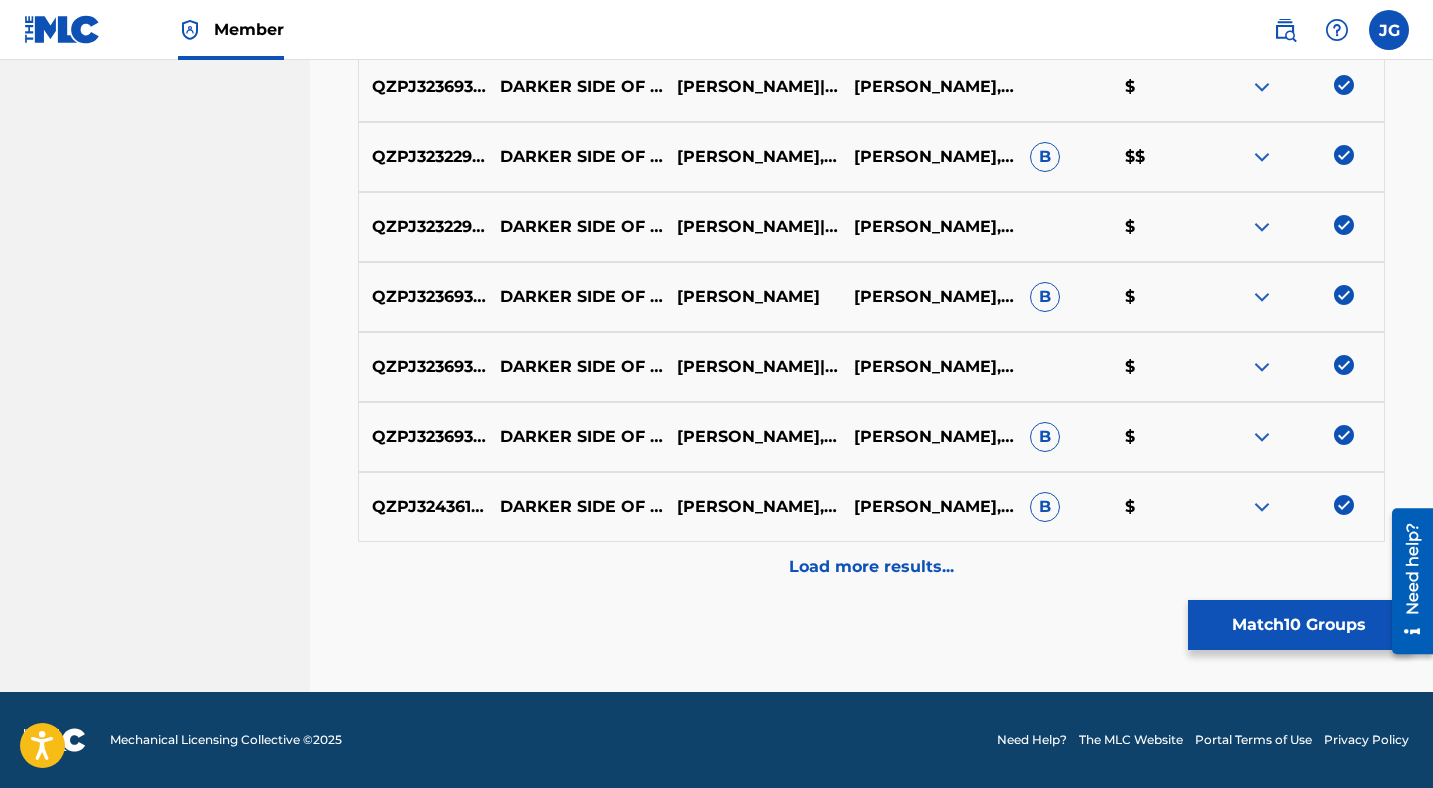 click on "Load more results..." at bounding box center [871, 567] 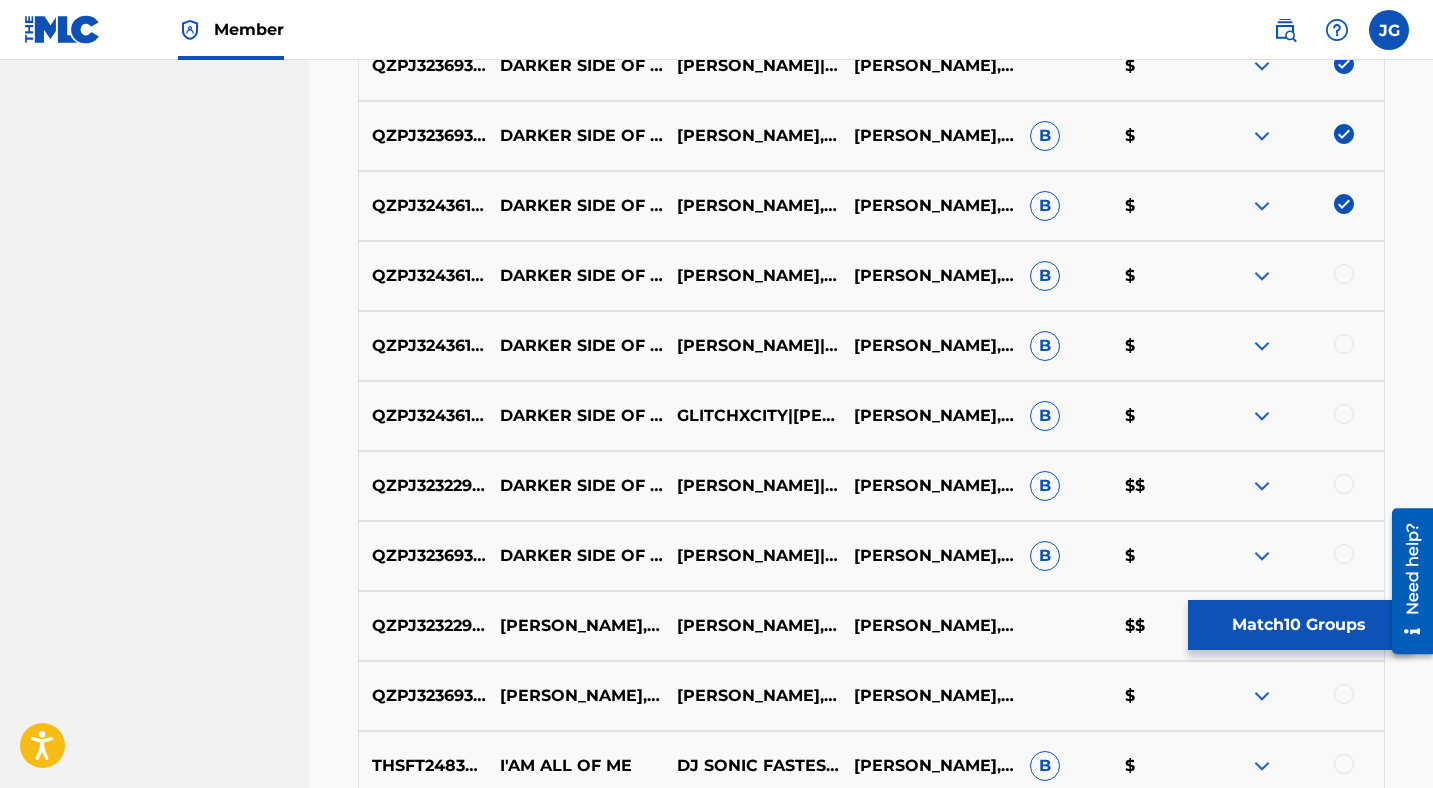scroll, scrollTop: 1389, scrollLeft: 0, axis: vertical 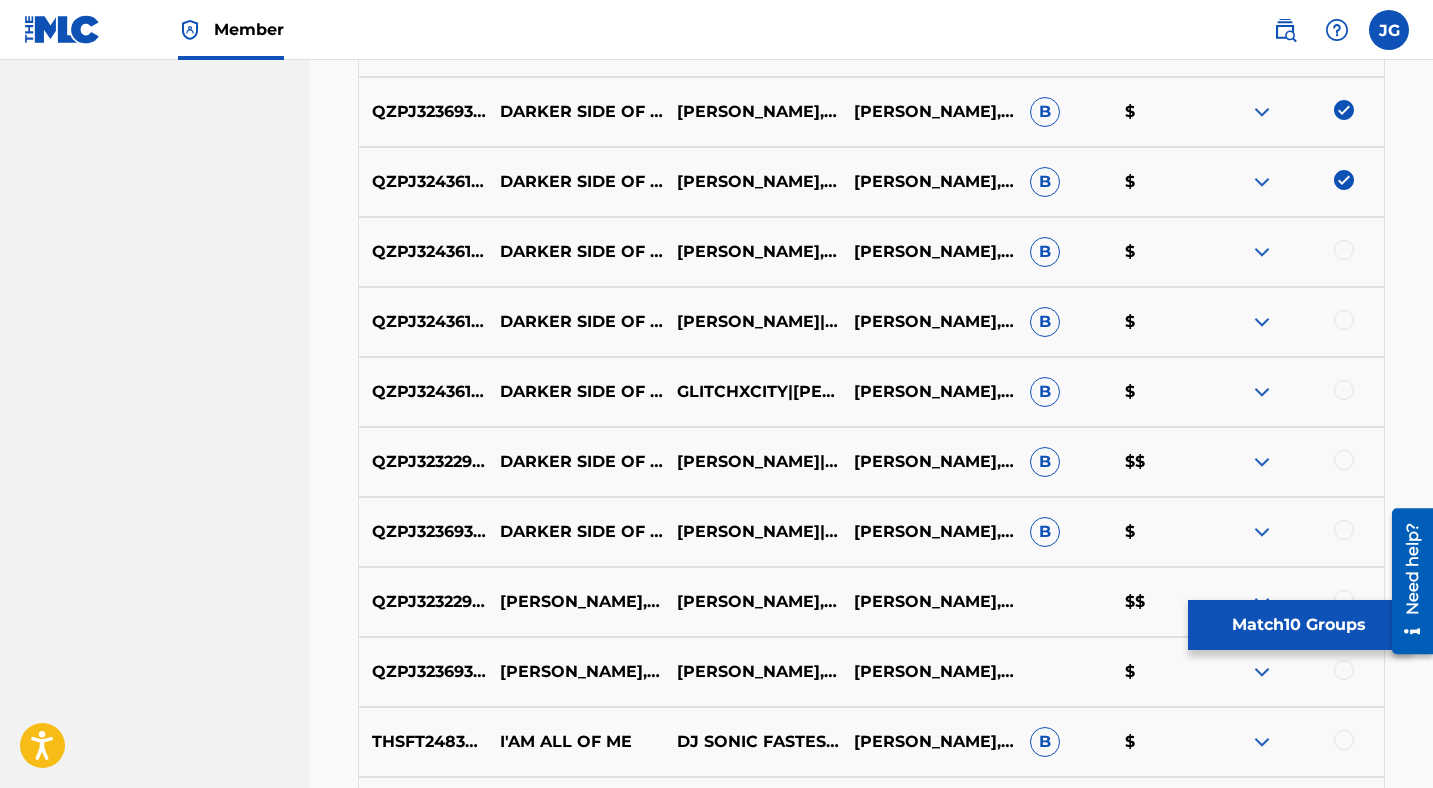 click at bounding box center (1344, 250) 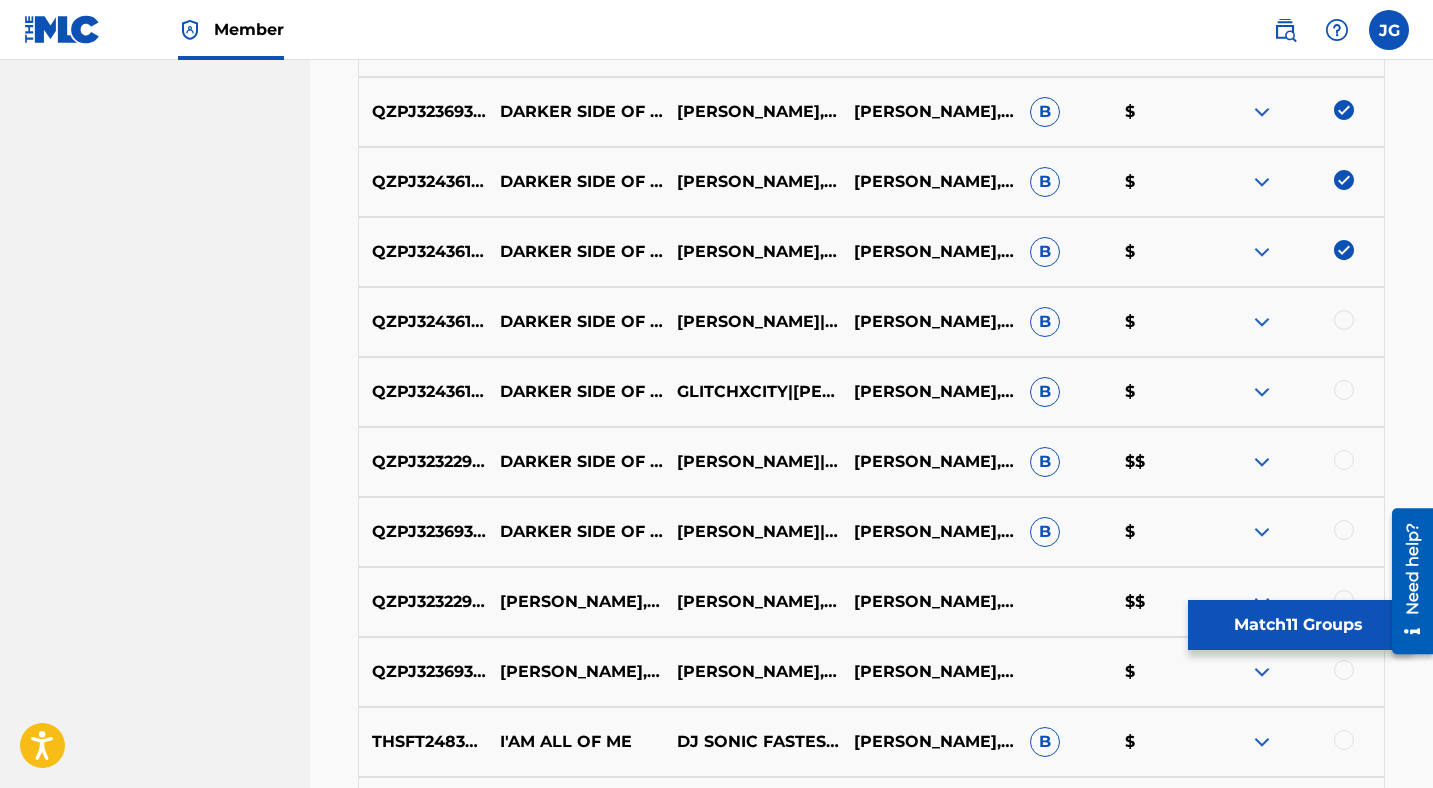 click at bounding box center (1344, 320) 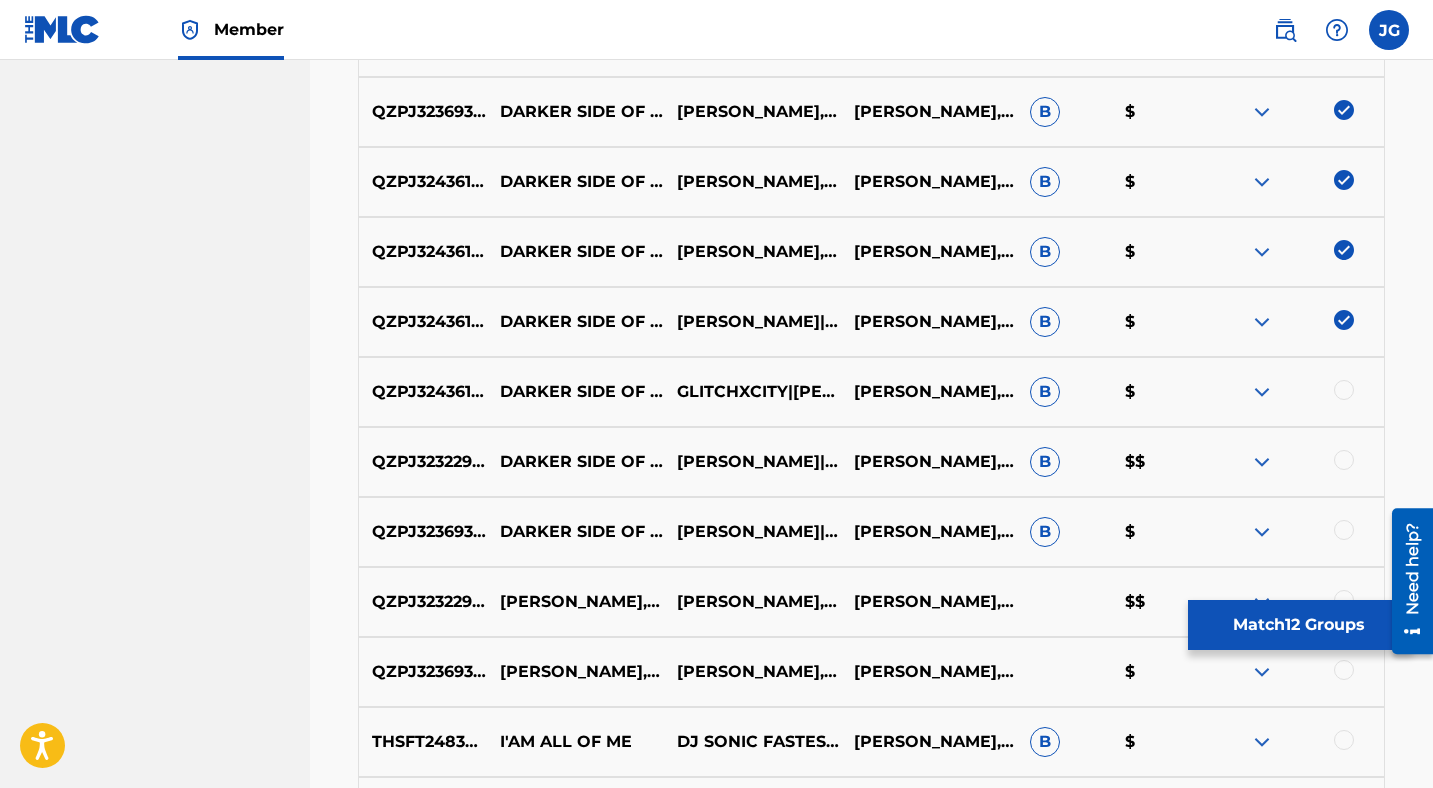 click at bounding box center (1344, 390) 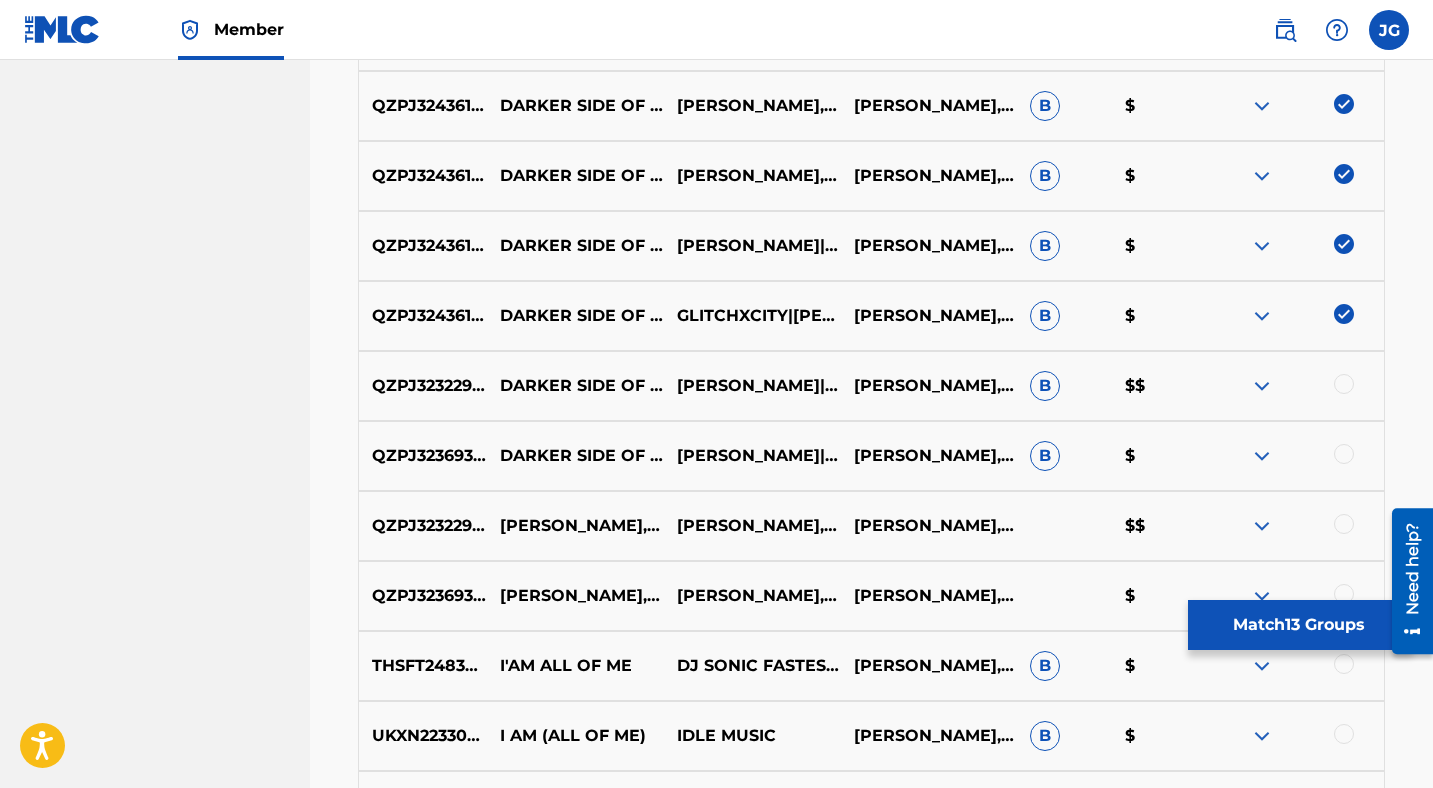 scroll, scrollTop: 1466, scrollLeft: 0, axis: vertical 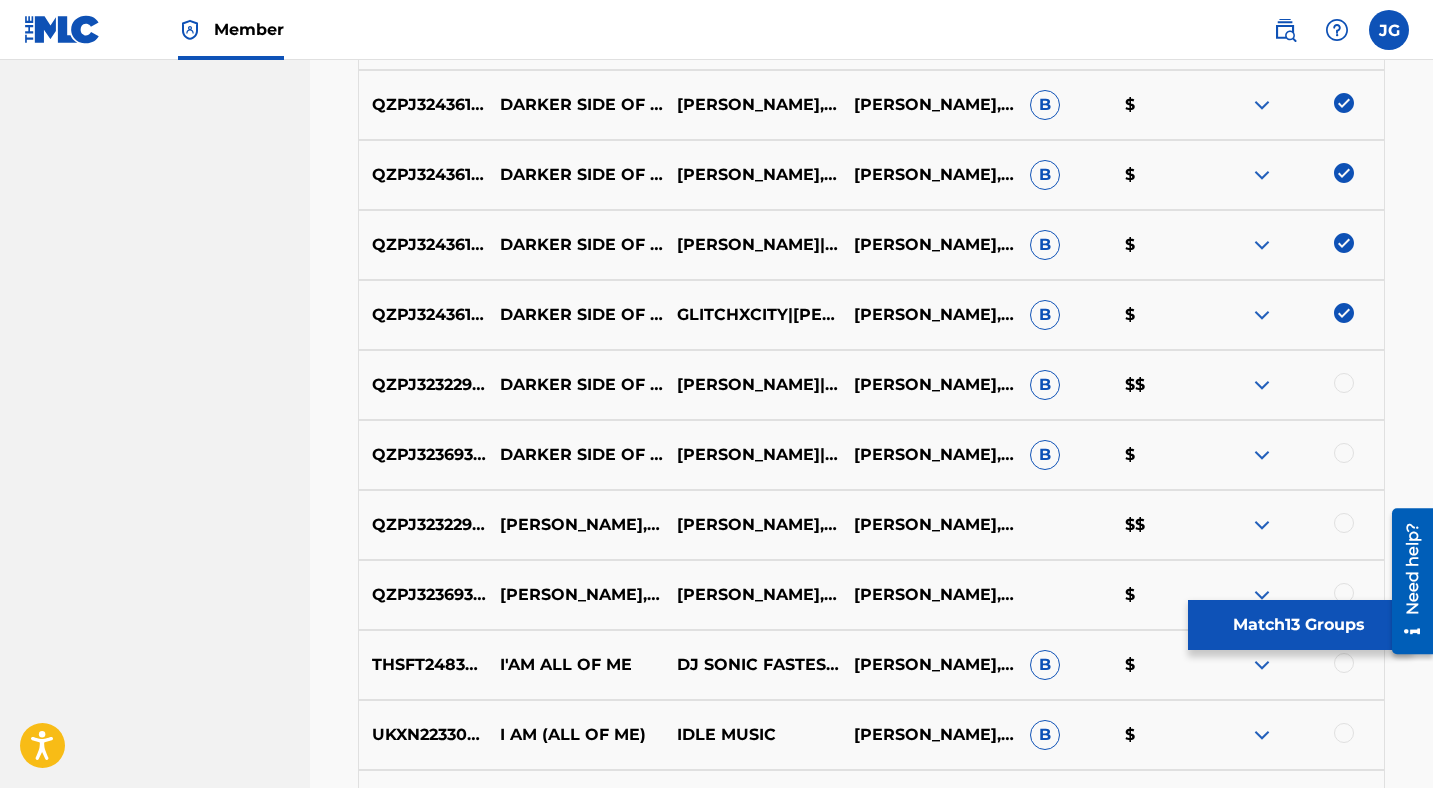 click at bounding box center [1344, 383] 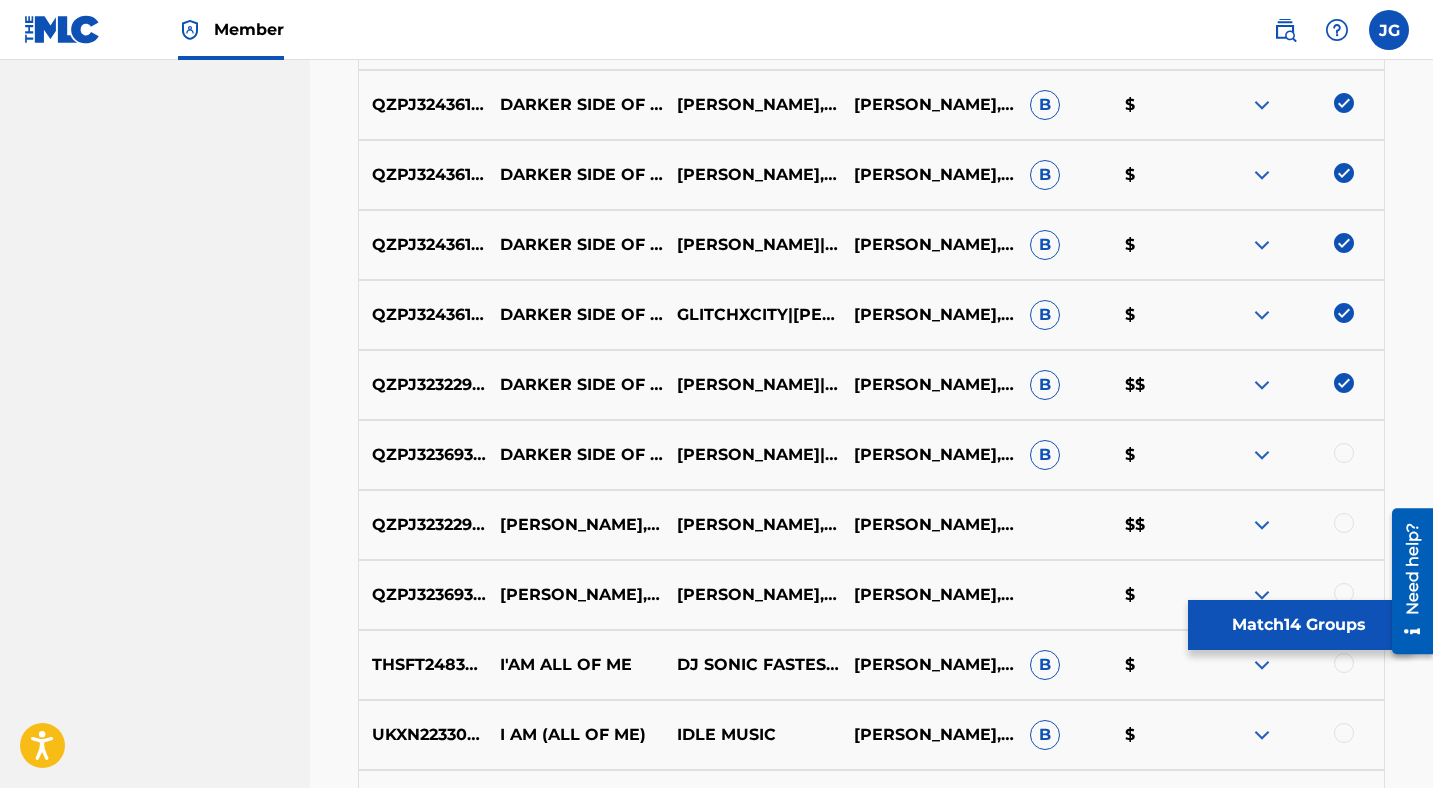 click at bounding box center (1344, 453) 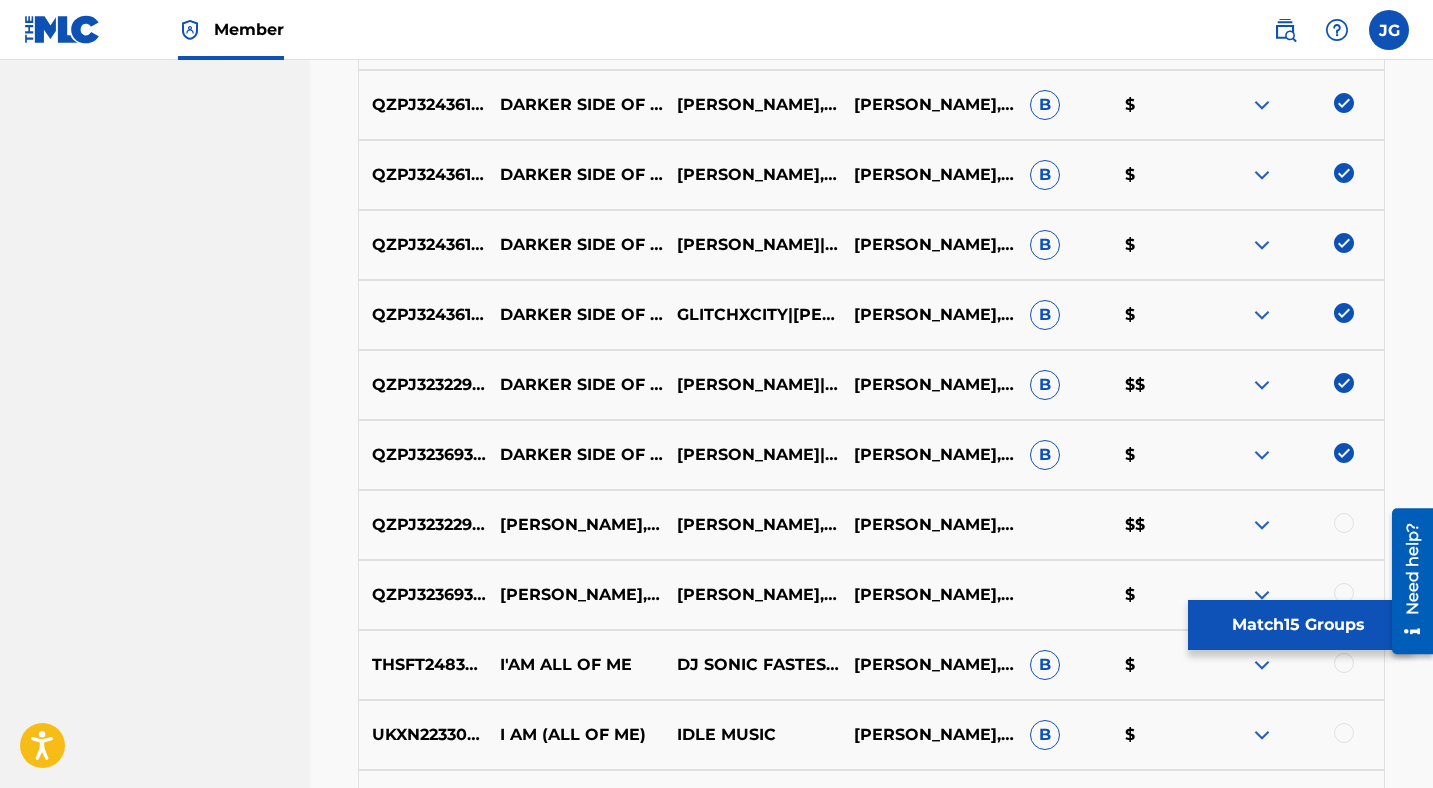 click at bounding box center (1344, 523) 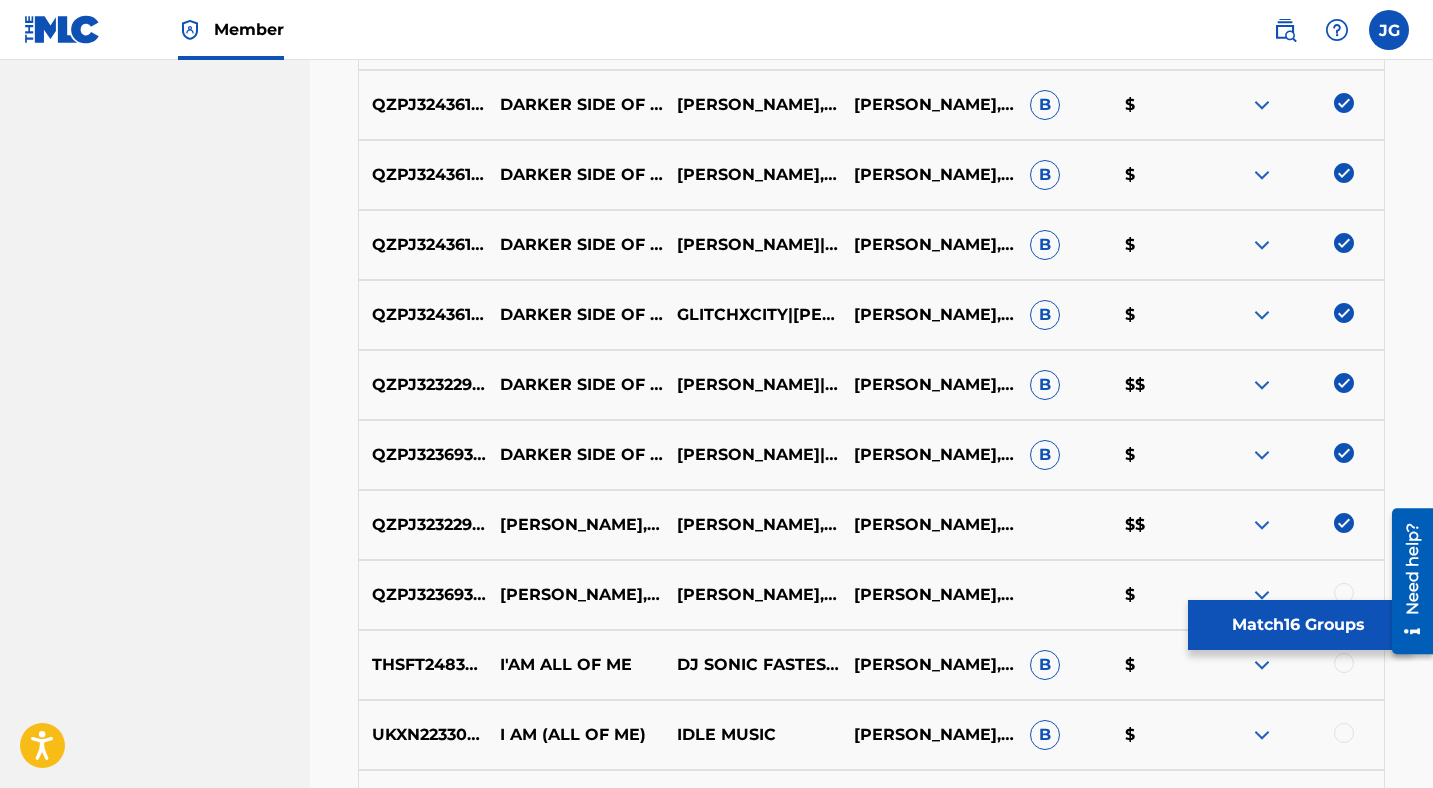 scroll, scrollTop: 1764, scrollLeft: 0, axis: vertical 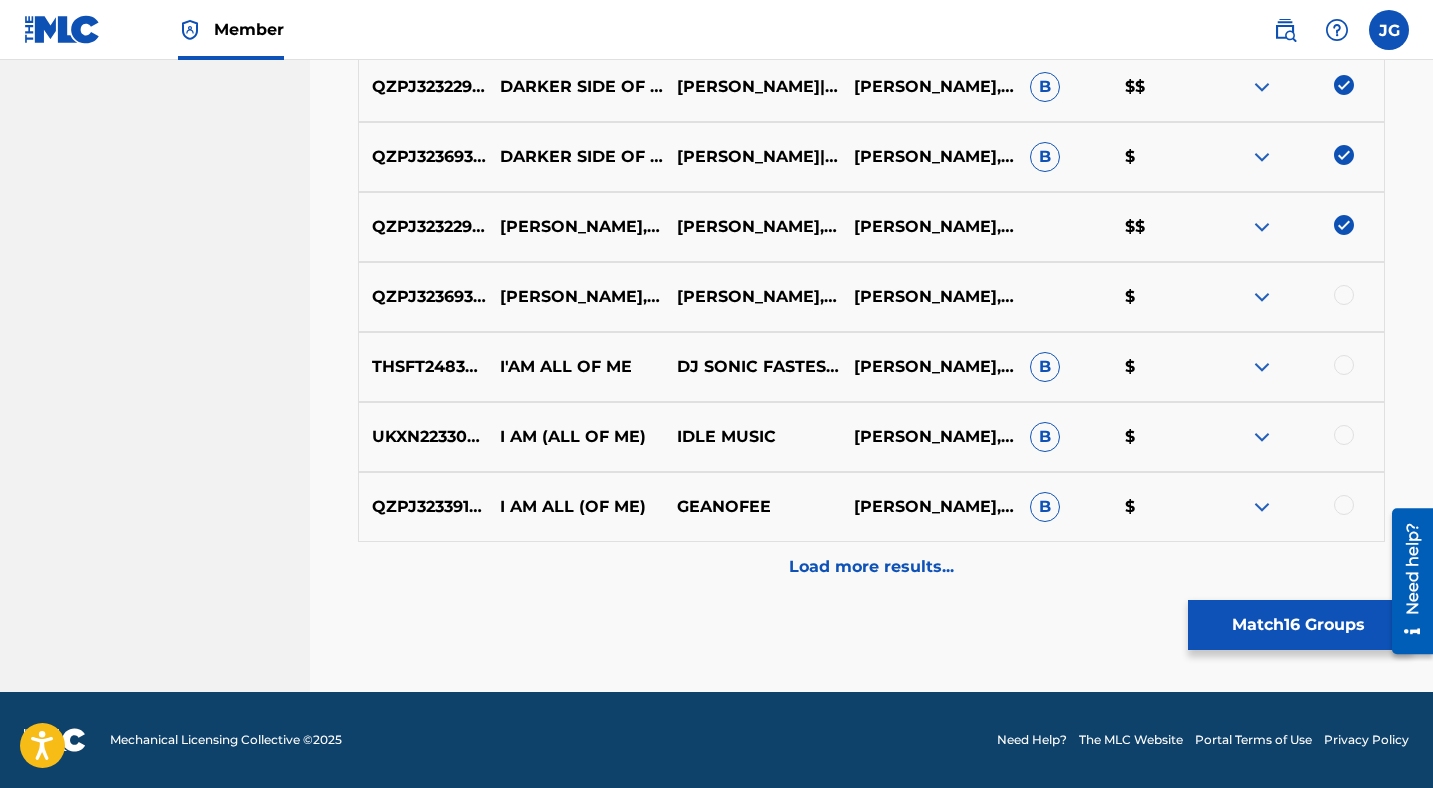 click at bounding box center [1344, 295] 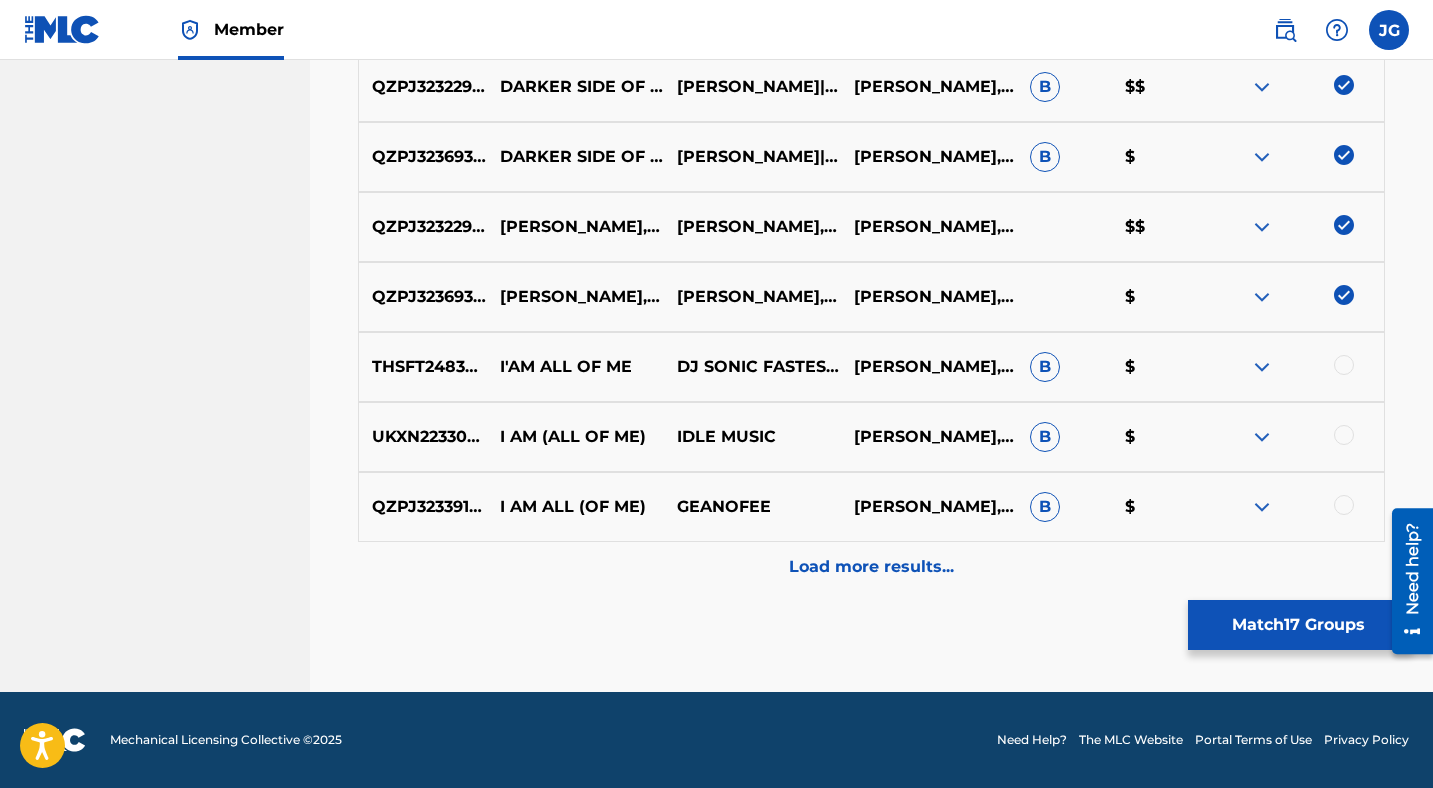 click on "Match  17 Groups" at bounding box center [1298, 625] 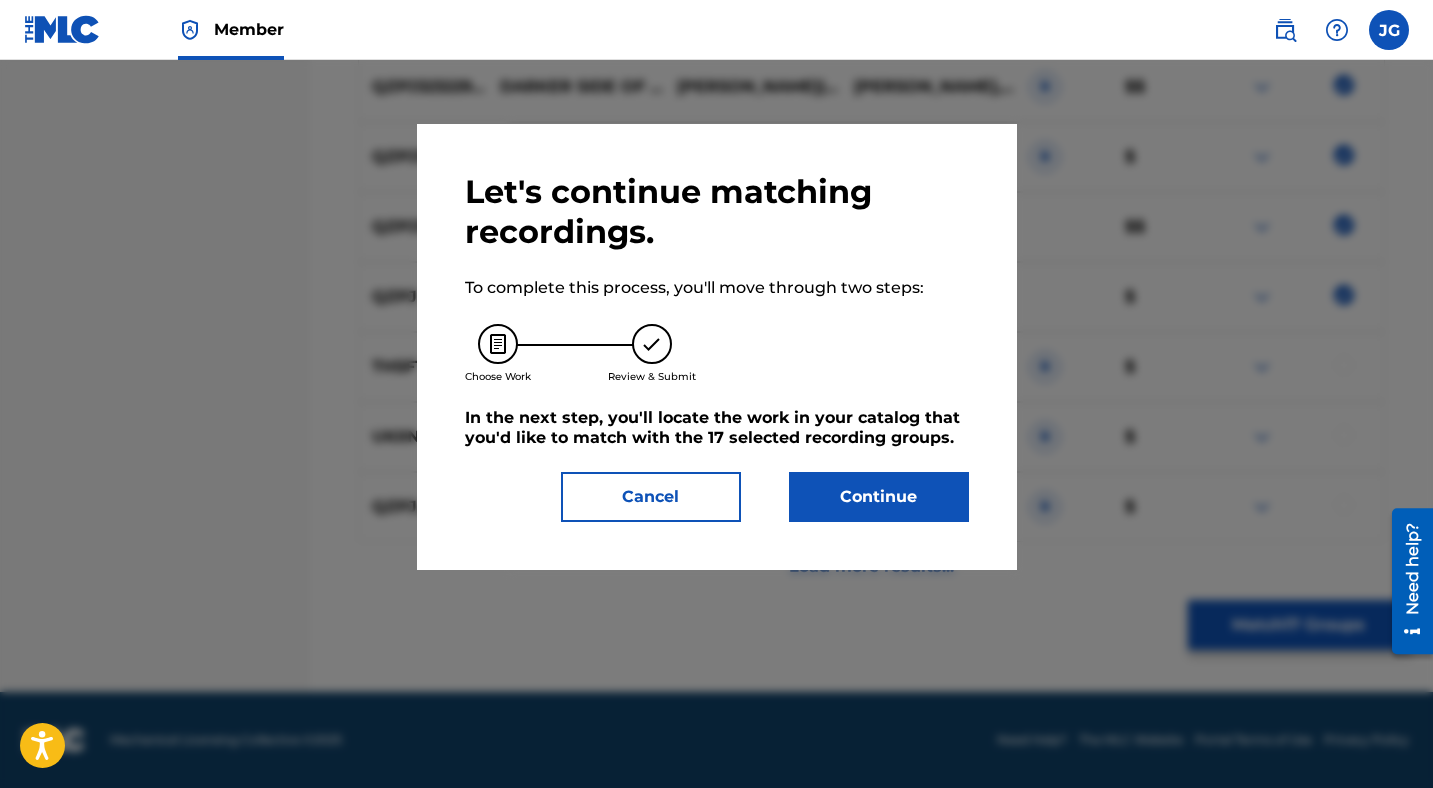click on "Continue" at bounding box center (879, 497) 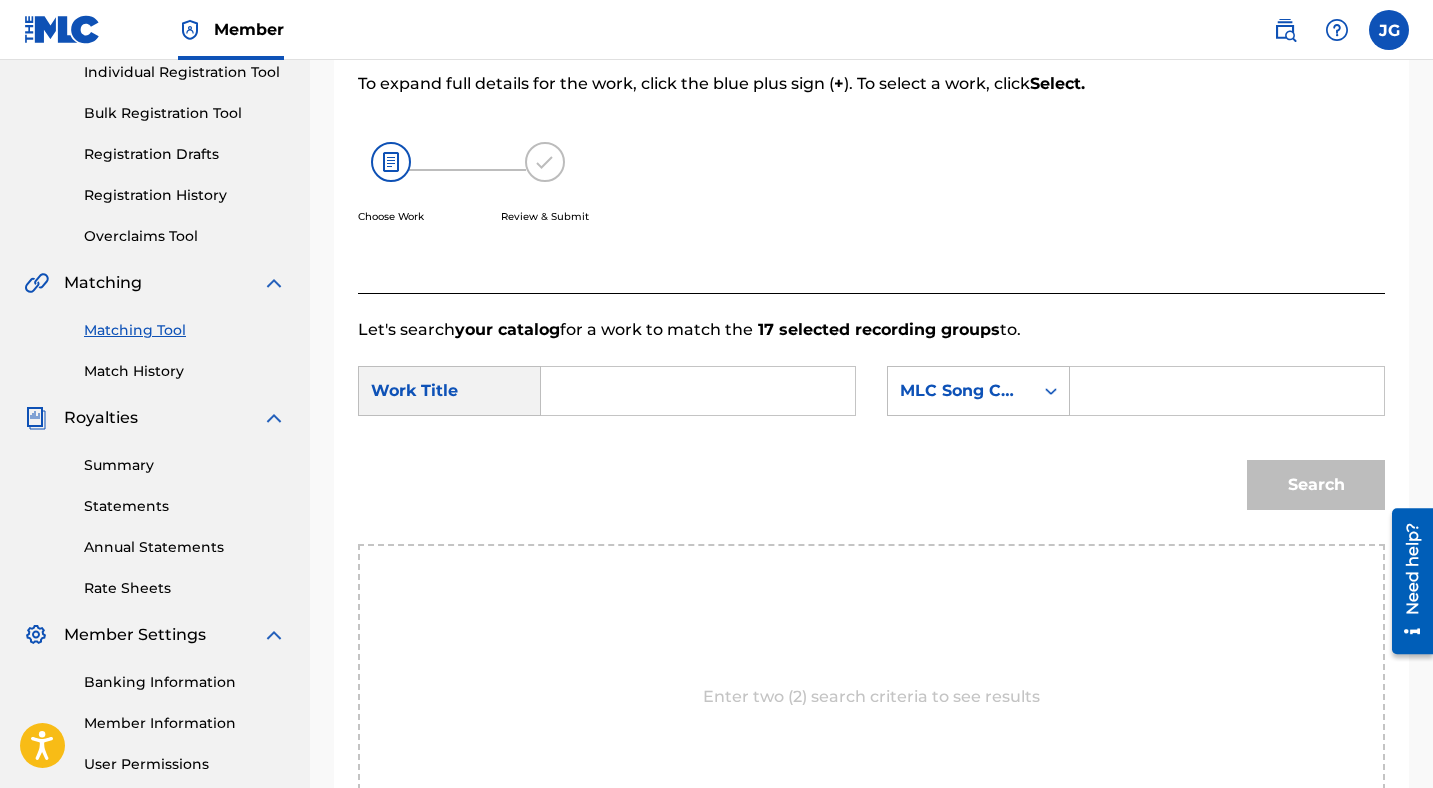 scroll, scrollTop: 264, scrollLeft: 0, axis: vertical 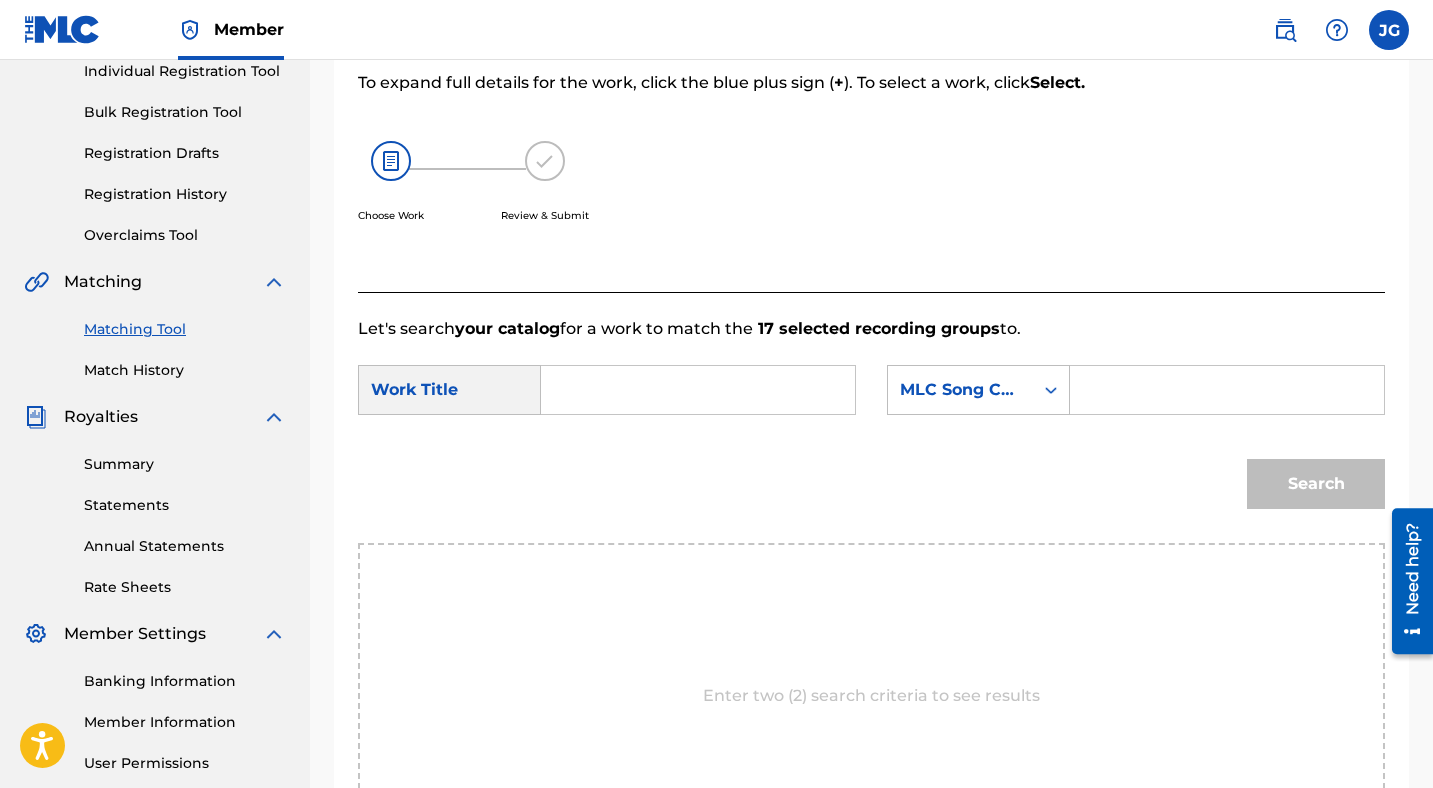 click at bounding box center [698, 390] 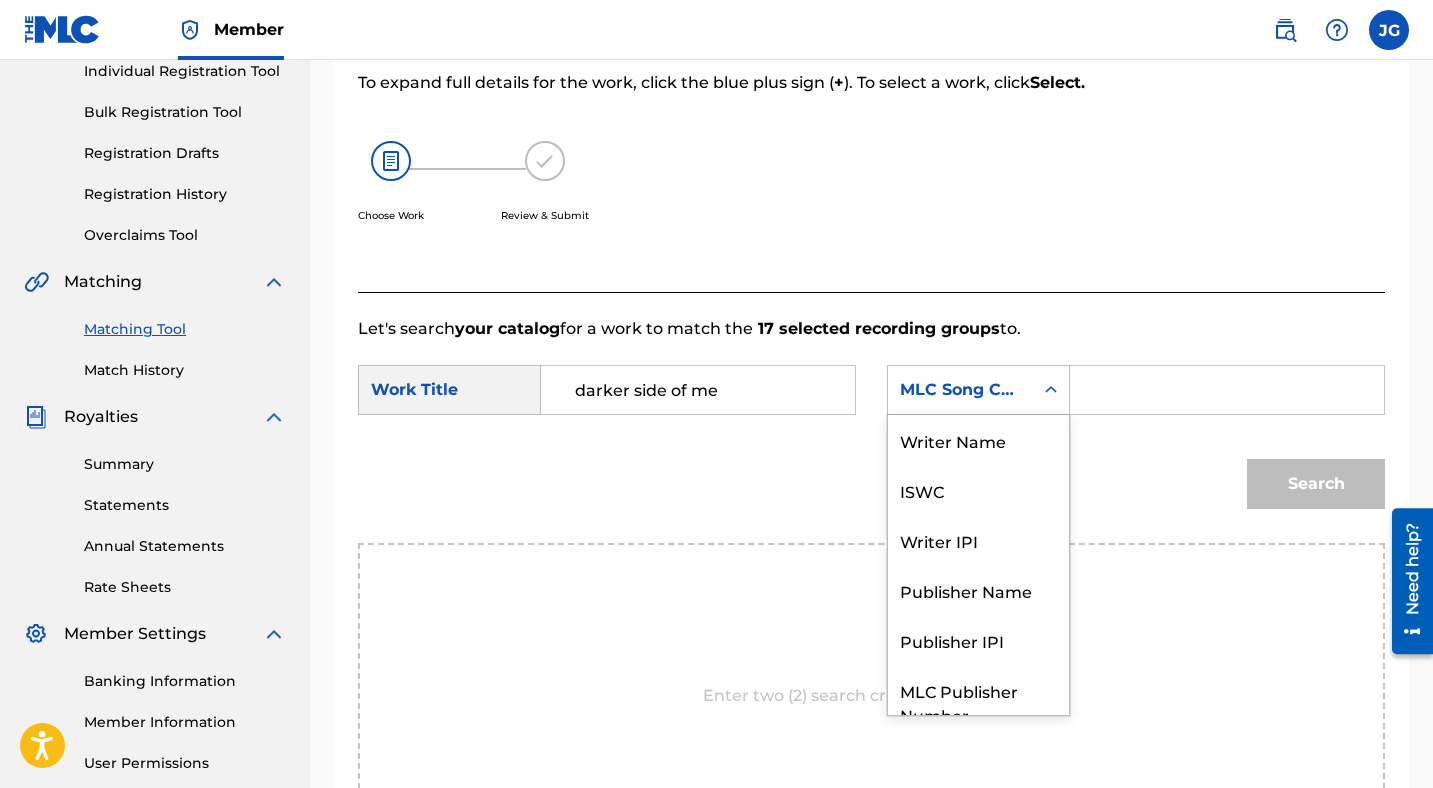 click on "MLC Song Code" at bounding box center [960, 390] 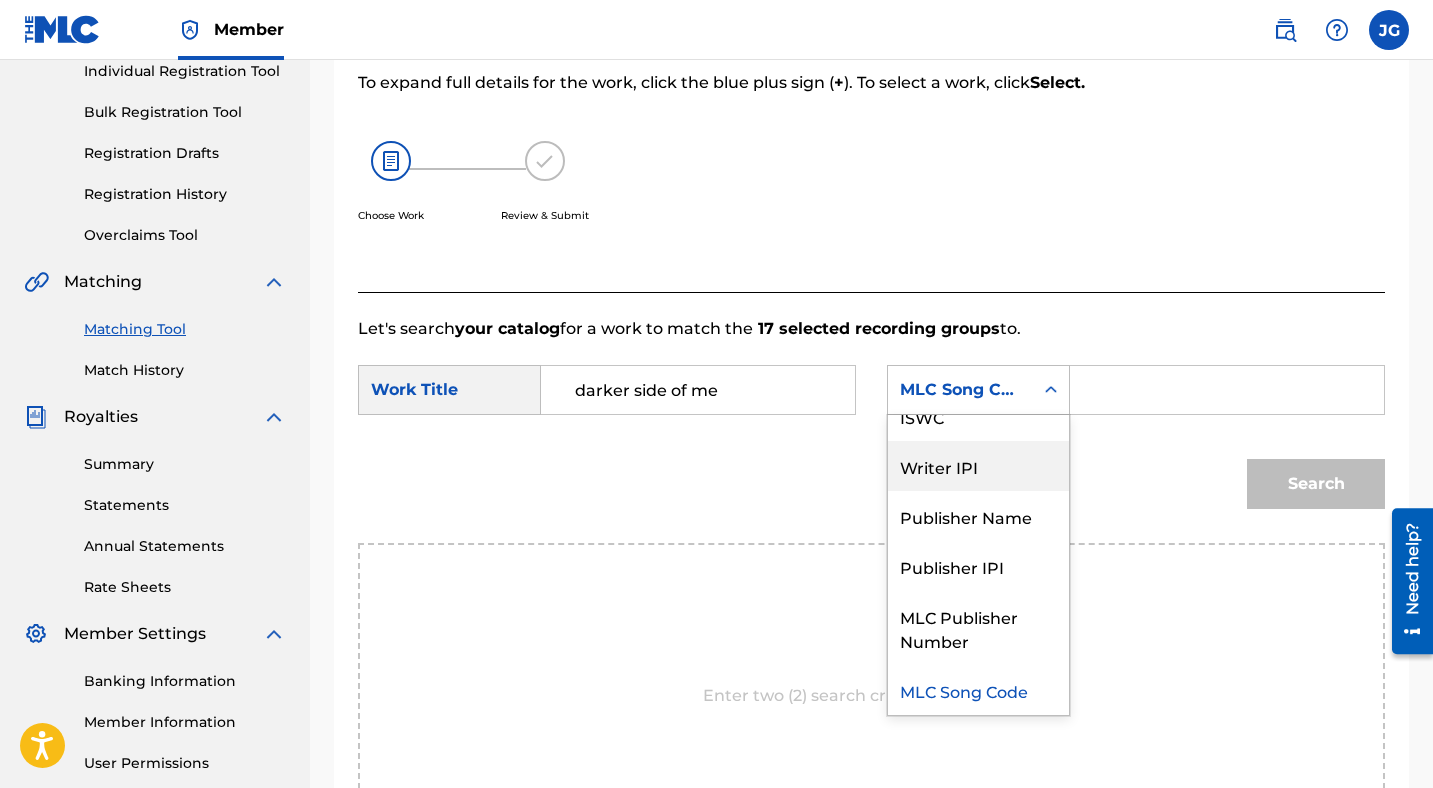 scroll, scrollTop: 0, scrollLeft: 0, axis: both 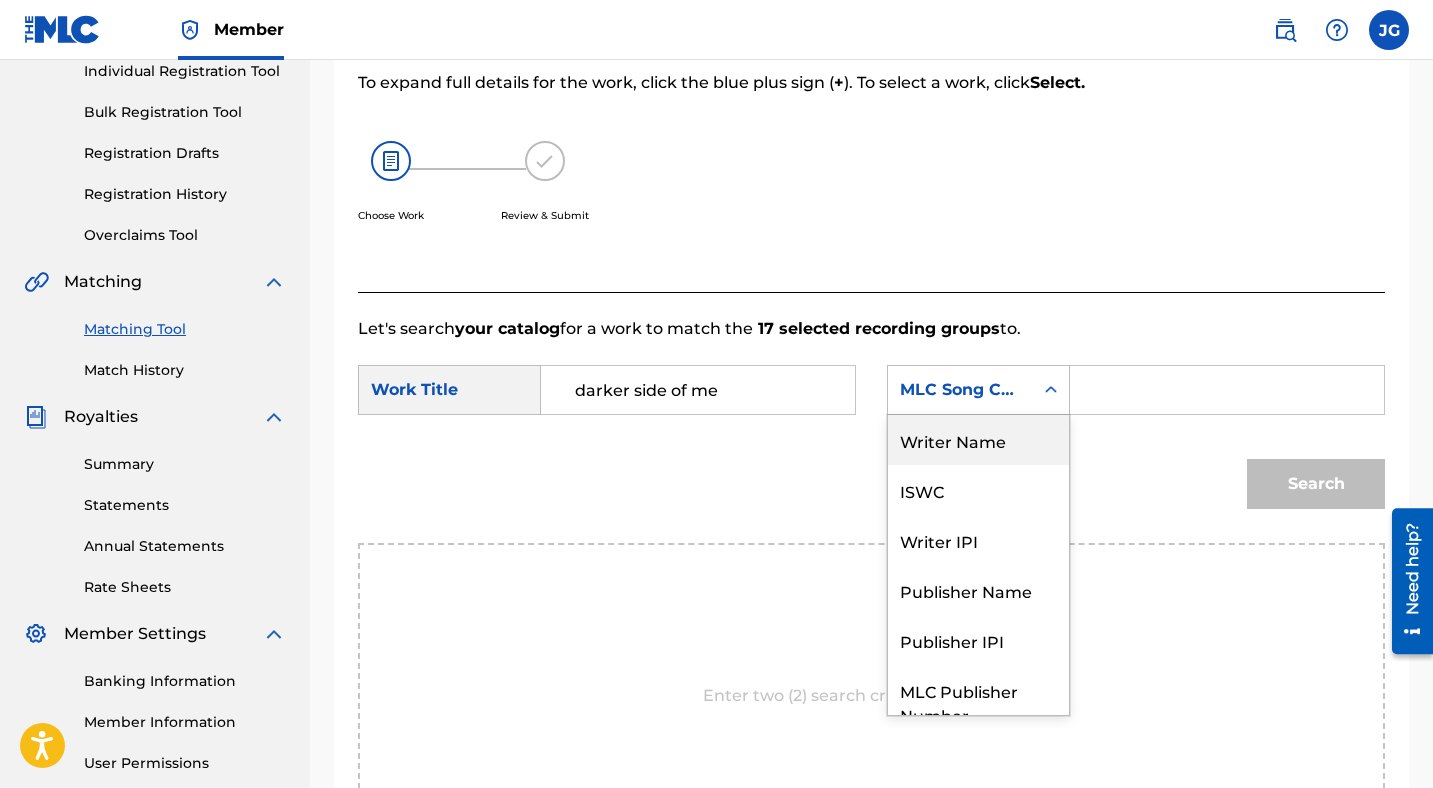 click on "Writer Name" at bounding box center (978, 440) 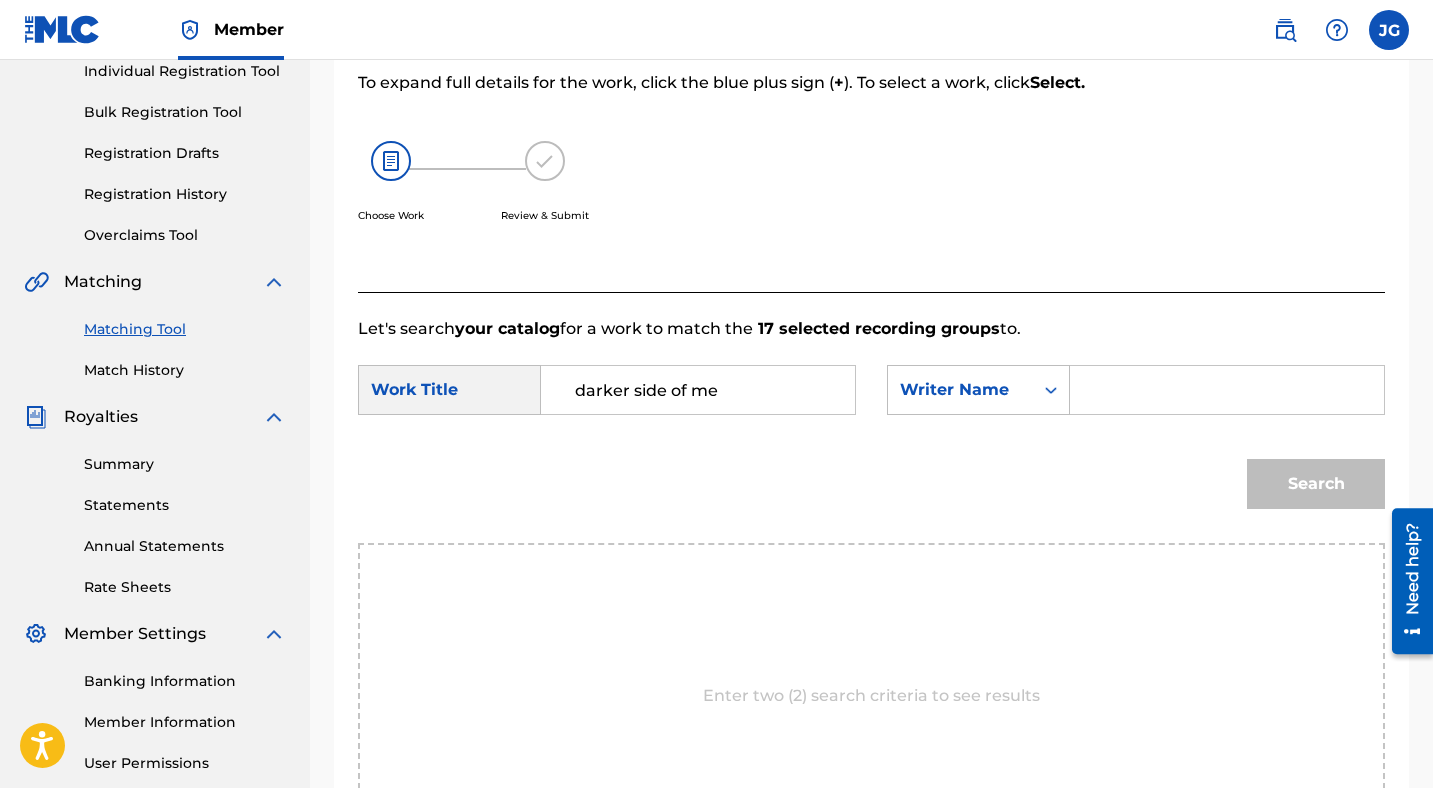 click at bounding box center (1227, 390) 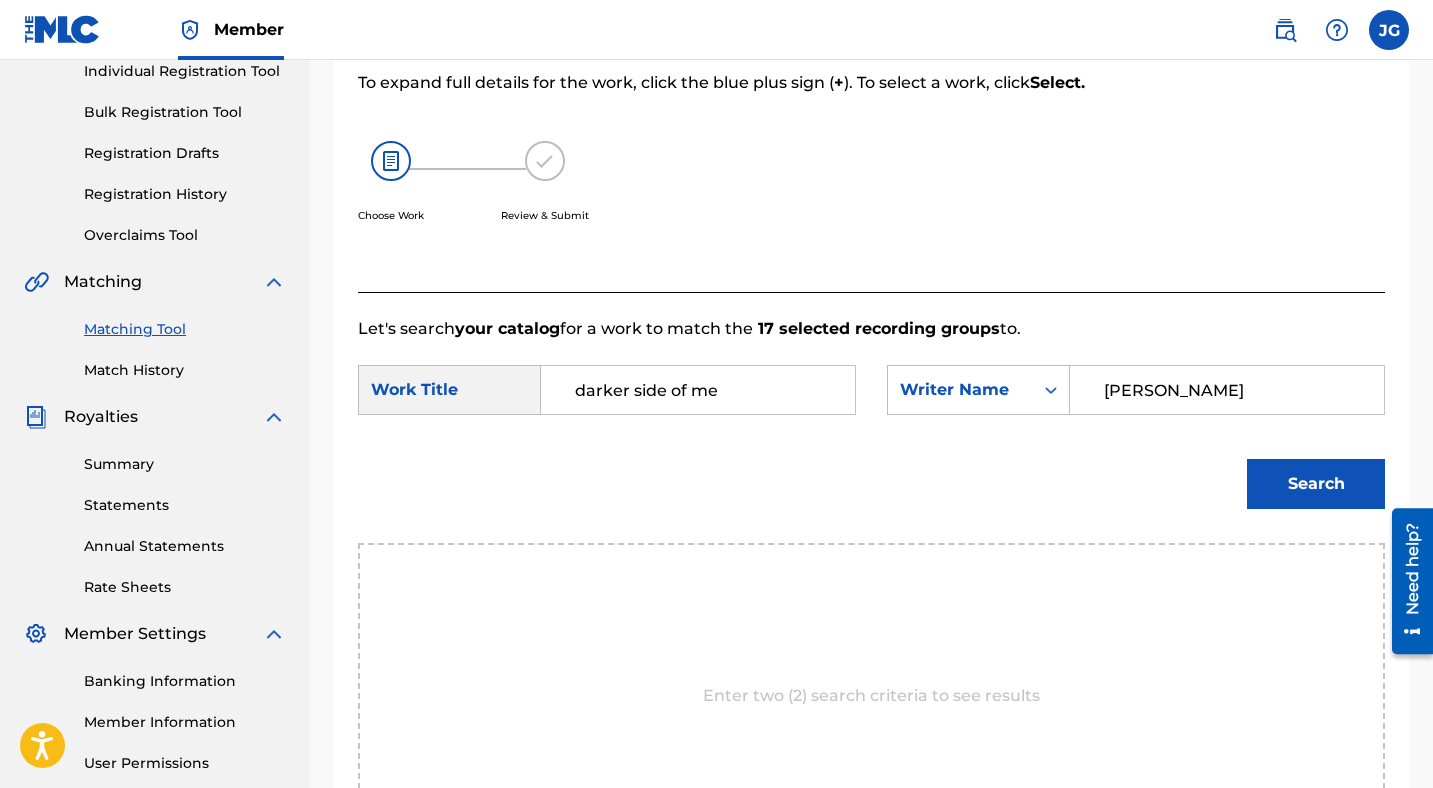 click on "Search" at bounding box center [1316, 484] 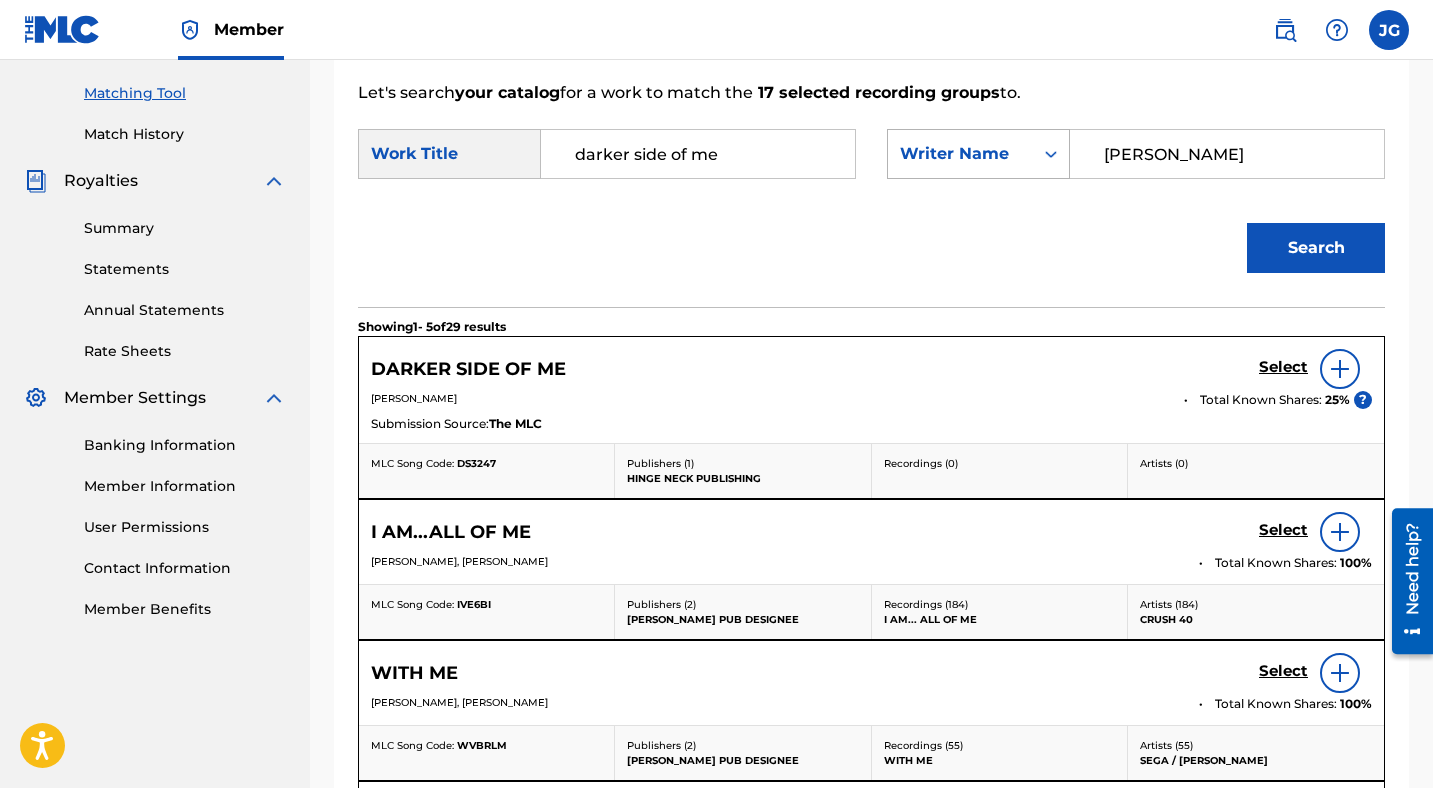 scroll, scrollTop: 511, scrollLeft: 0, axis: vertical 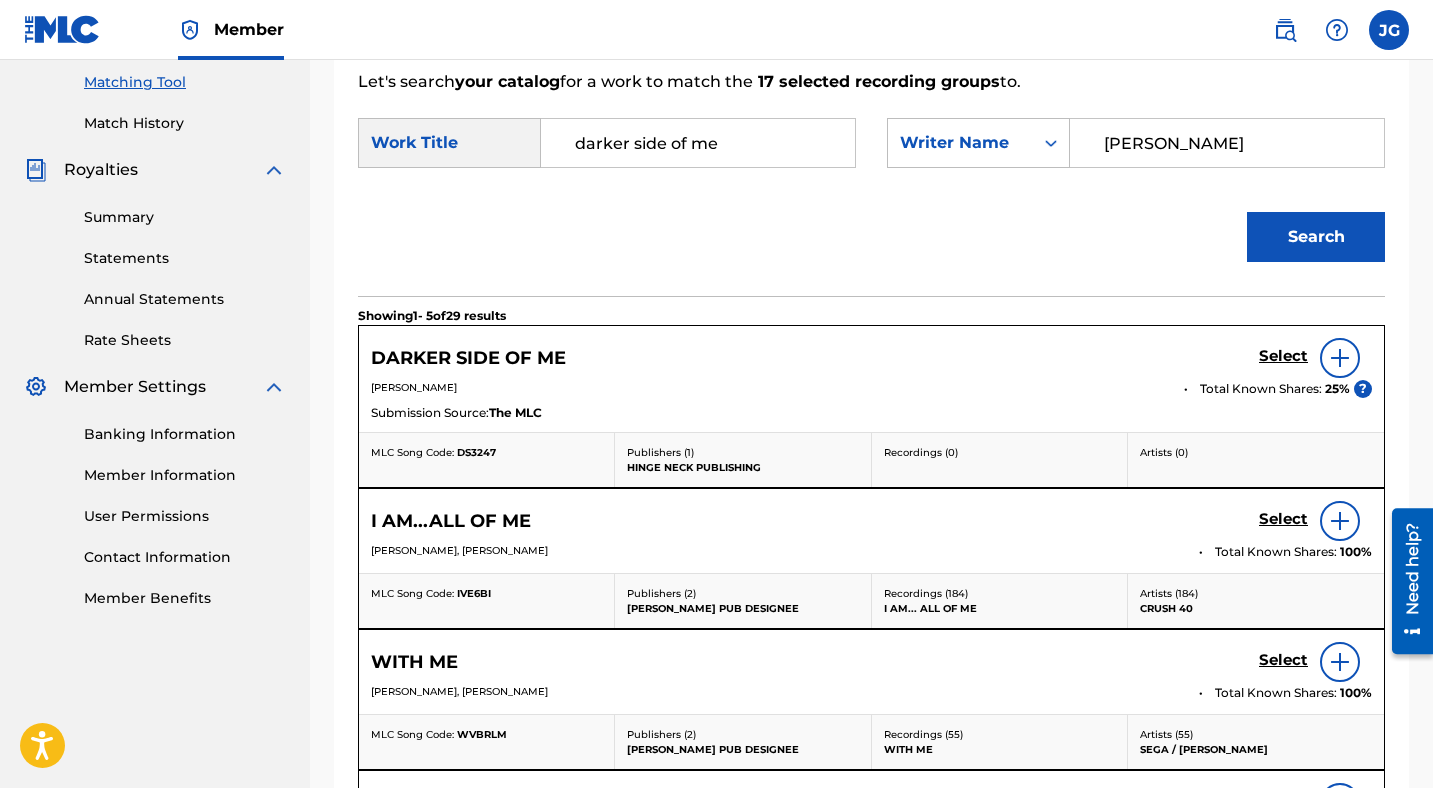 click on "Select" at bounding box center [1283, 356] 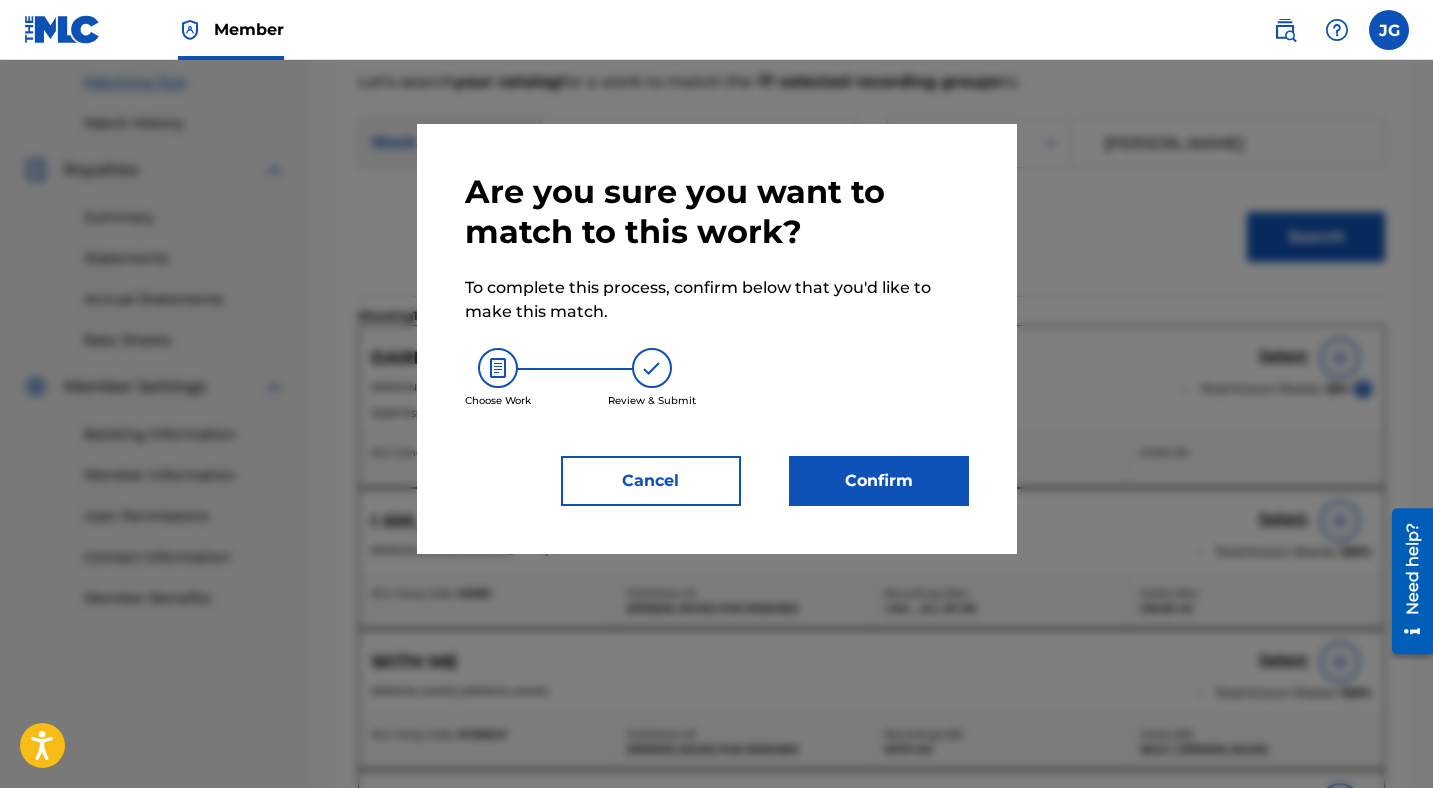 click on "Confirm" at bounding box center [879, 481] 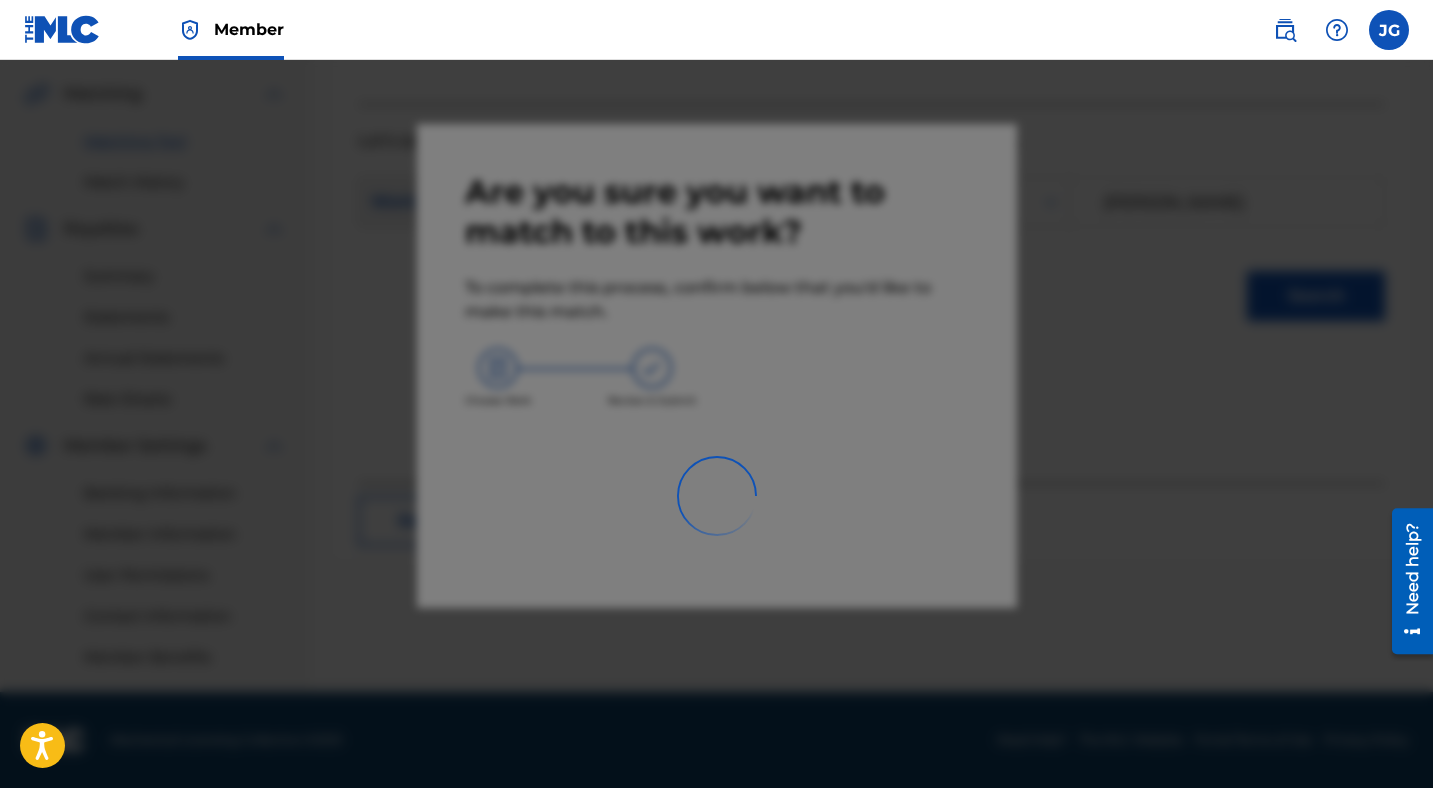 scroll, scrollTop: 452, scrollLeft: 0, axis: vertical 